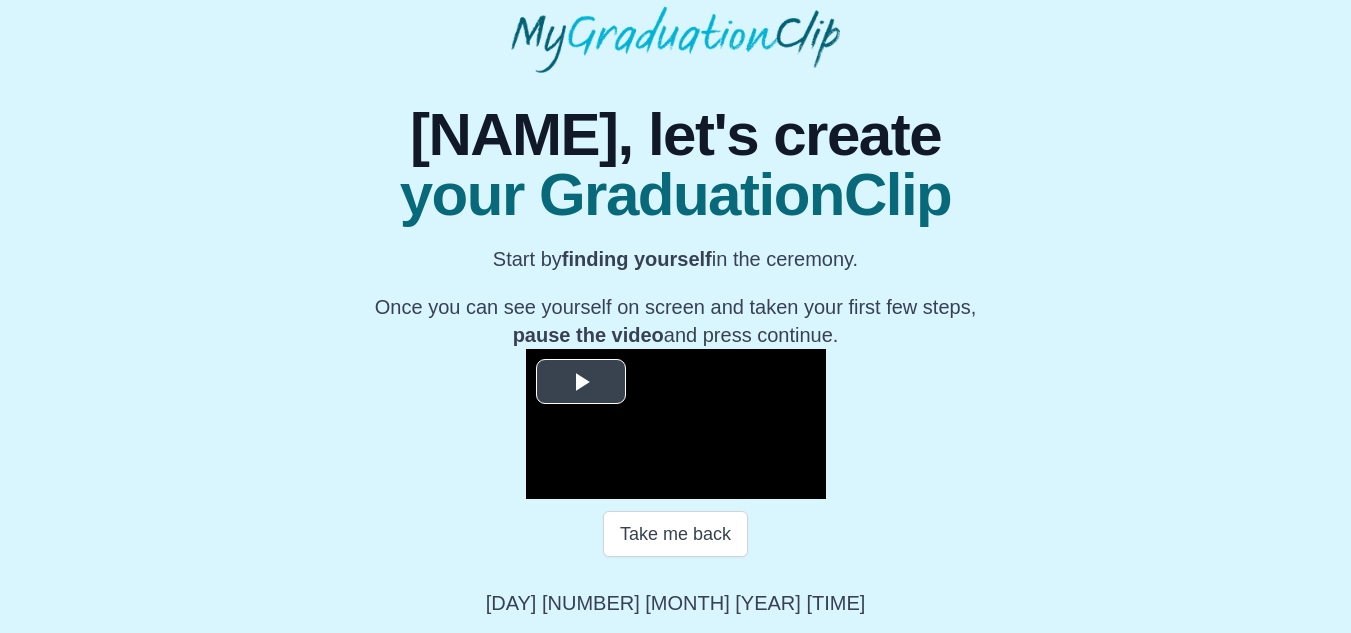 scroll, scrollTop: 317, scrollLeft: 0, axis: vertical 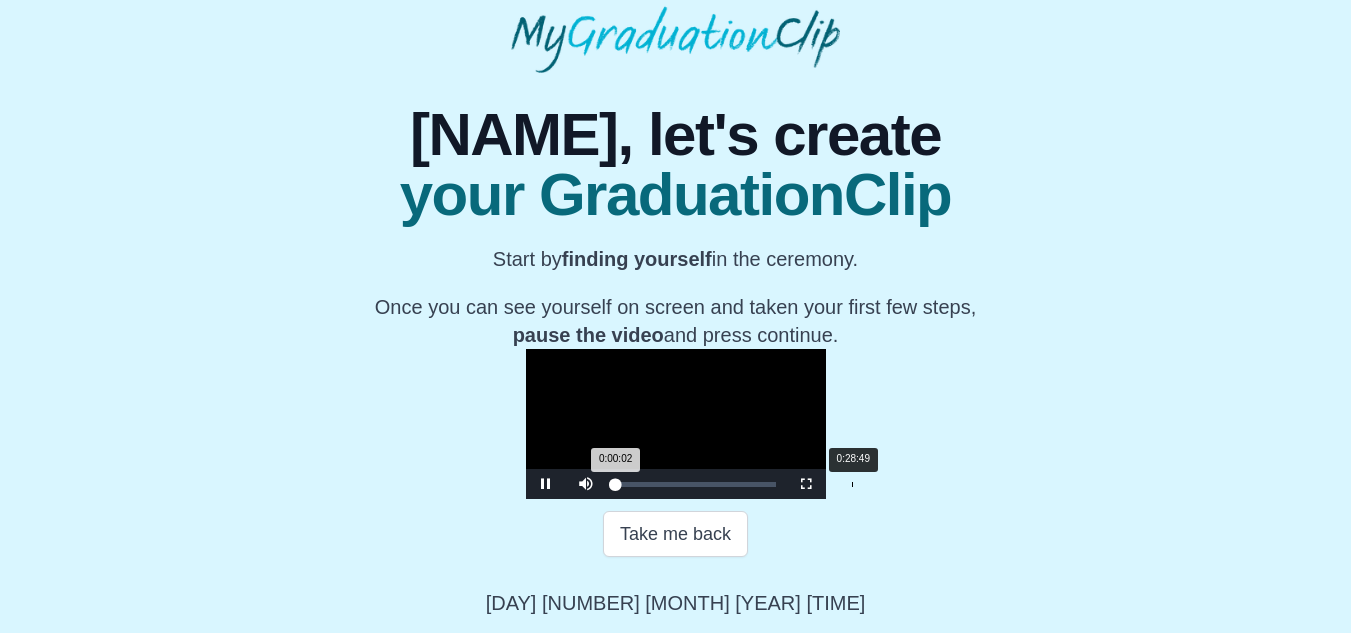 click on "Loaded : 0% 0:28:49 0:00:02 Progress : 0%" at bounding box center [696, 484] 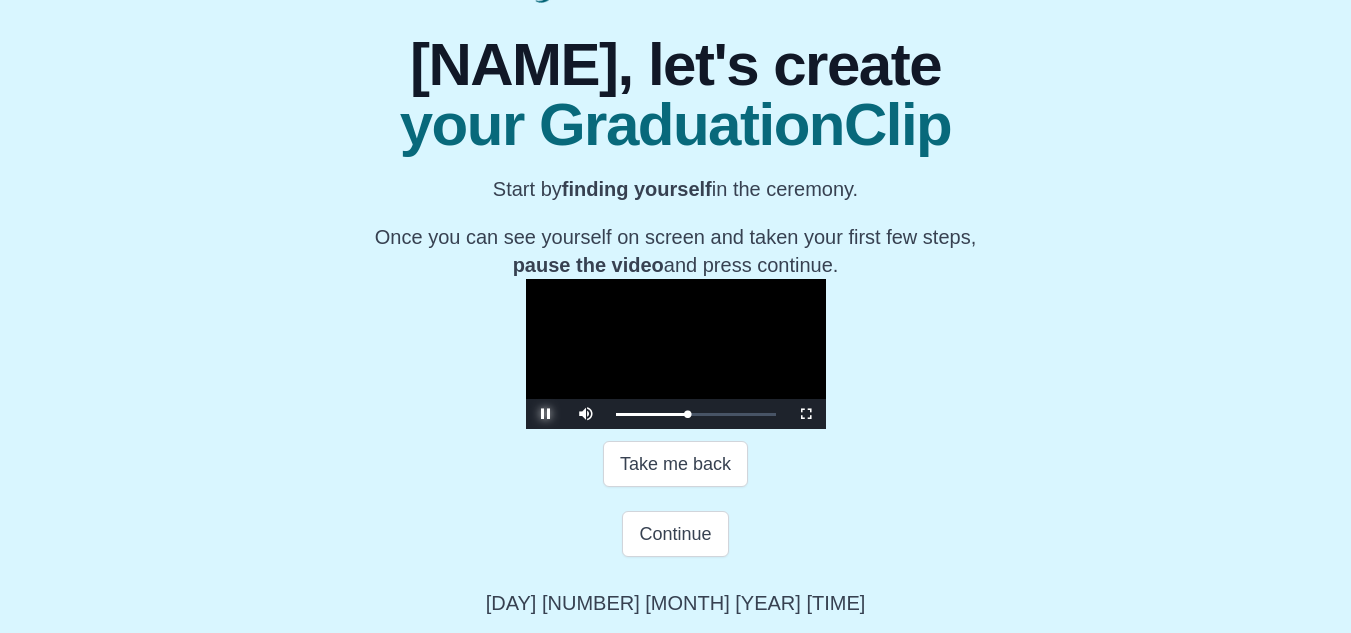 click at bounding box center [546, 414] 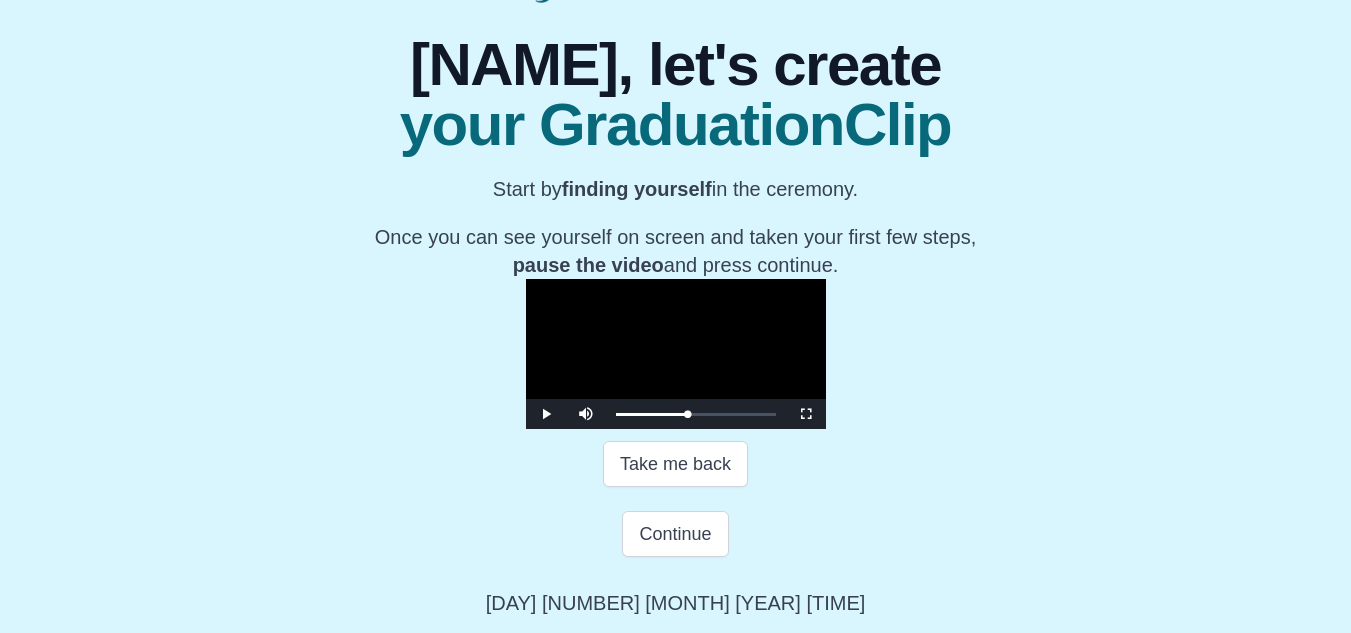 click on "Take me back" at bounding box center (676, 464) 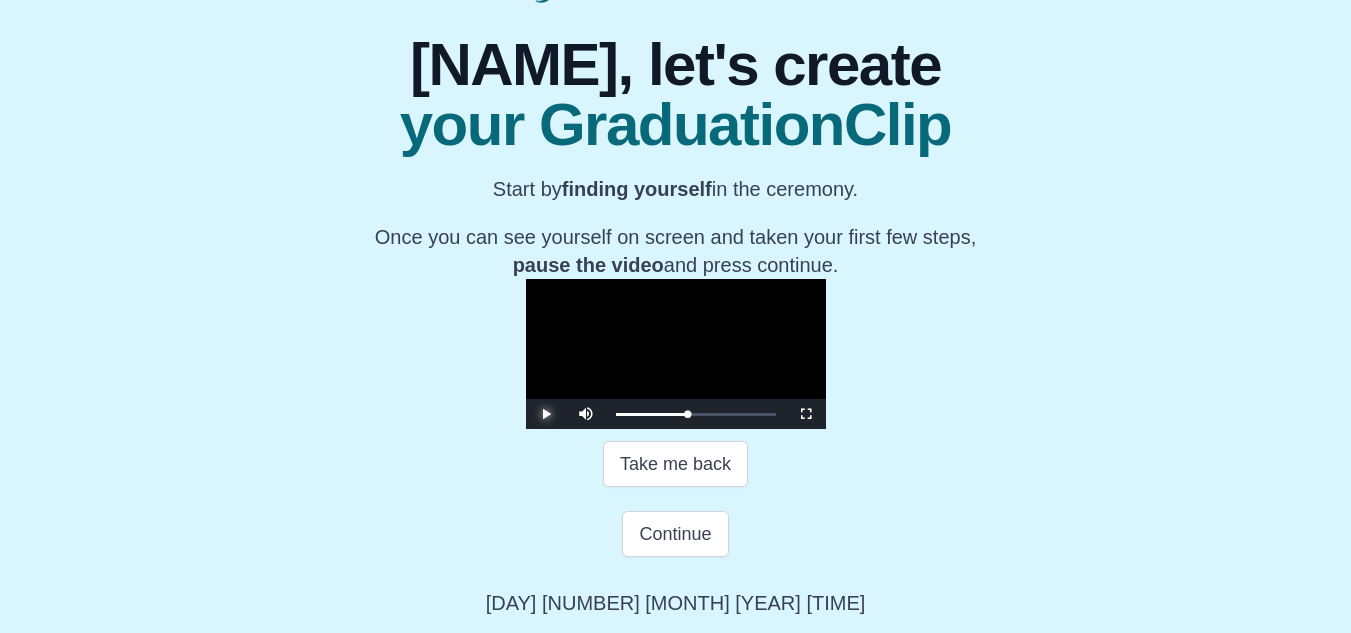 click at bounding box center [546, 414] 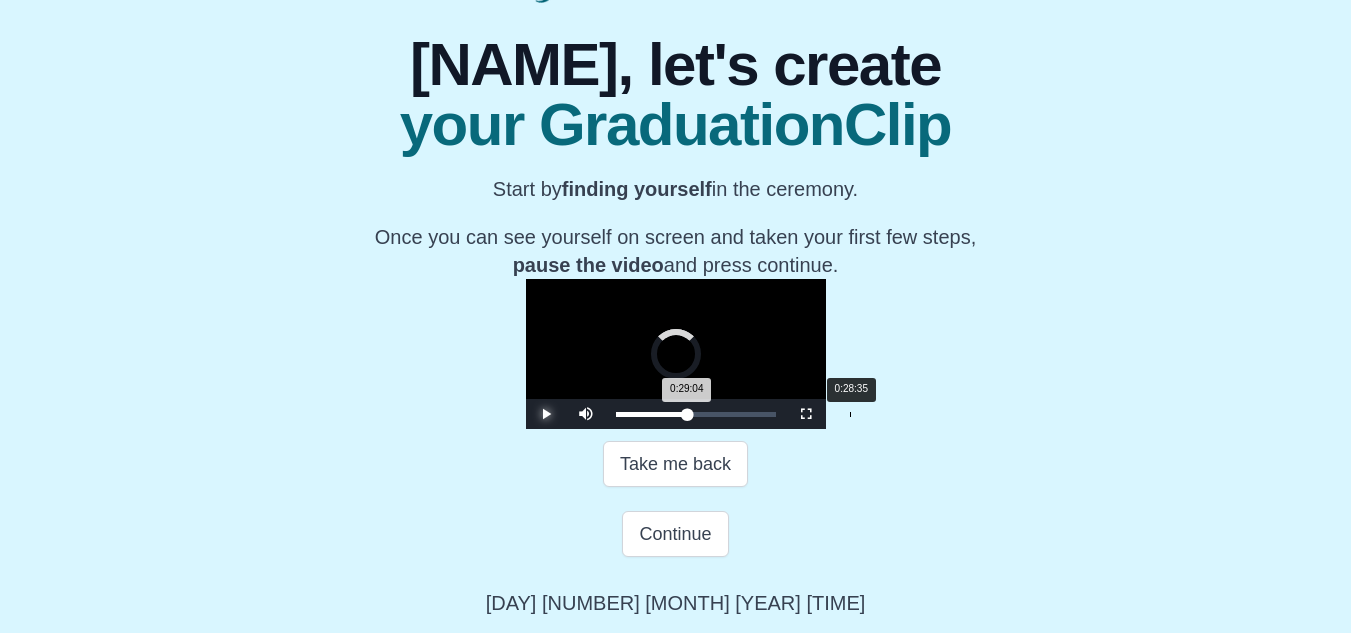 click on "0:29:04 Progress : 0%" at bounding box center (652, 414) 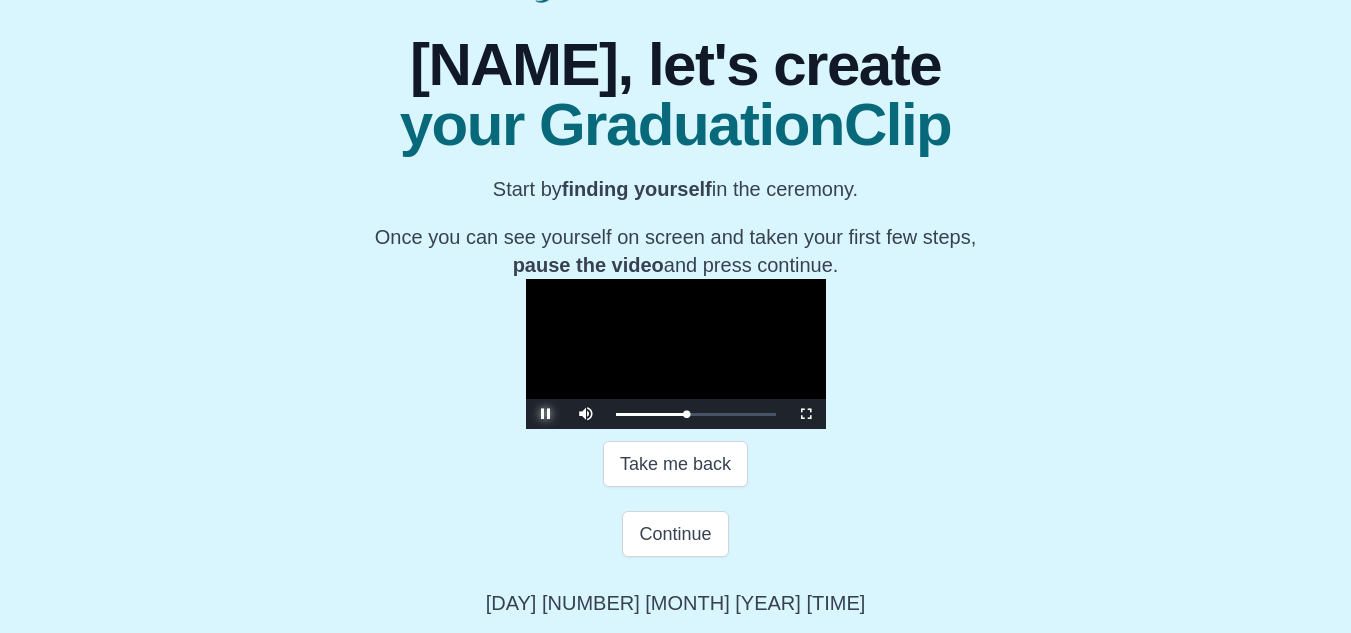click at bounding box center [546, 414] 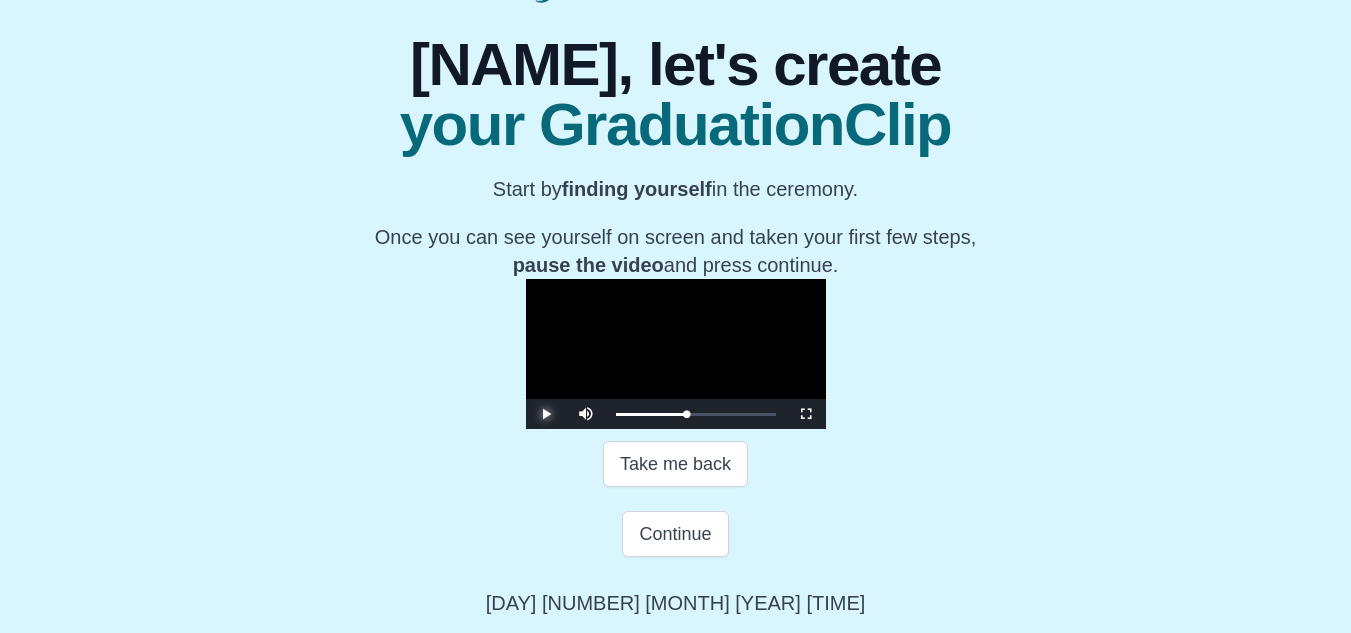 click at bounding box center [546, 414] 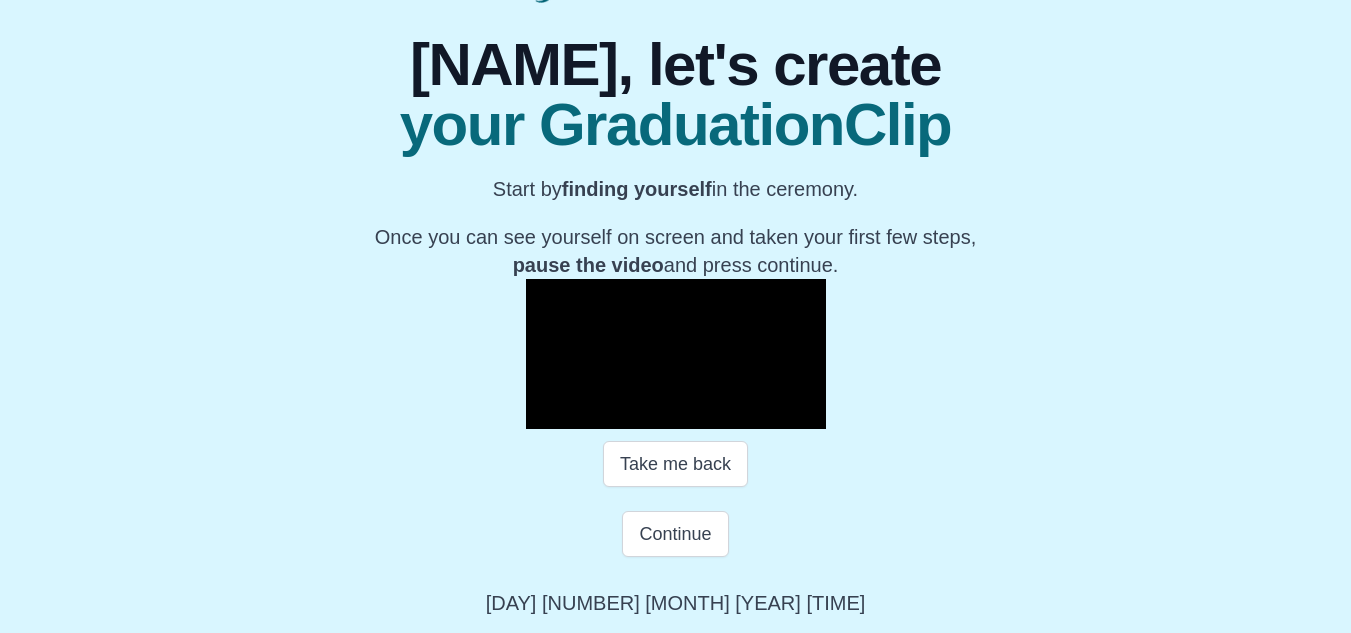 click at bounding box center (546, 414) 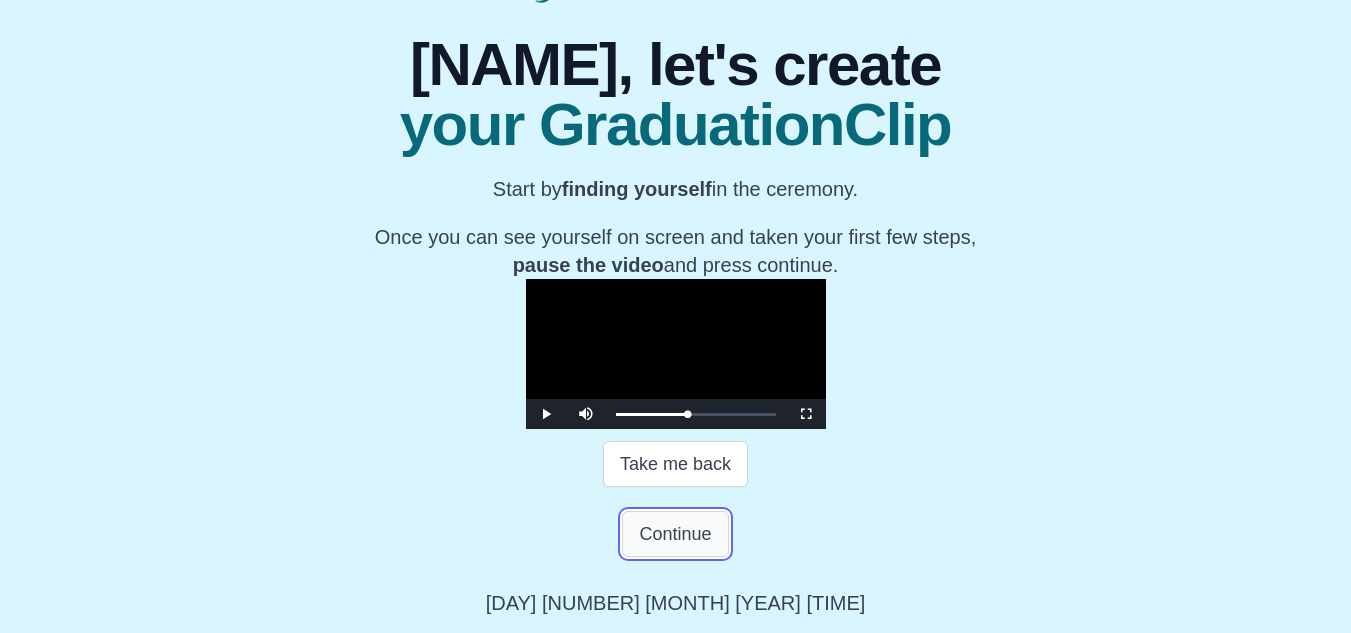 click on "Continue" at bounding box center [675, 534] 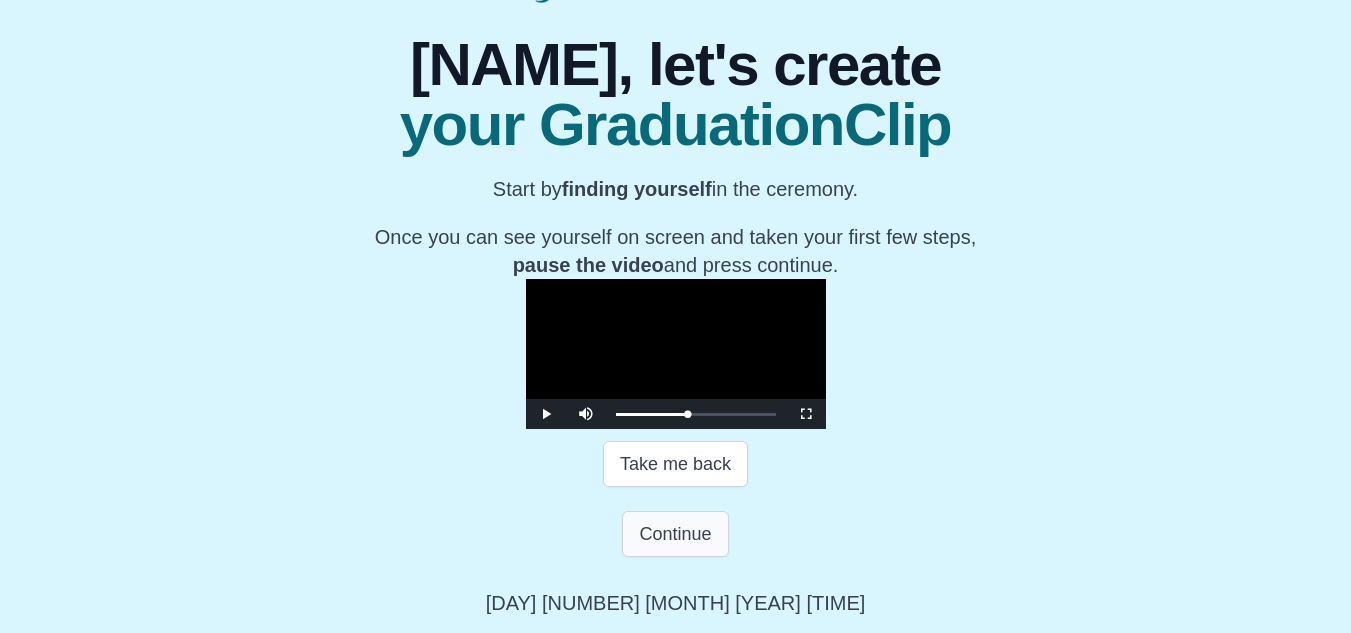 scroll, scrollTop: 28, scrollLeft: 0, axis: vertical 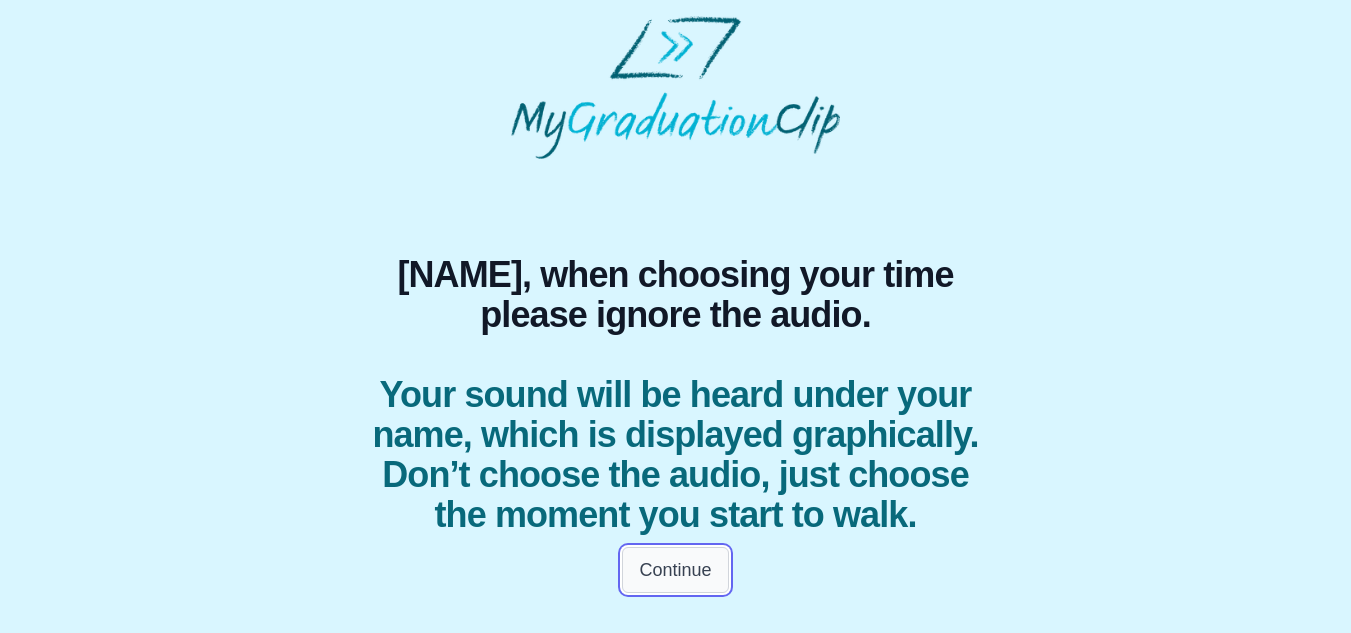 click on "Continue" at bounding box center [675, 570] 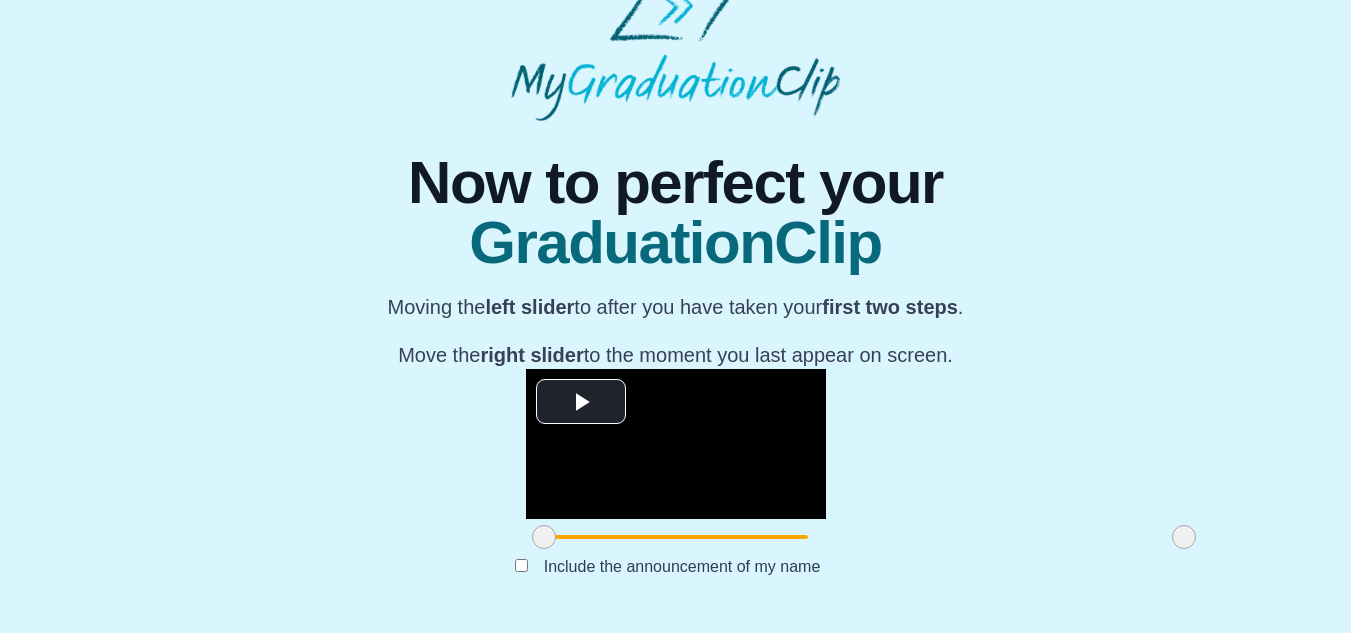 scroll, scrollTop: 269, scrollLeft: 0, axis: vertical 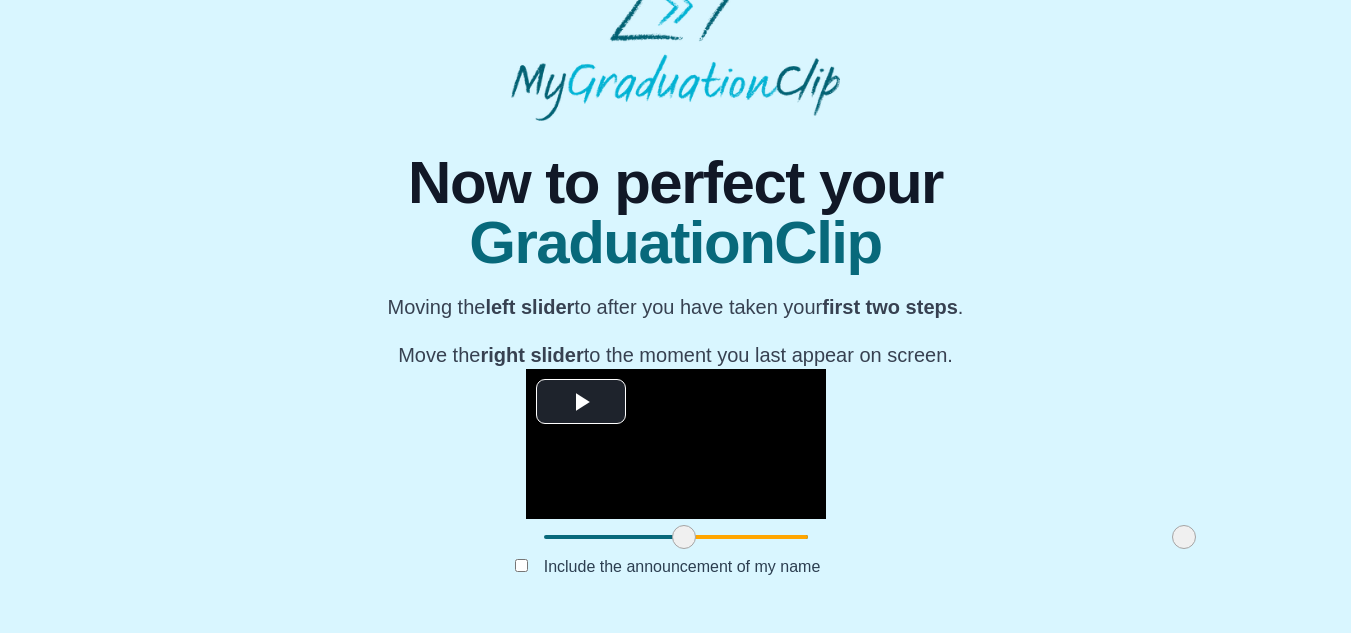 drag, startPoint x: 354, startPoint y: 537, endPoint x: 492, endPoint y: 521, distance: 138.92444 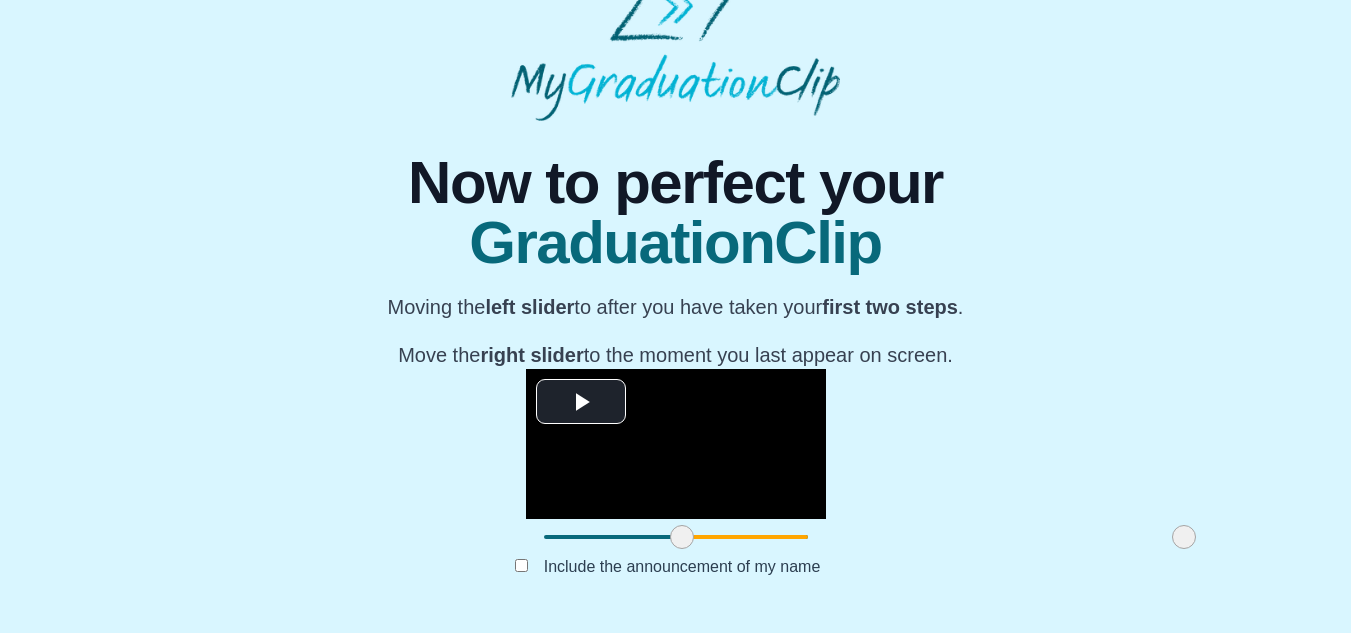 scroll, scrollTop: 92, scrollLeft: 0, axis: vertical 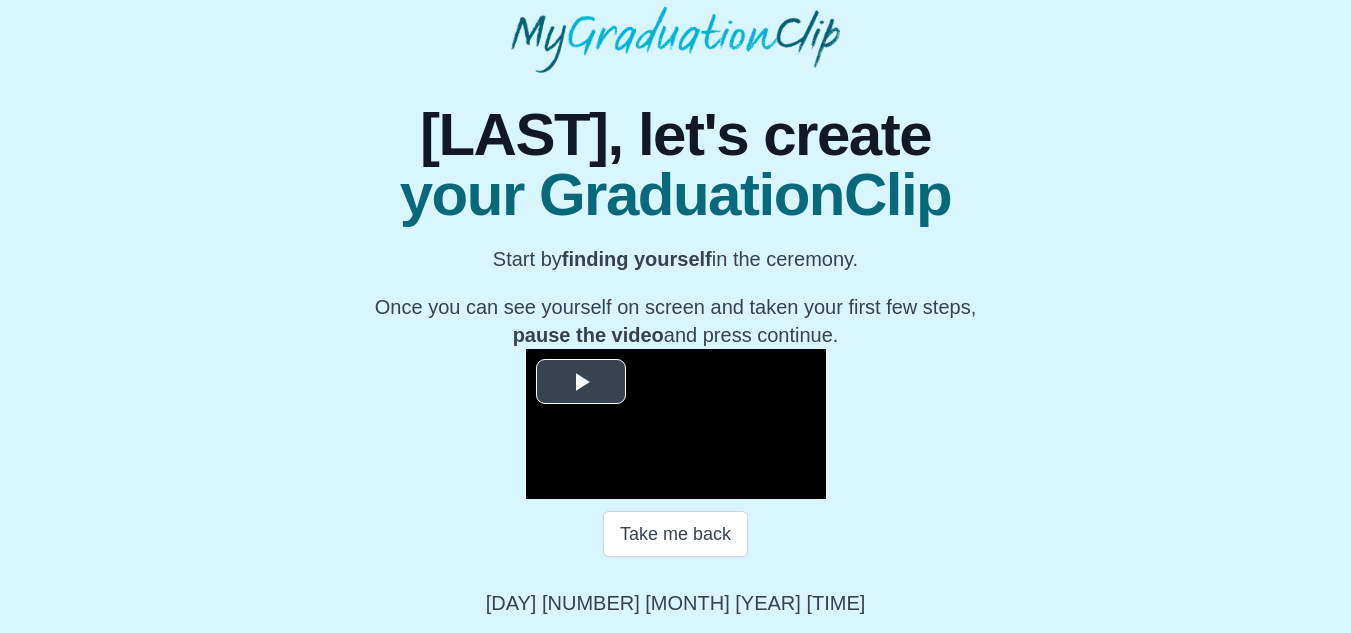 click at bounding box center (581, 382) 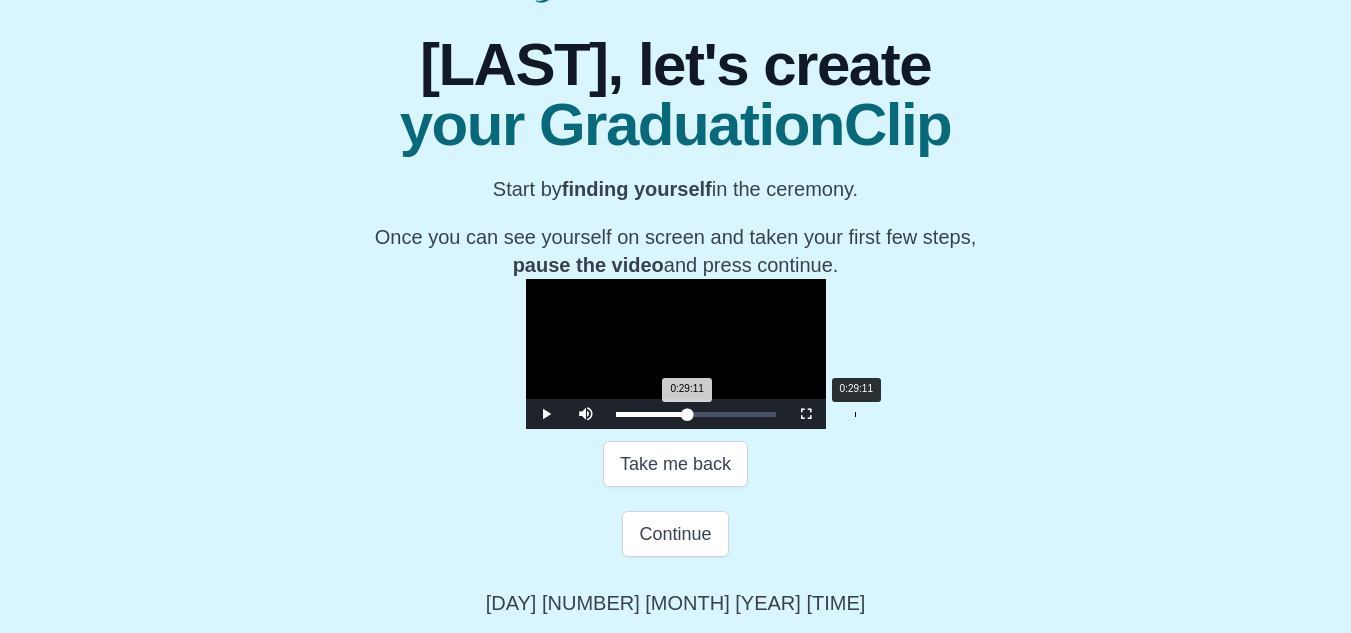 drag, startPoint x: 430, startPoint y: 503, endPoint x: 668, endPoint y: 499, distance: 238.03362 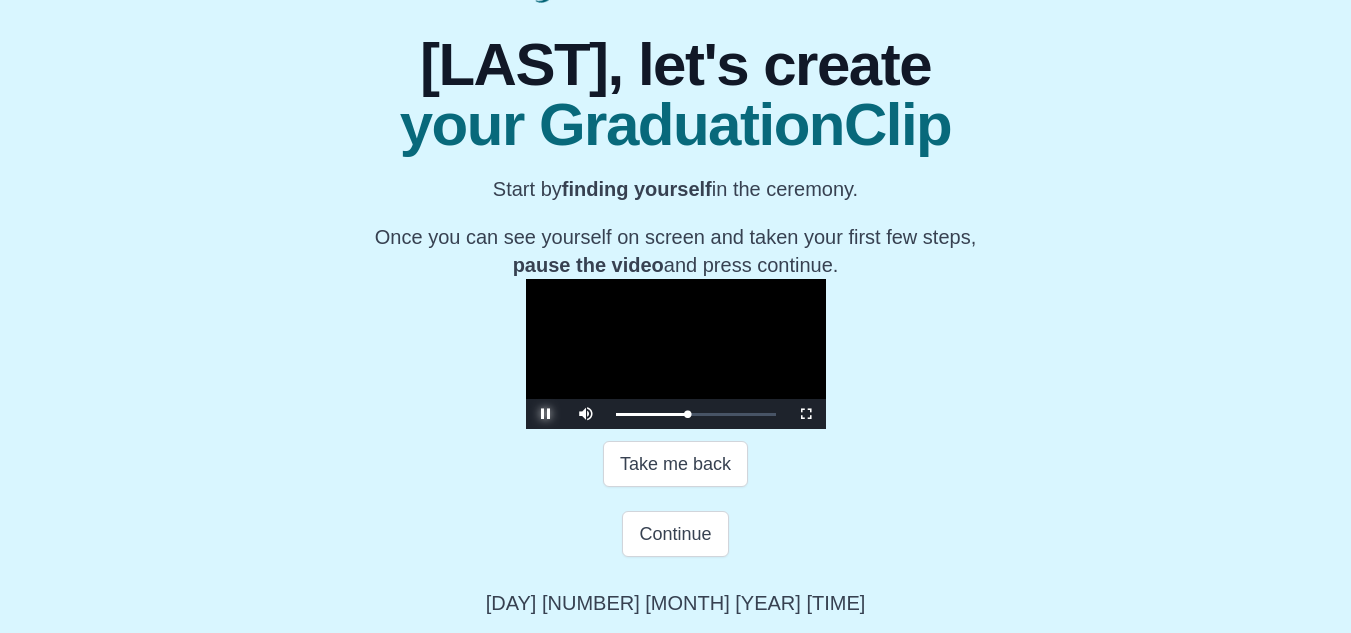click at bounding box center [546, 414] 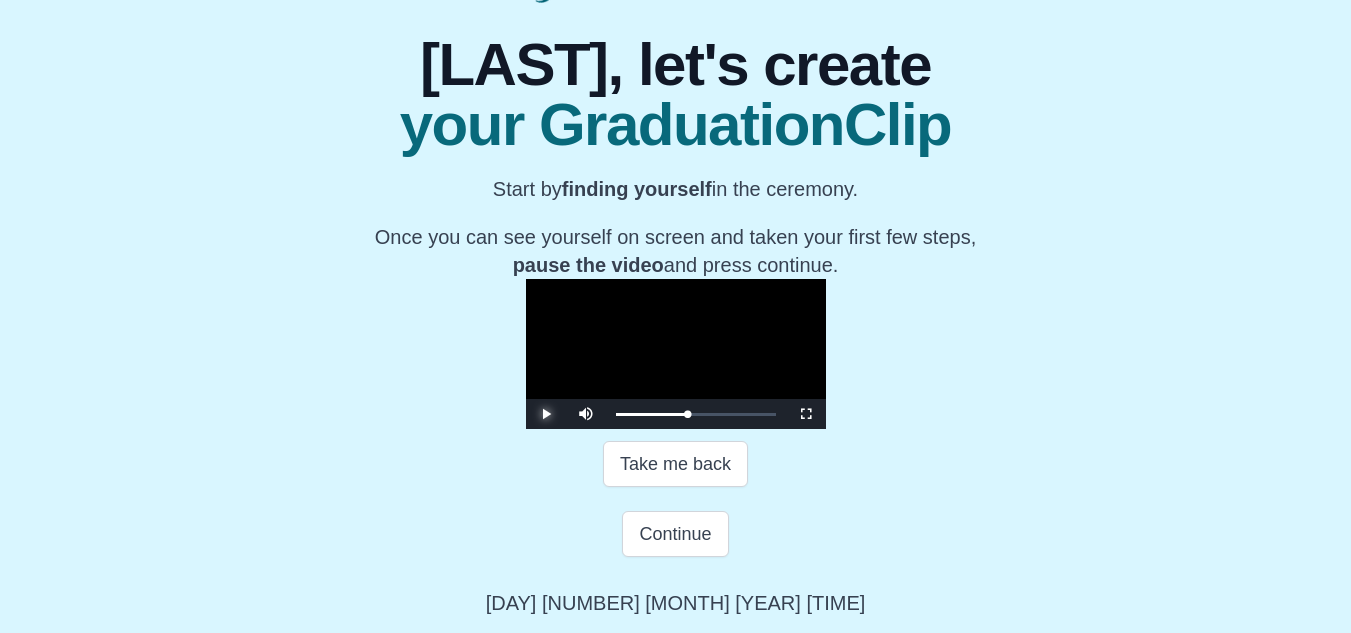 click at bounding box center [546, 414] 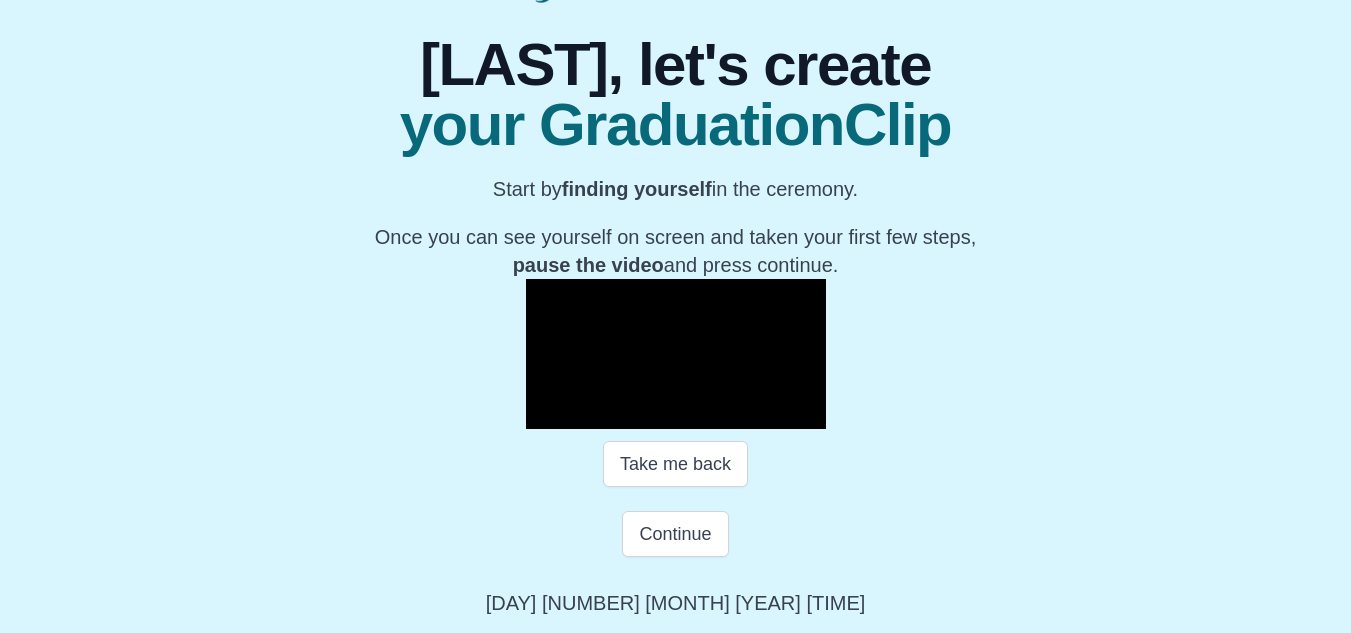 click at bounding box center (546, 414) 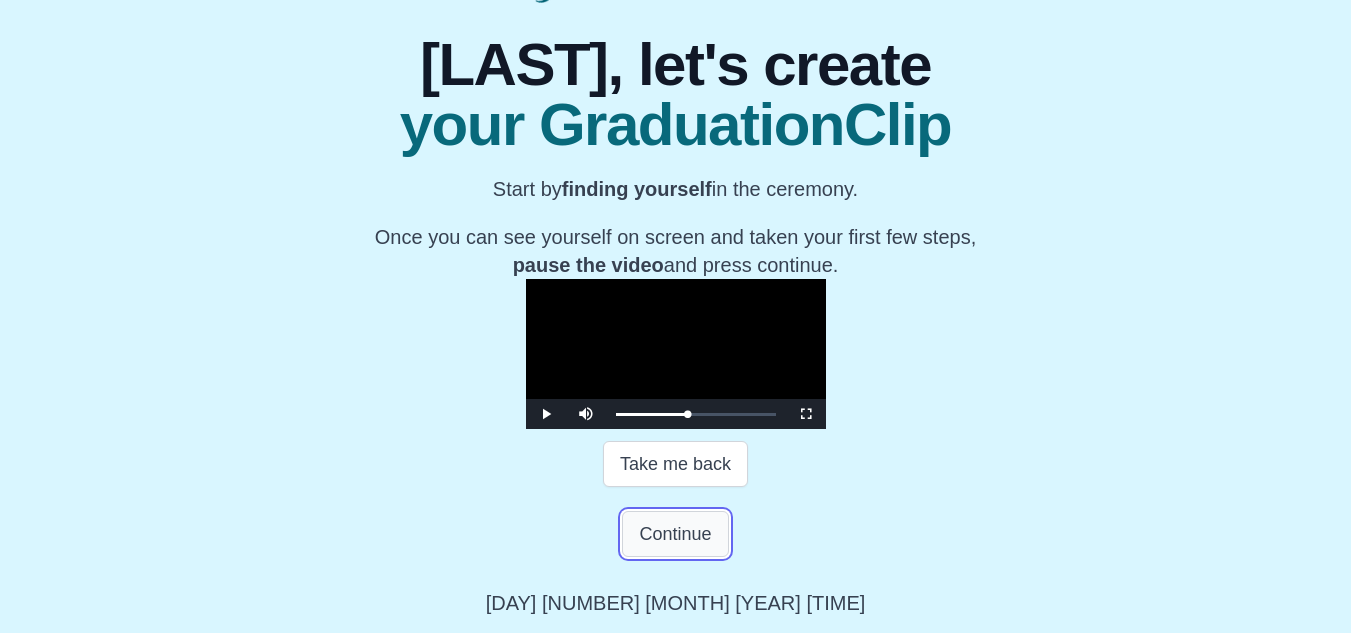 click on "Continue" at bounding box center [675, 534] 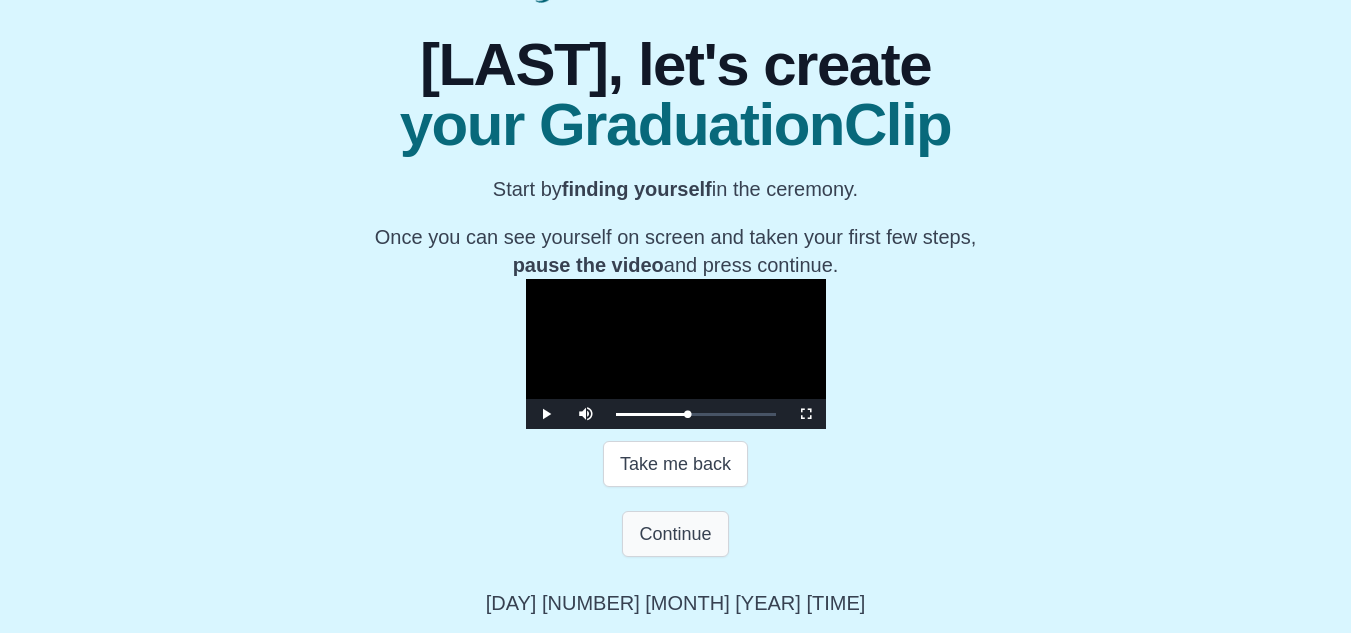 scroll, scrollTop: 28, scrollLeft: 0, axis: vertical 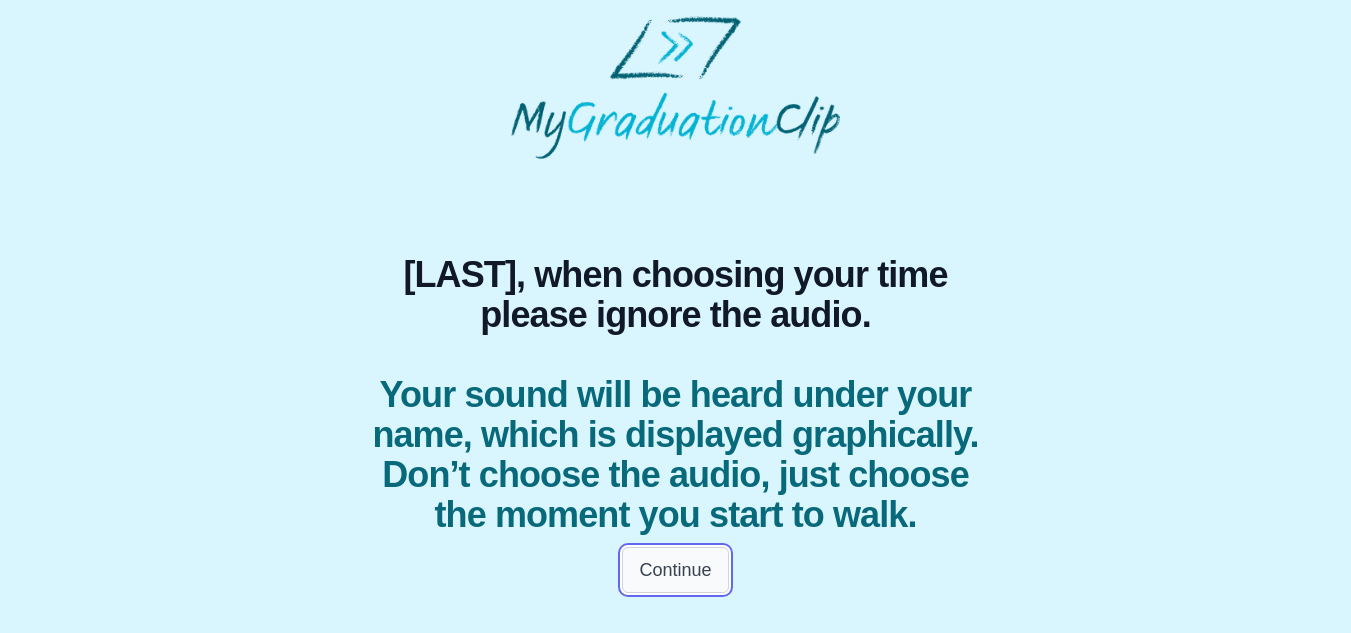 click on "Continue" at bounding box center (675, 570) 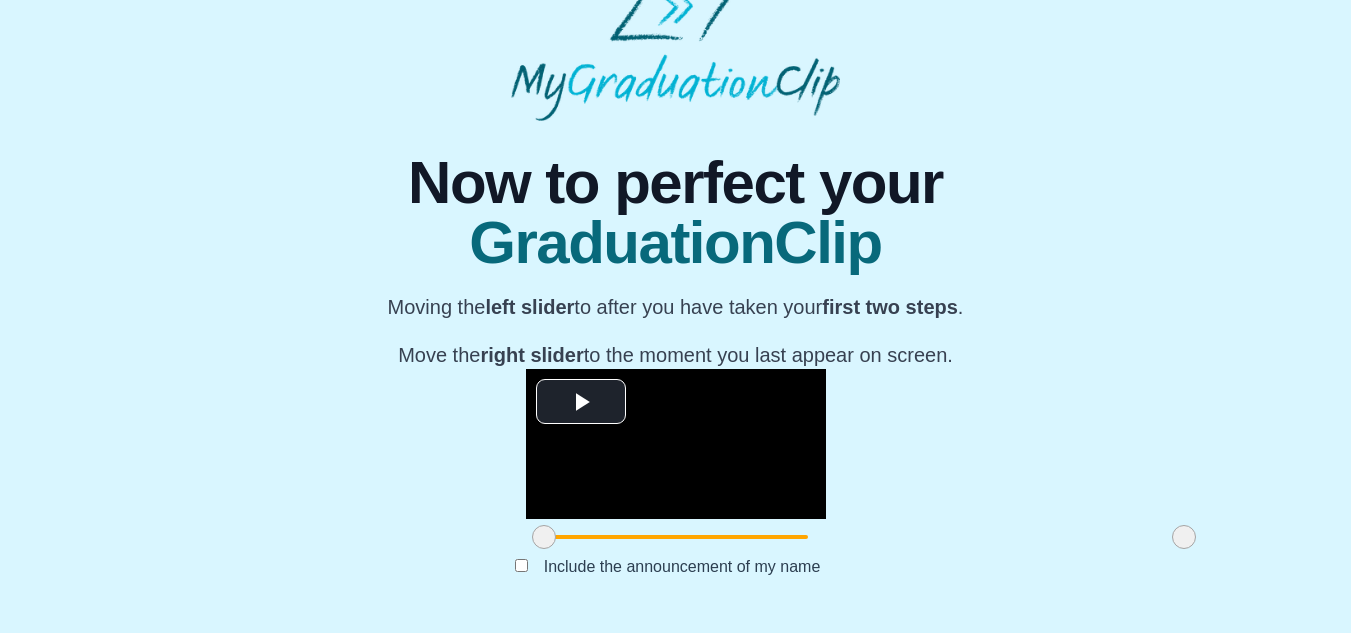 scroll, scrollTop: 228, scrollLeft: 0, axis: vertical 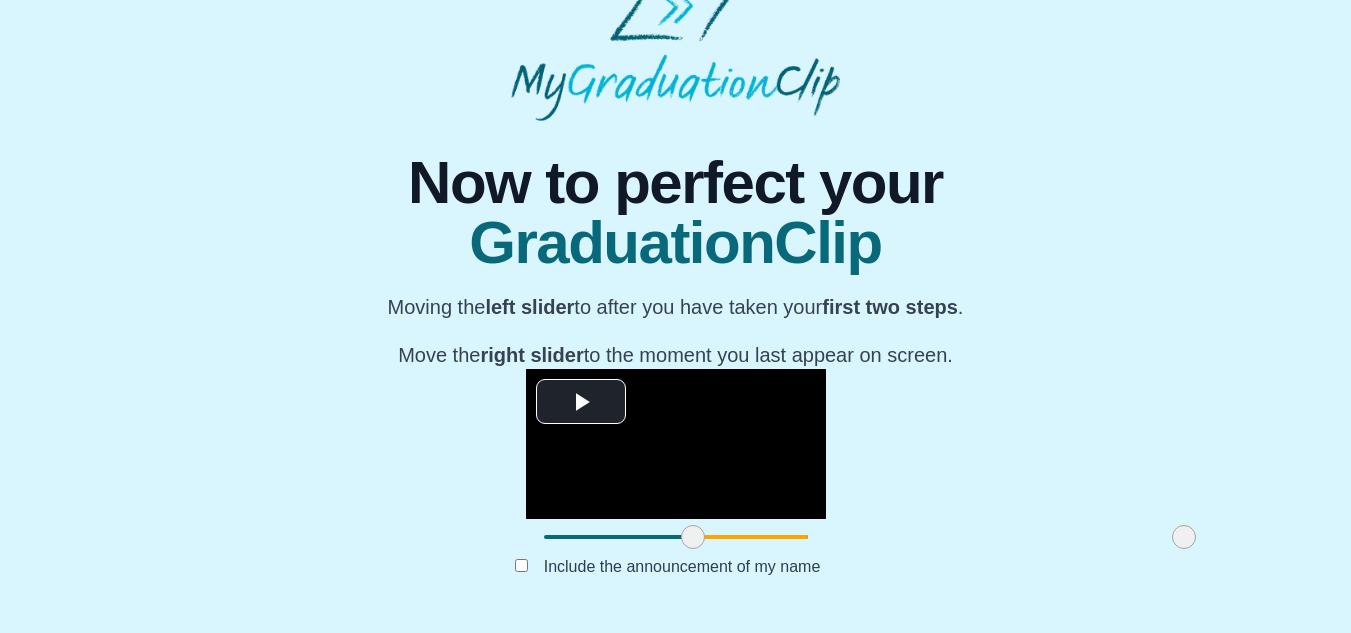 drag, startPoint x: 354, startPoint y: 581, endPoint x: 503, endPoint y: 579, distance: 149.01343 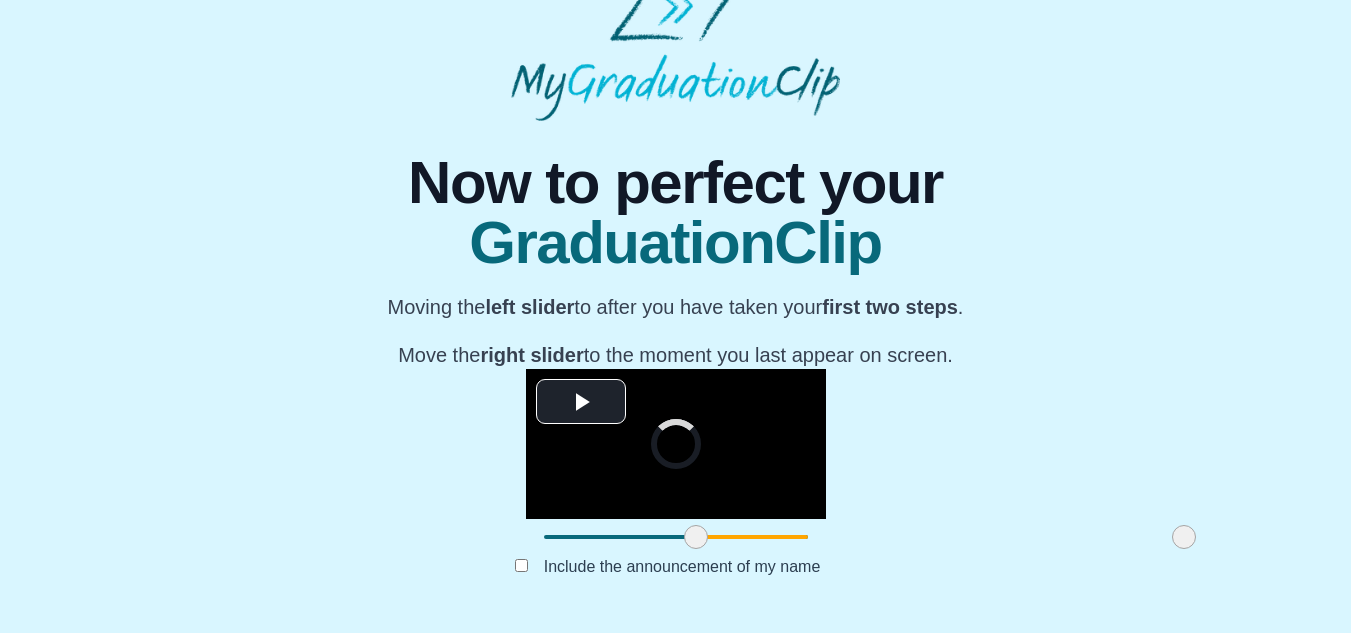 click at bounding box center [696, 537] 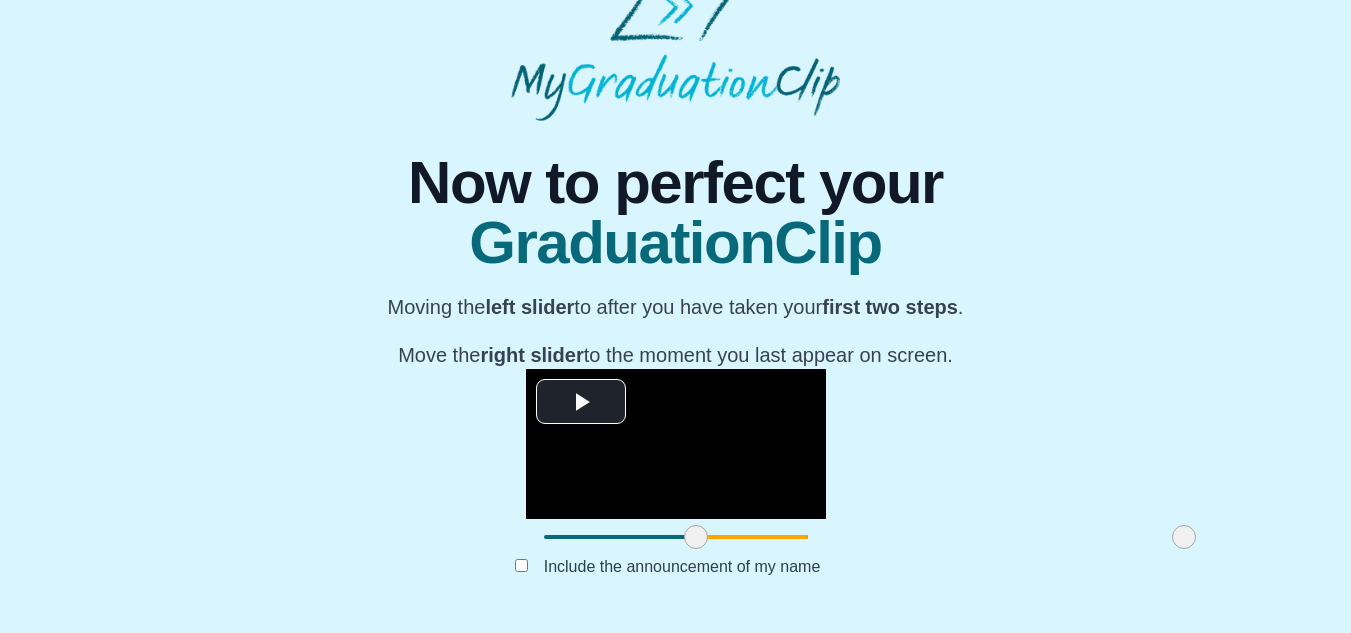 drag, startPoint x: 1000, startPoint y: 577, endPoint x: 1027, endPoint y: 575, distance: 27.073973 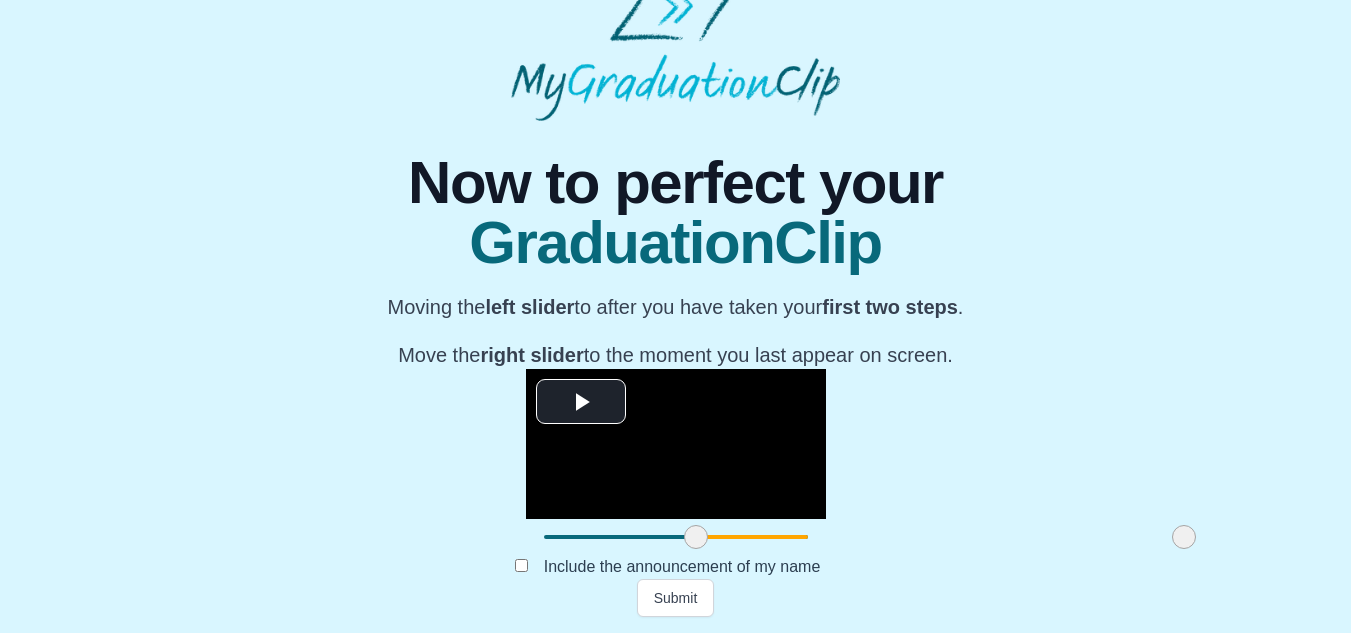 click at bounding box center (1184, 537) 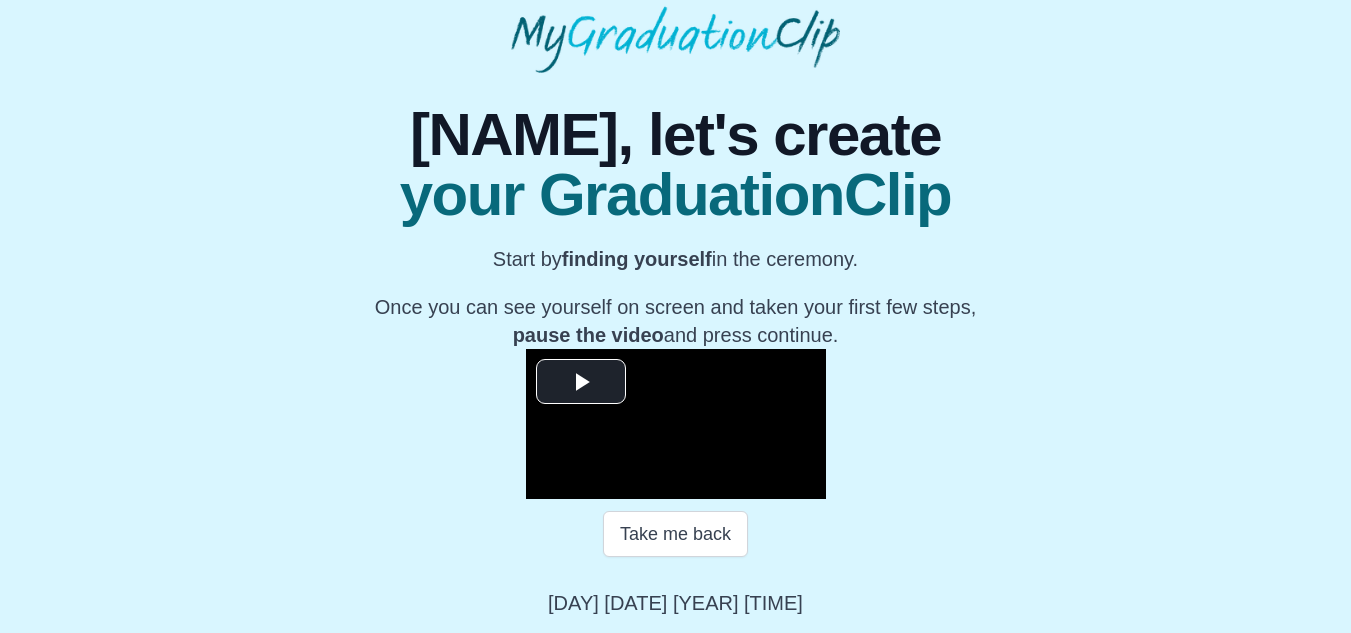 scroll, scrollTop: 300, scrollLeft: 0, axis: vertical 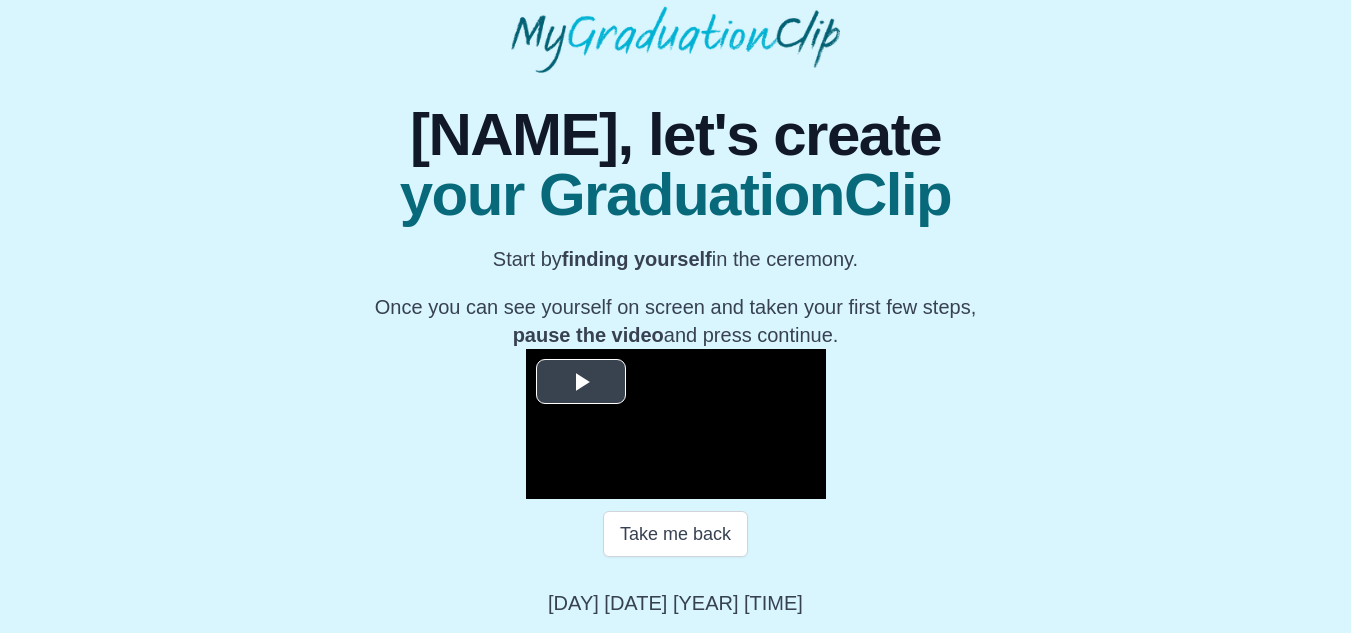 click at bounding box center [581, 382] 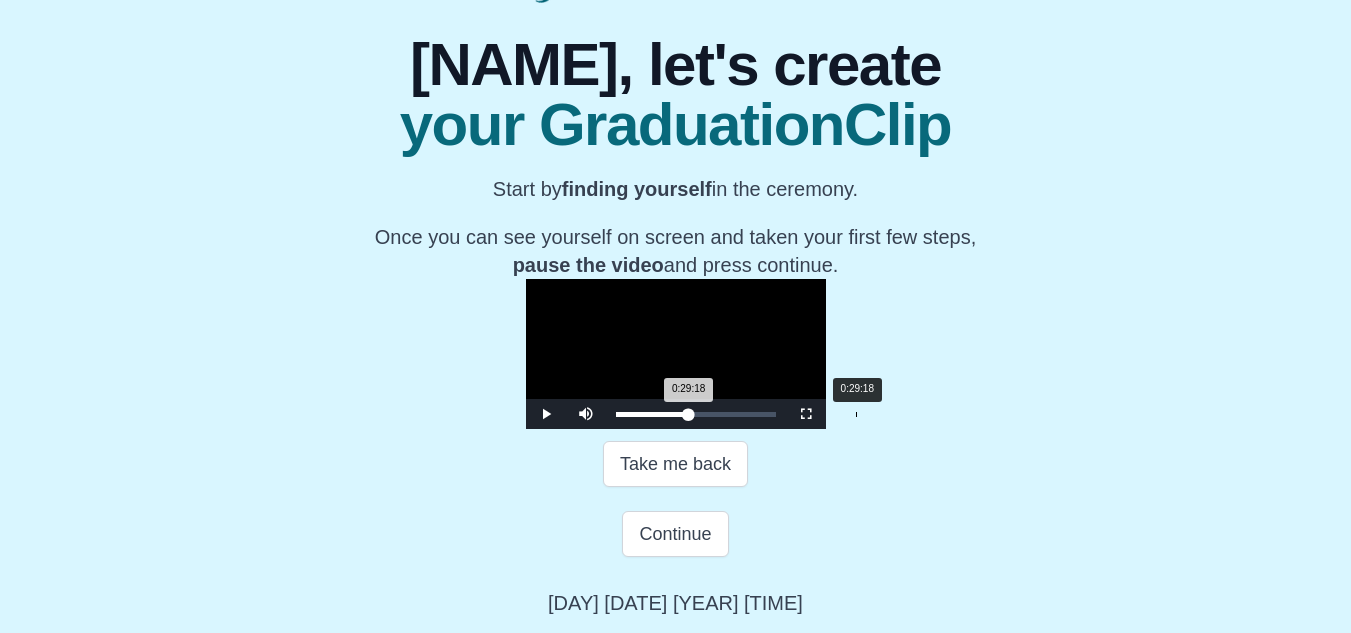 drag, startPoint x: 426, startPoint y: 502, endPoint x: 669, endPoint y: 495, distance: 243.1008 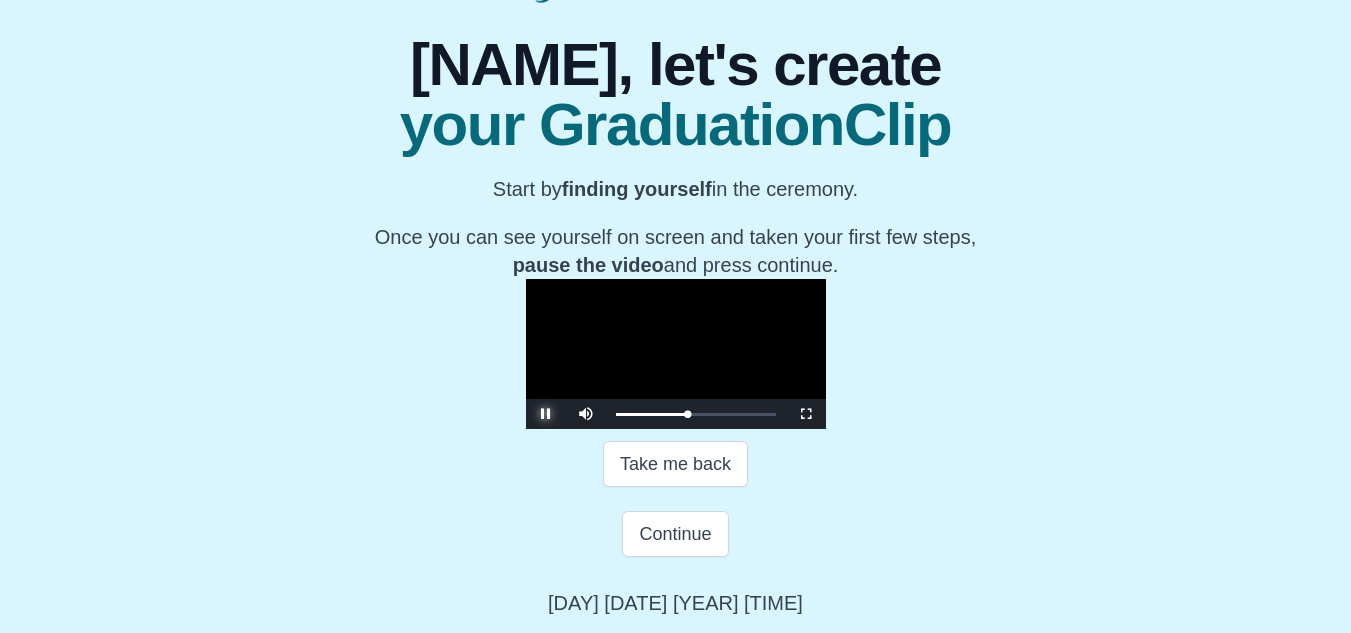 click at bounding box center (546, 414) 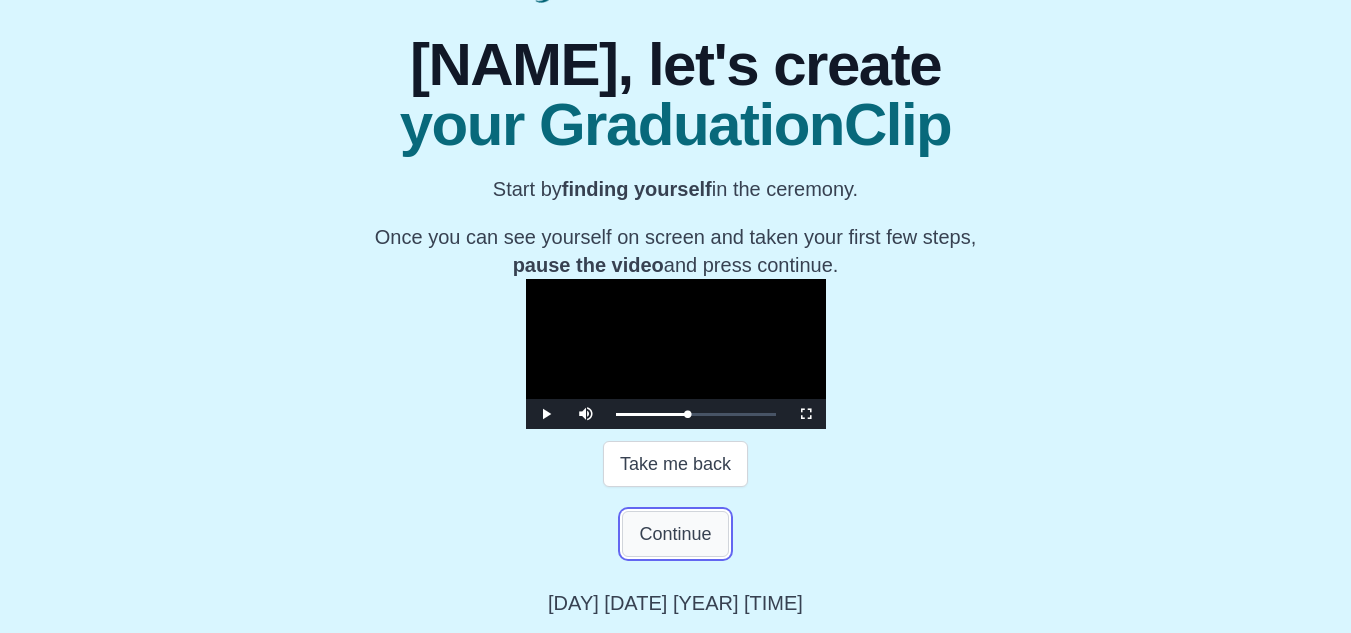 click on "Continue" at bounding box center [675, 534] 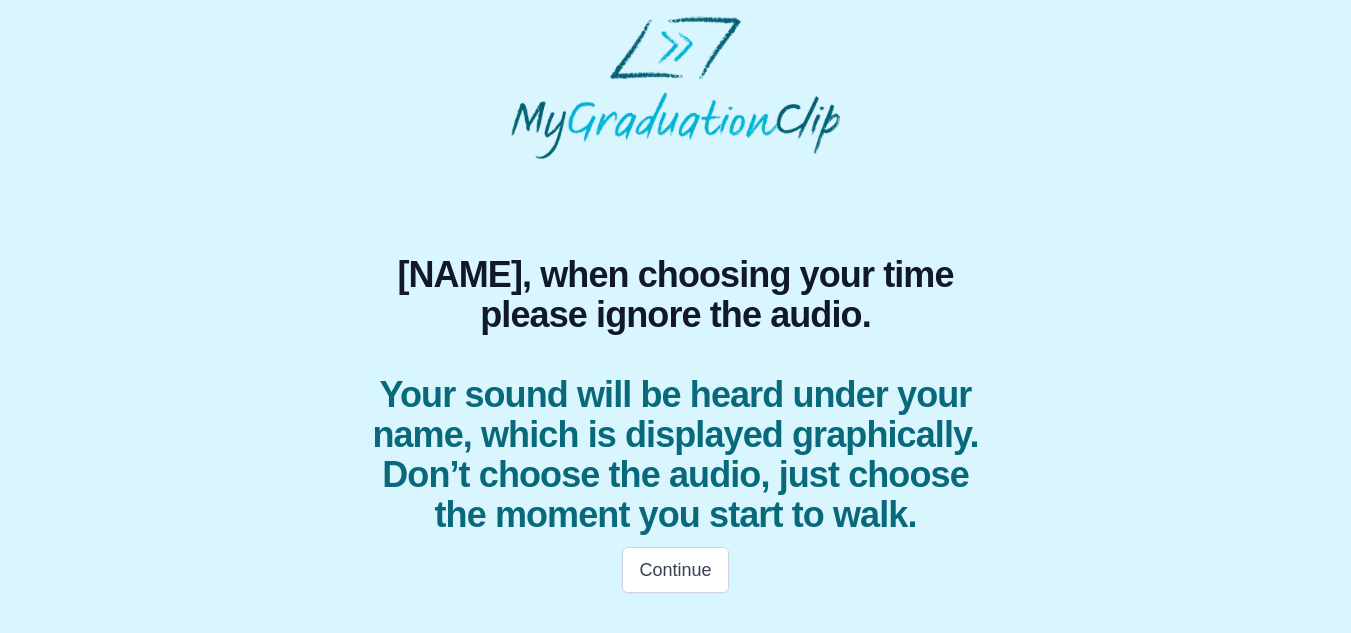 scroll, scrollTop: 28, scrollLeft: 0, axis: vertical 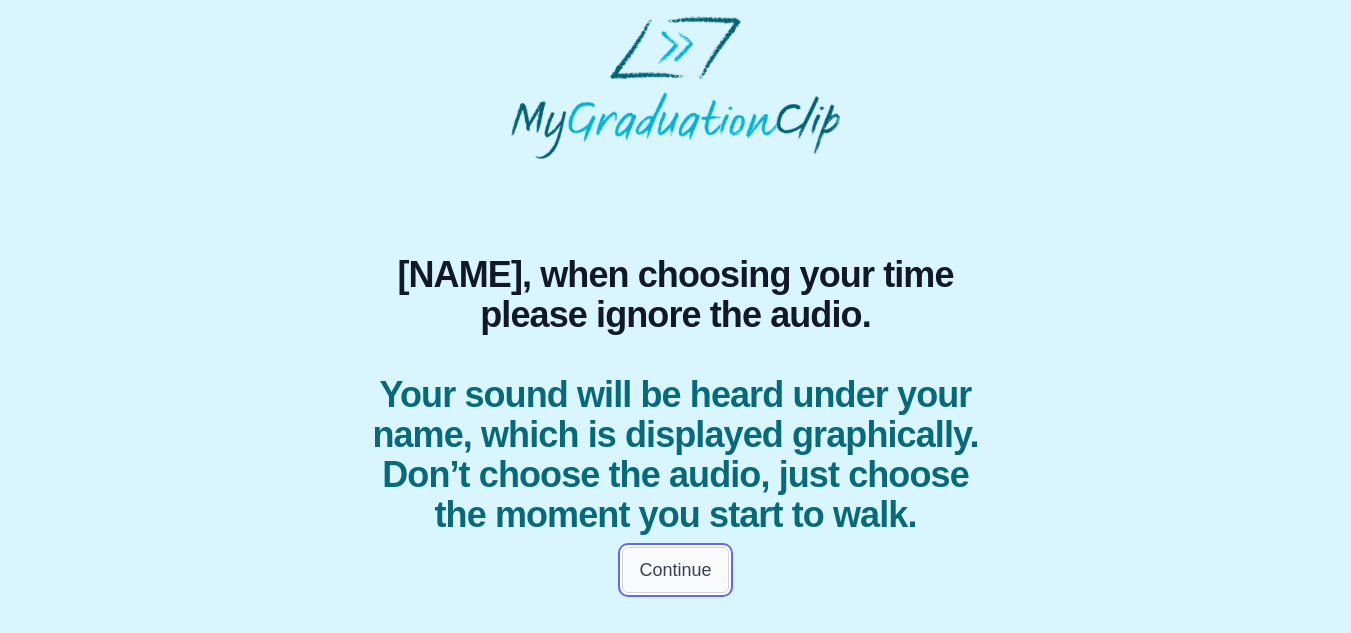 click on "Continue" at bounding box center (675, 570) 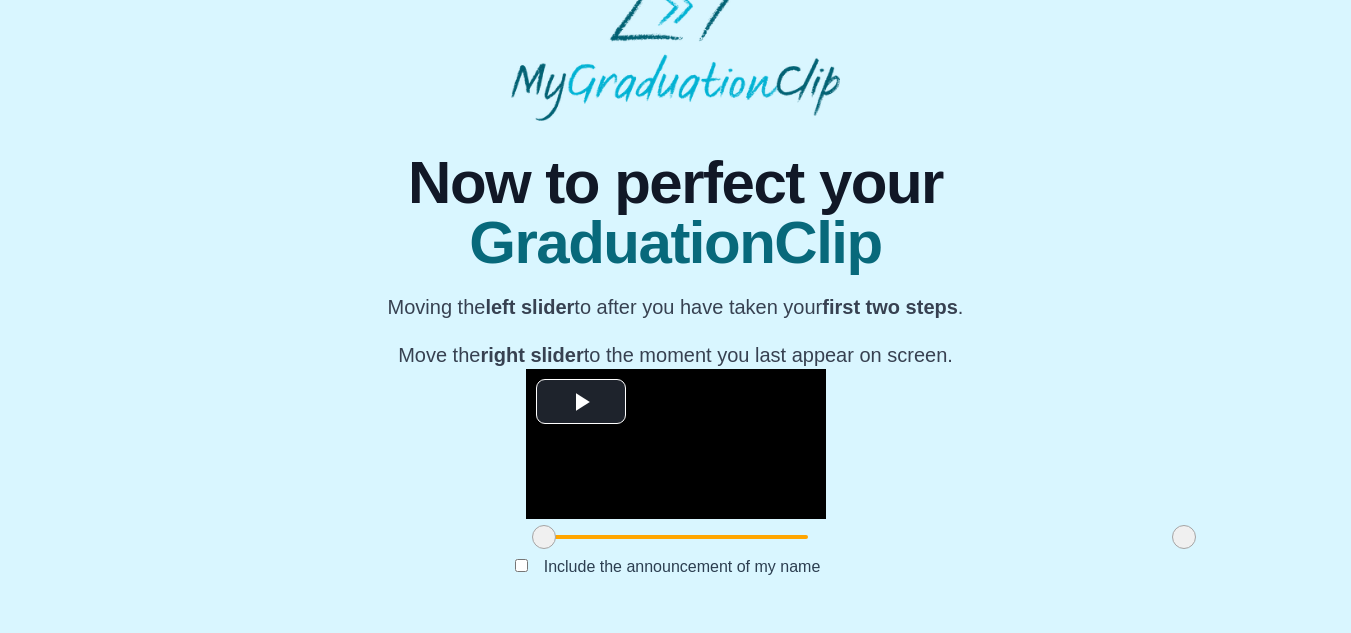 scroll, scrollTop: 228, scrollLeft: 0, axis: vertical 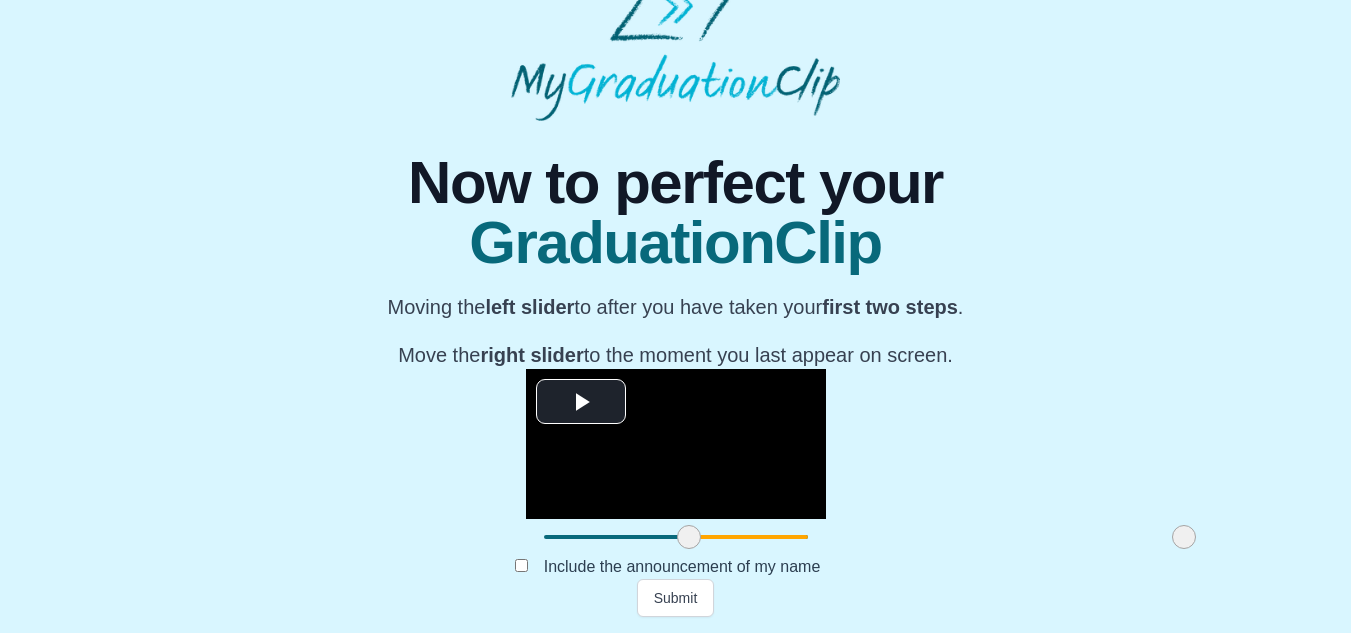 drag, startPoint x: 357, startPoint y: 584, endPoint x: 502, endPoint y: 582, distance: 145.0138 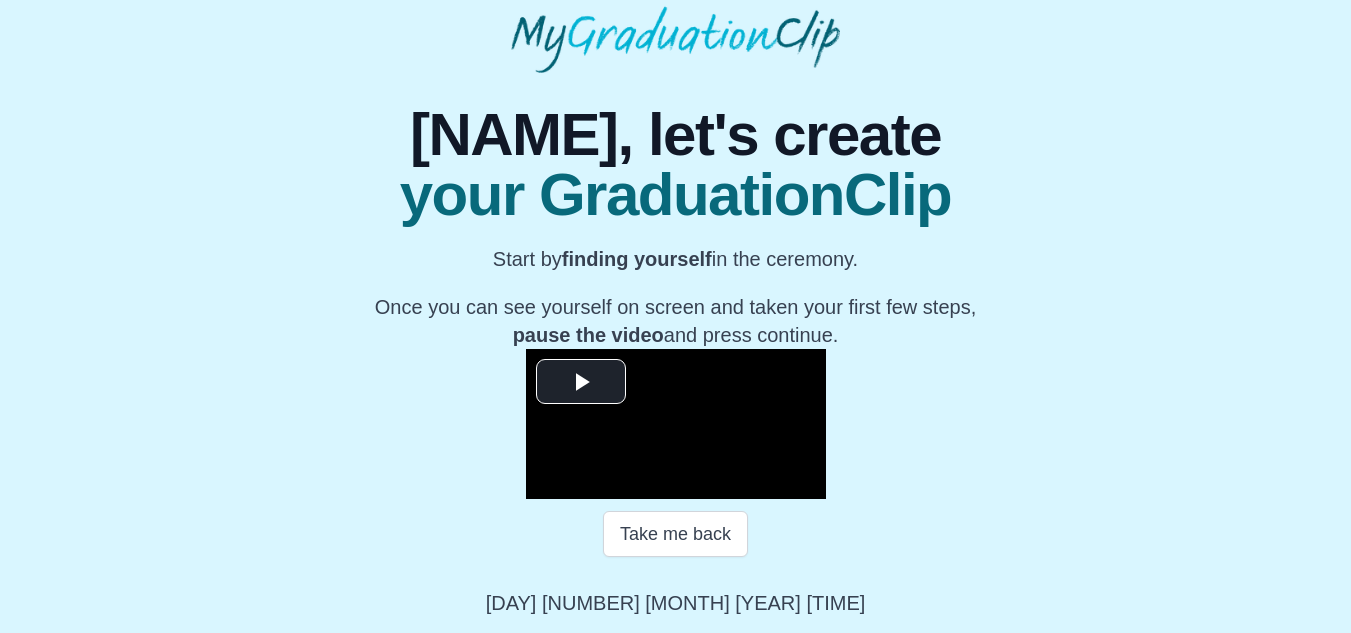 scroll, scrollTop: 300, scrollLeft: 0, axis: vertical 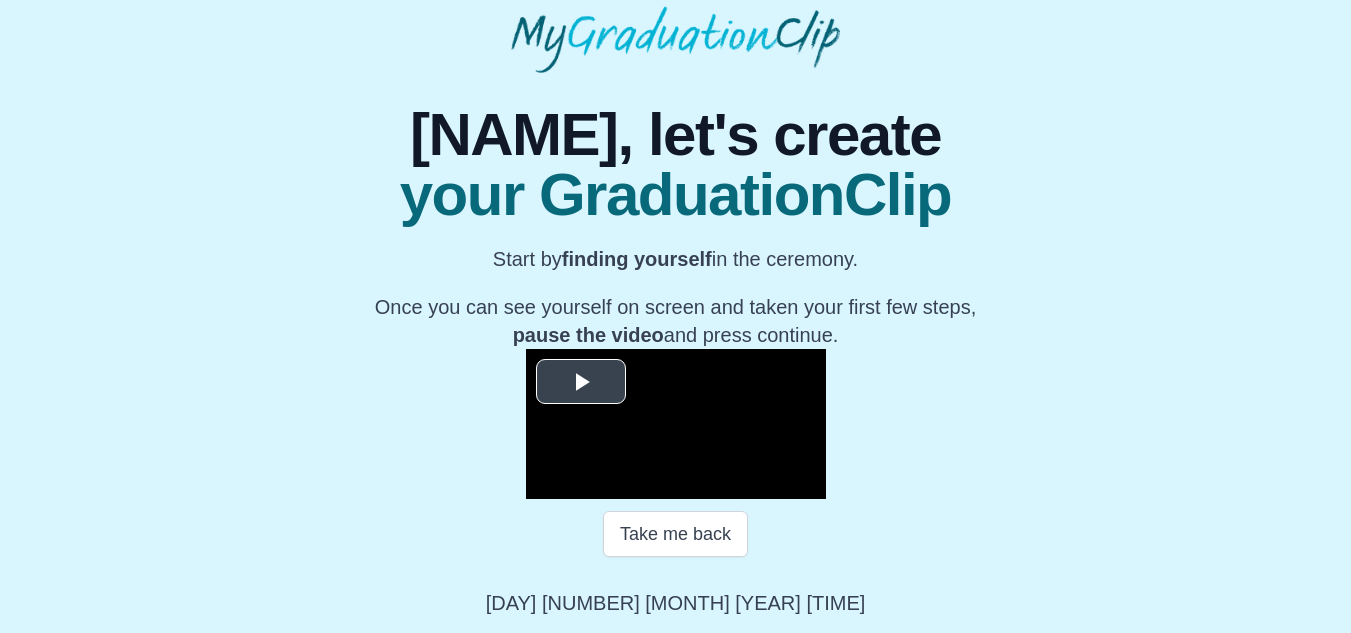 click at bounding box center (581, 382) 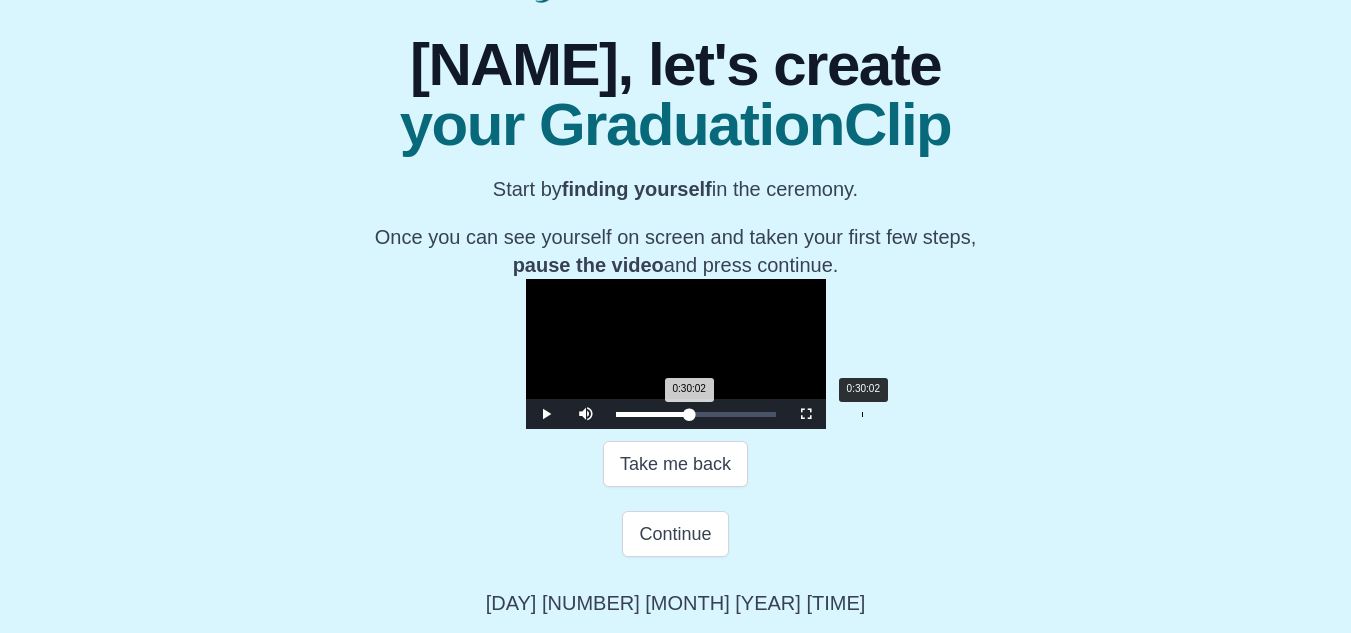 drag, startPoint x: 428, startPoint y: 499, endPoint x: 675, endPoint y: 497, distance: 247.0081 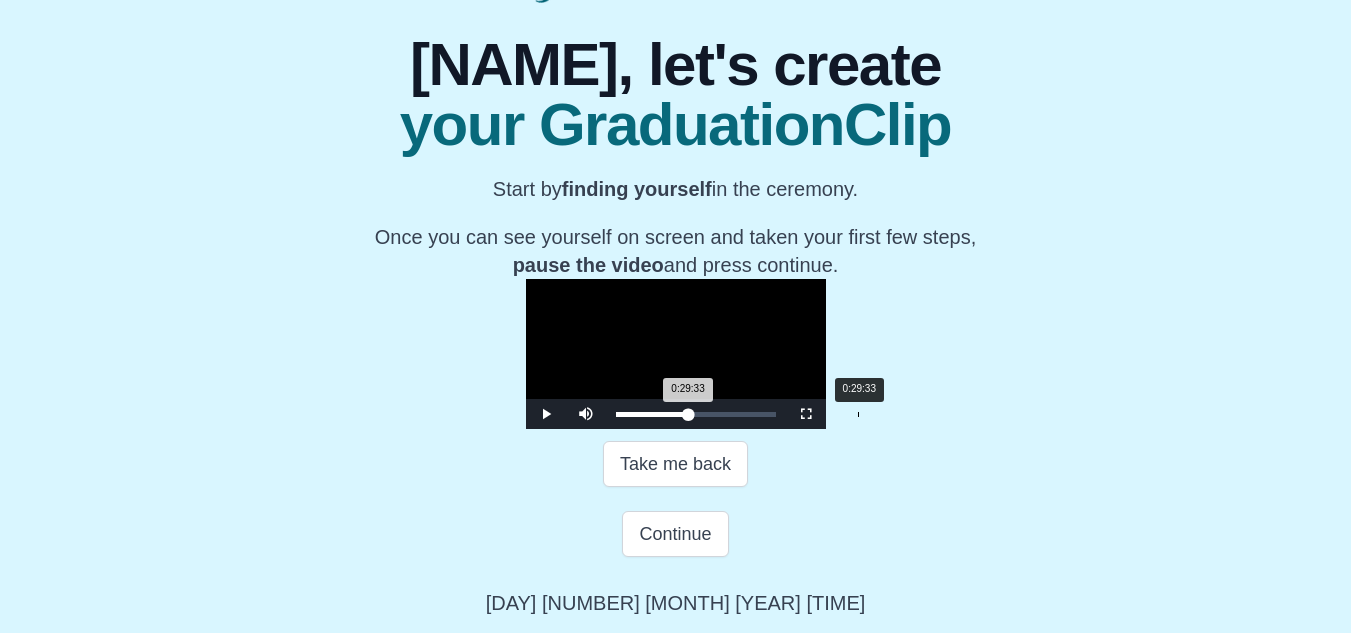 click on "0:29:33 Progress : 0%" at bounding box center [652, 414] 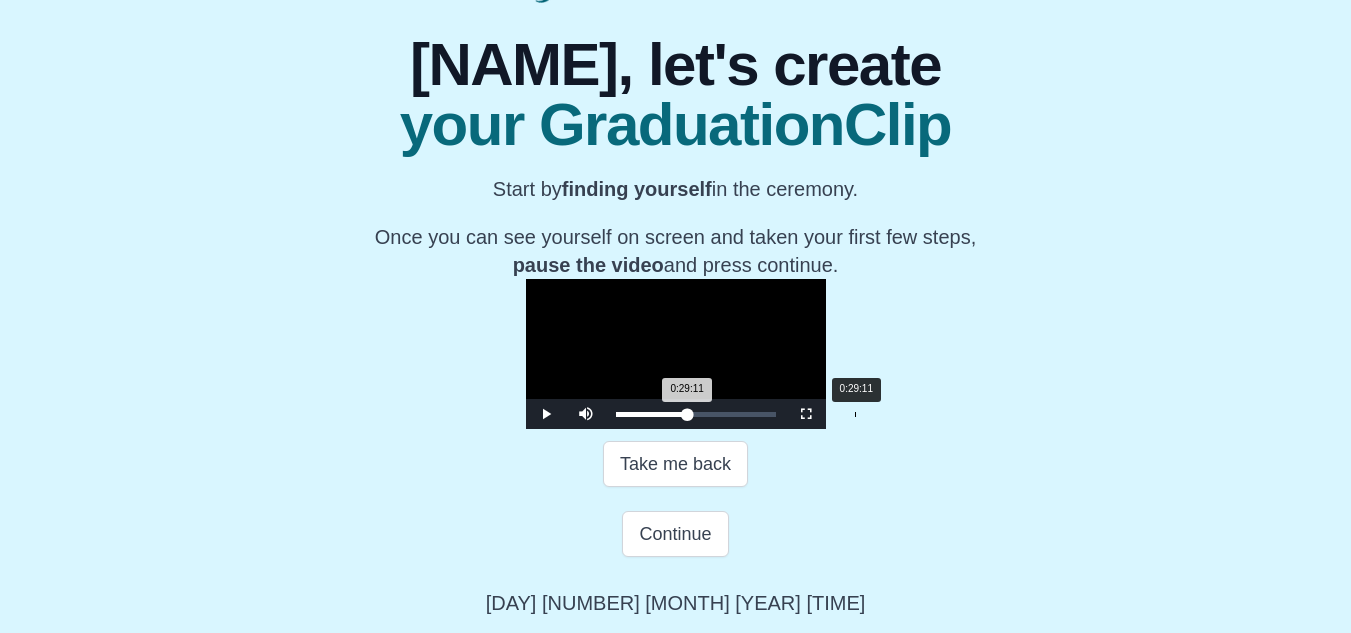 click on "0:29:11 Progress : 0%" at bounding box center [652, 414] 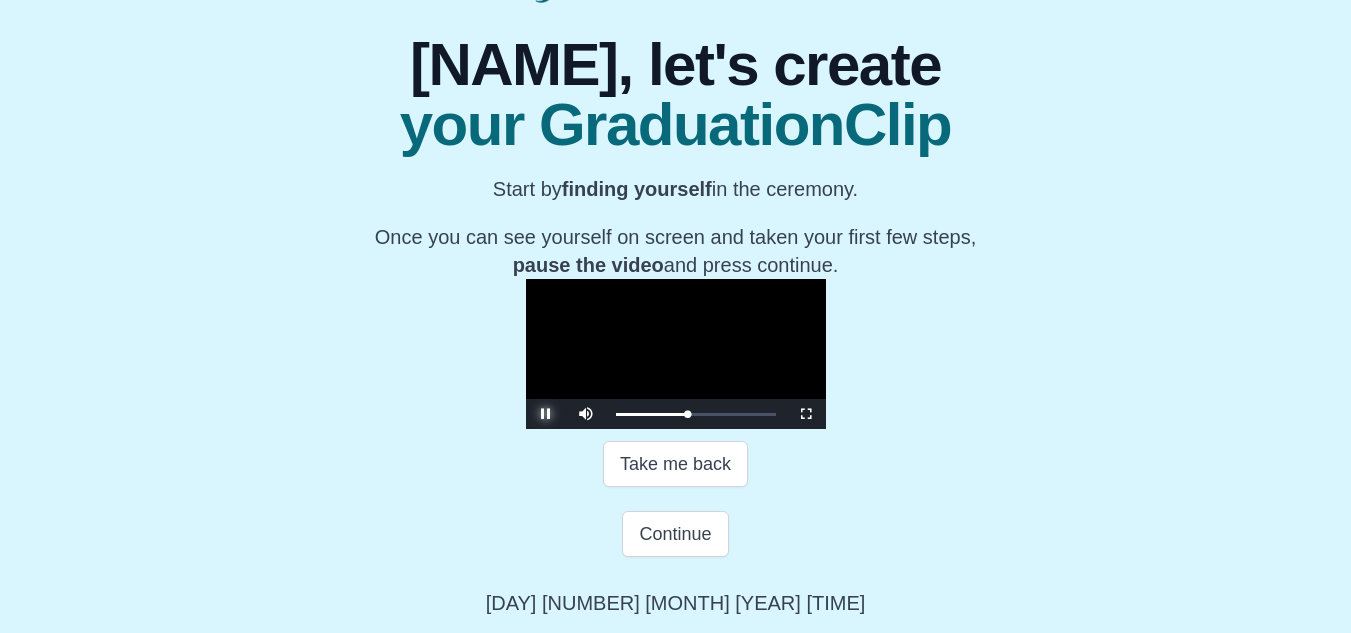 click at bounding box center (546, 414) 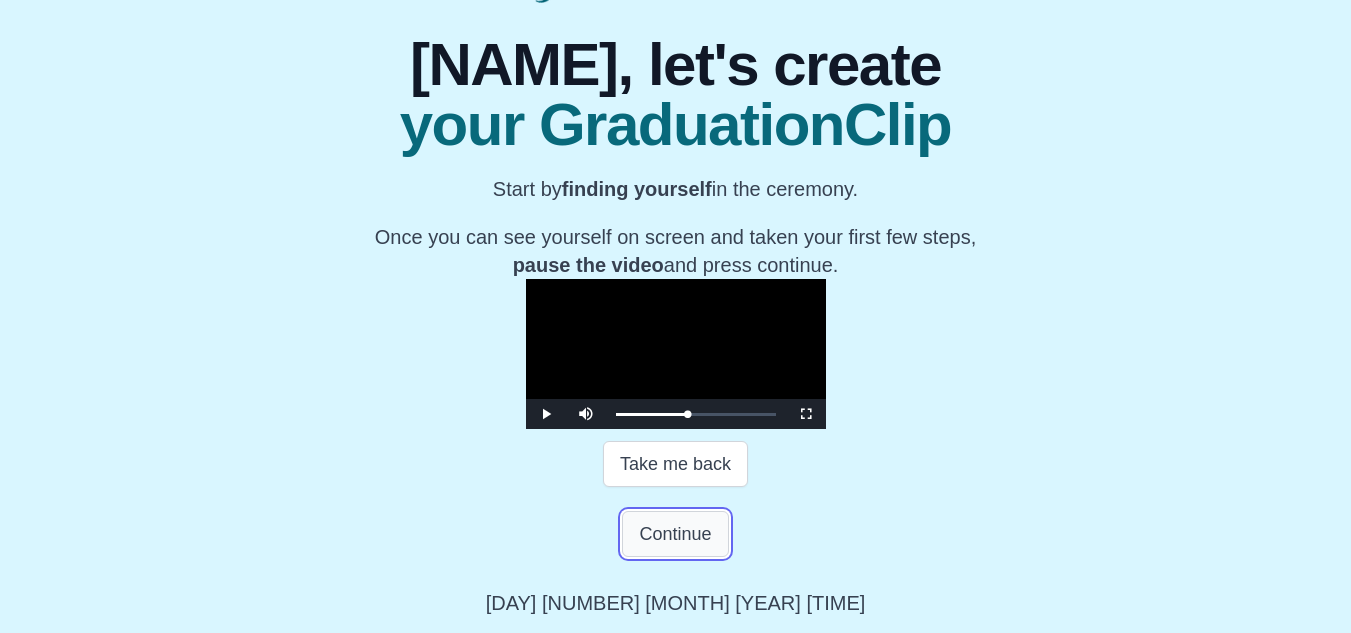 click on "Continue" at bounding box center (675, 534) 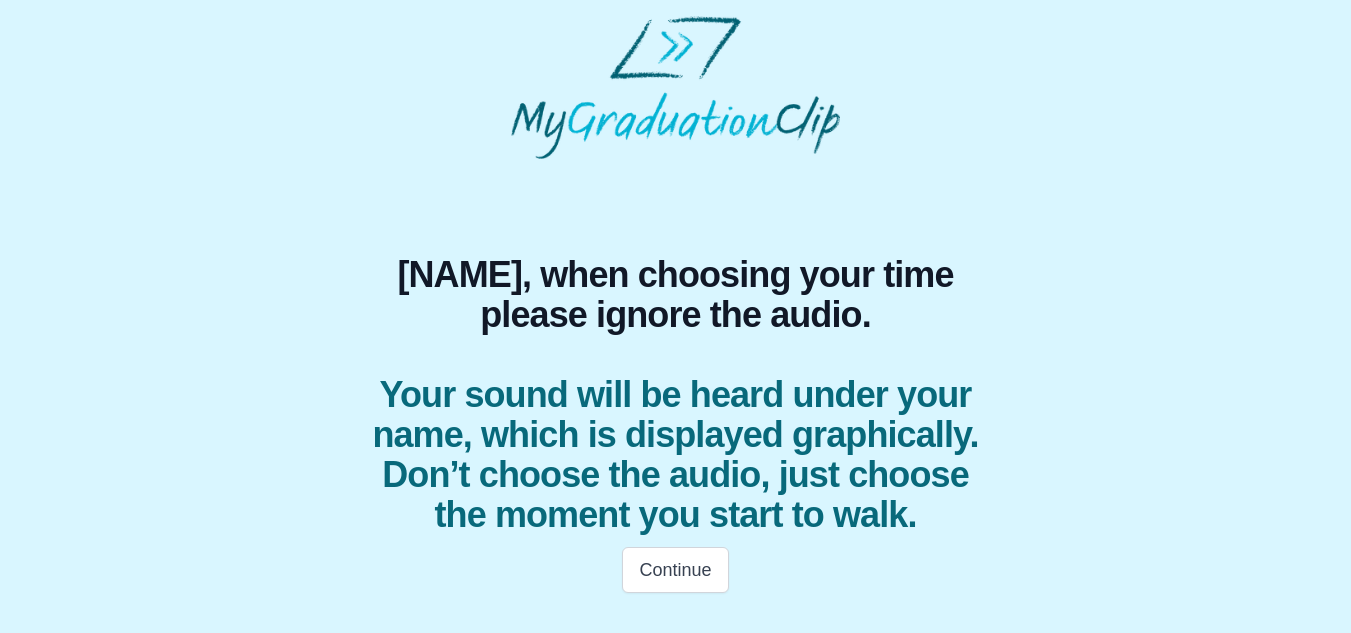 scroll, scrollTop: 28, scrollLeft: 0, axis: vertical 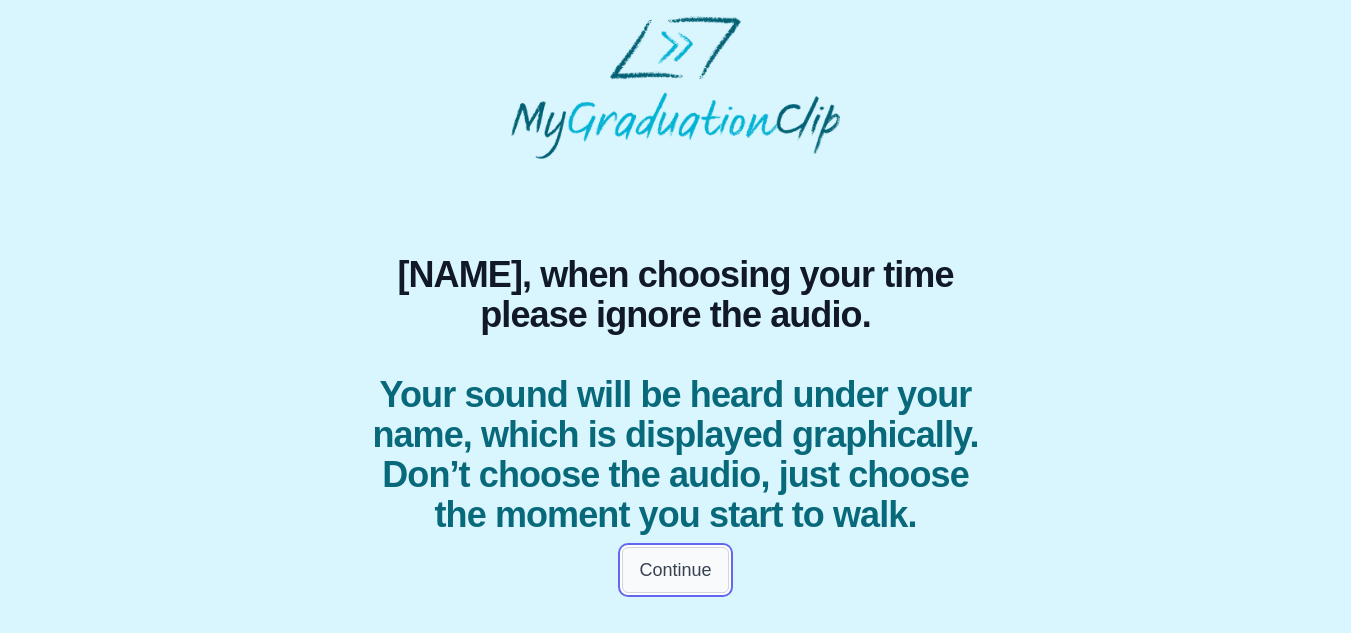 click on "Continue" at bounding box center [675, 570] 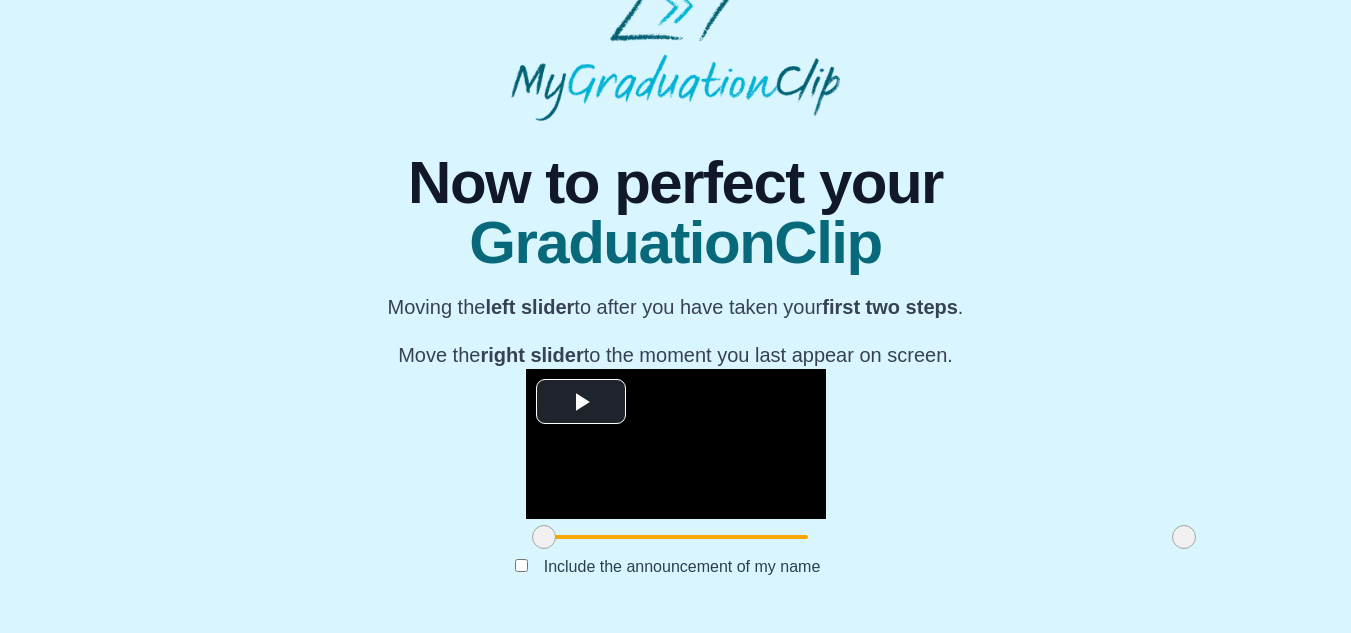 scroll, scrollTop: 228, scrollLeft: 0, axis: vertical 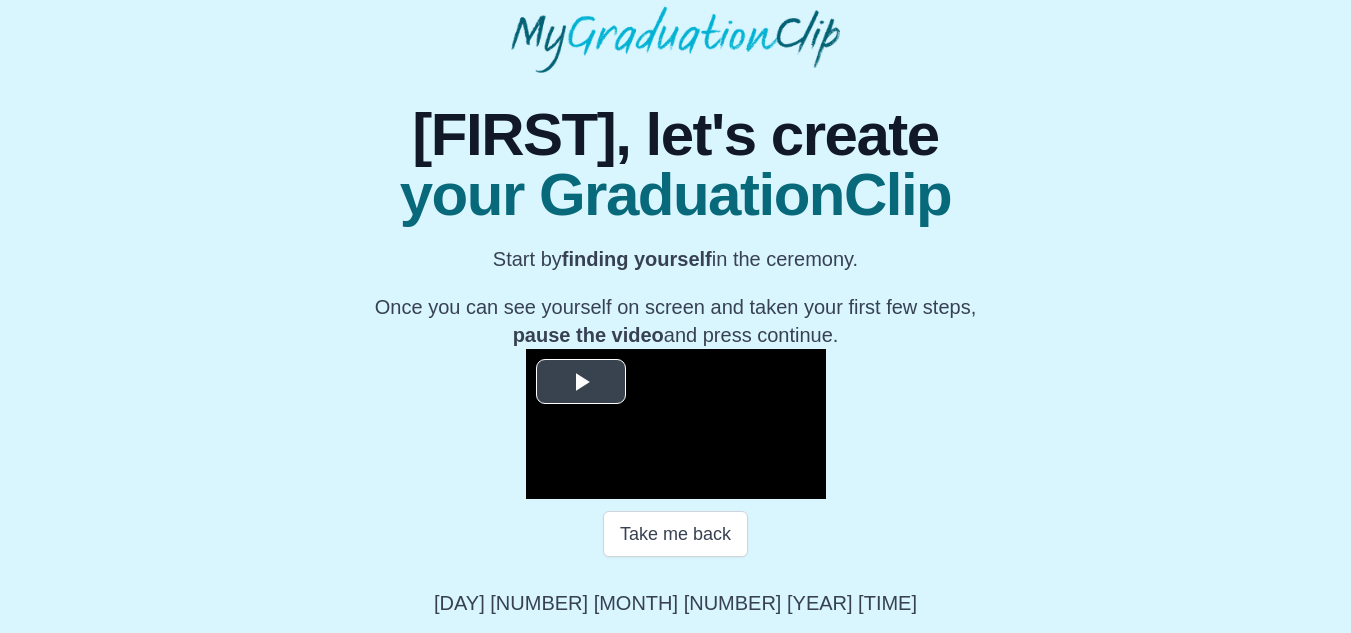 click at bounding box center [581, 382] 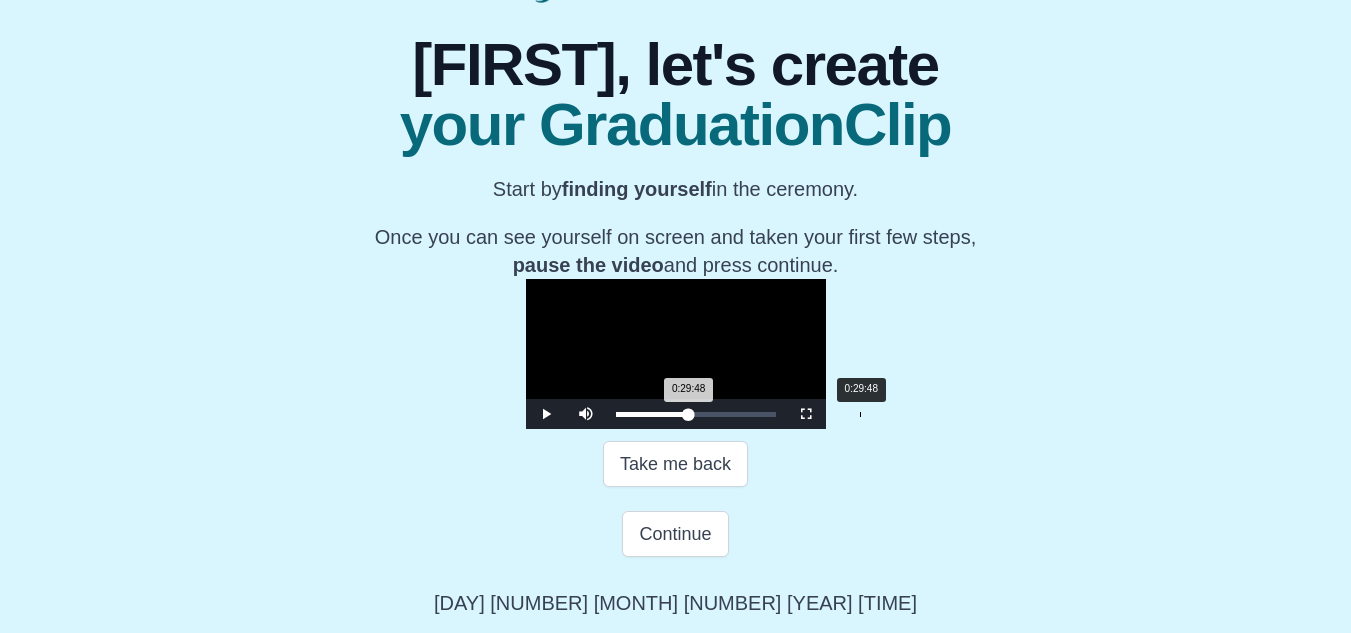 drag, startPoint x: 428, startPoint y: 598, endPoint x: 673, endPoint y: 601, distance: 245.01837 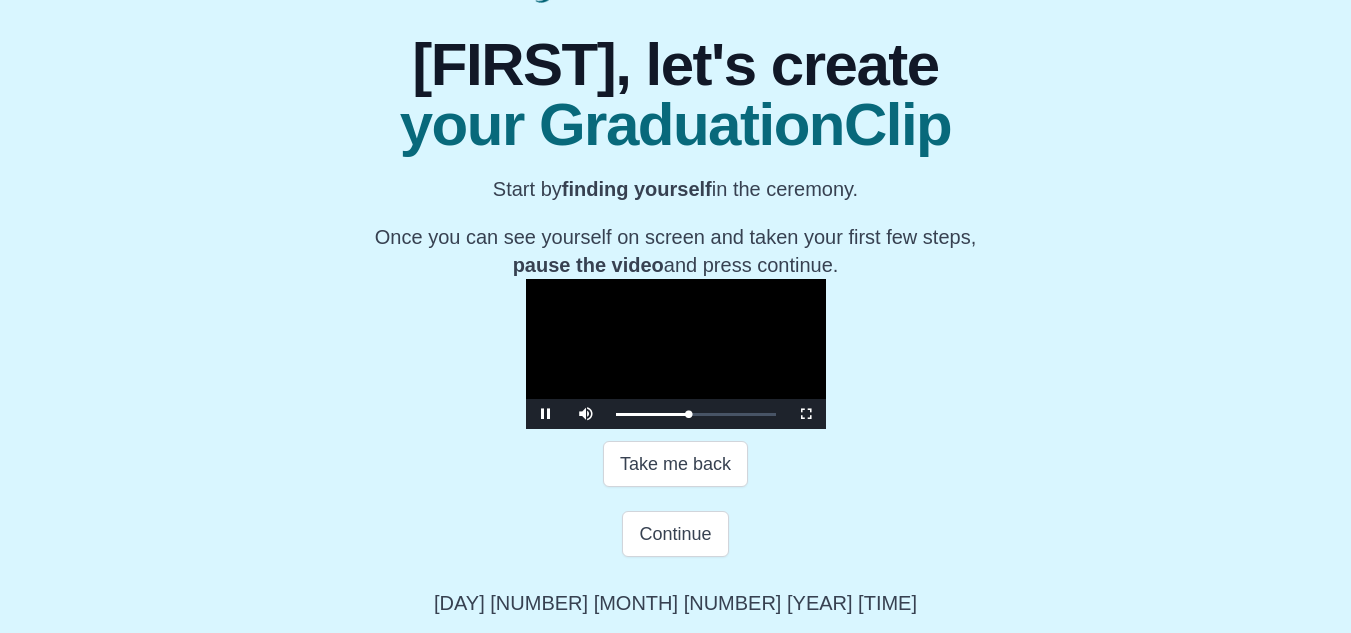 scroll, scrollTop: 287, scrollLeft: 0, axis: vertical 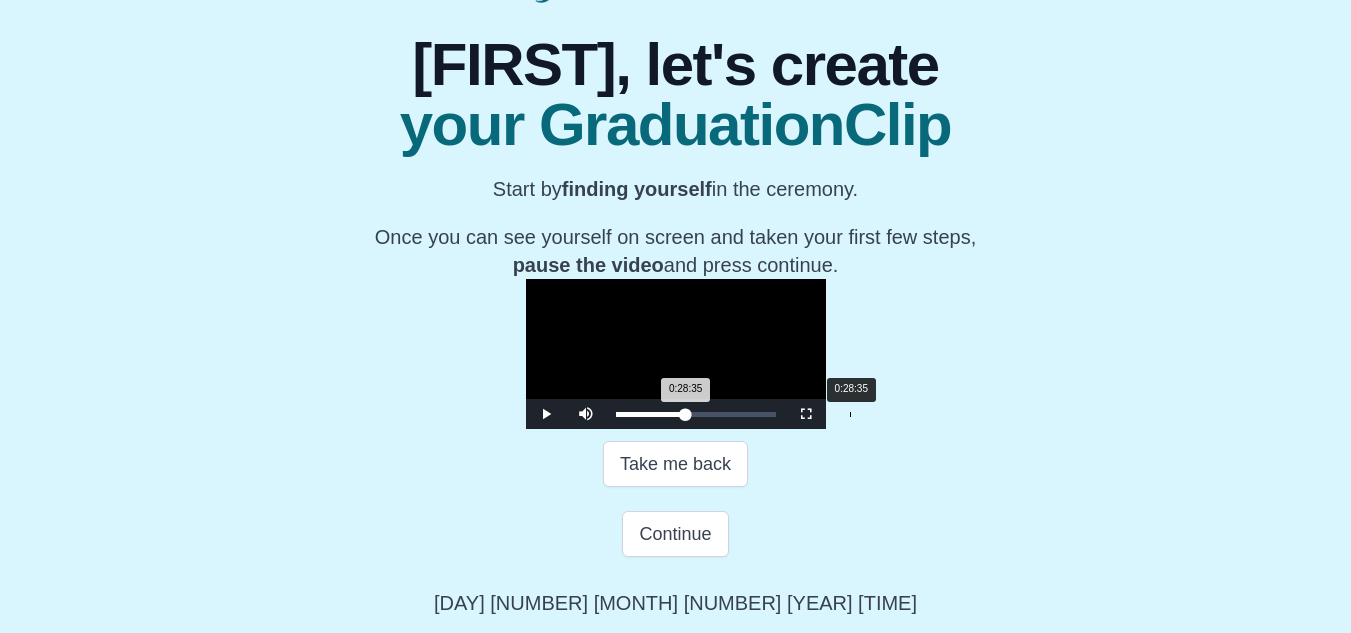 click on "0:28:35 Progress : 0%" at bounding box center [651, 414] 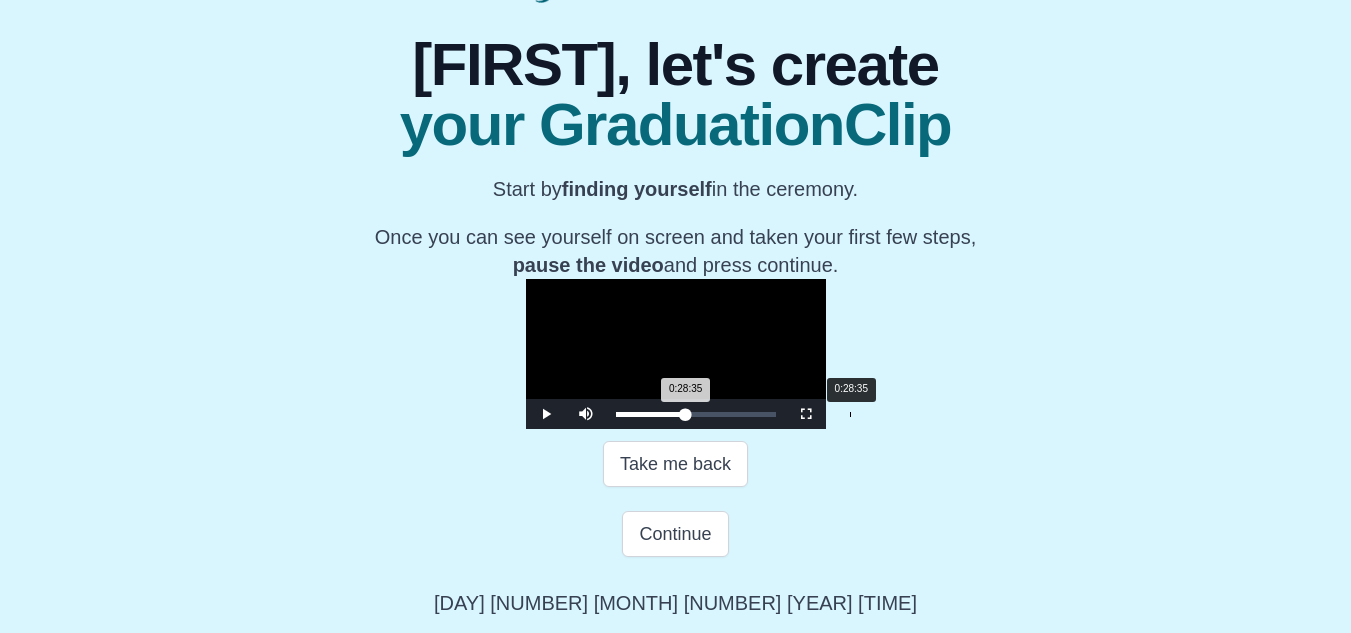 click on "0:28:35 Progress : 0%" at bounding box center [651, 414] 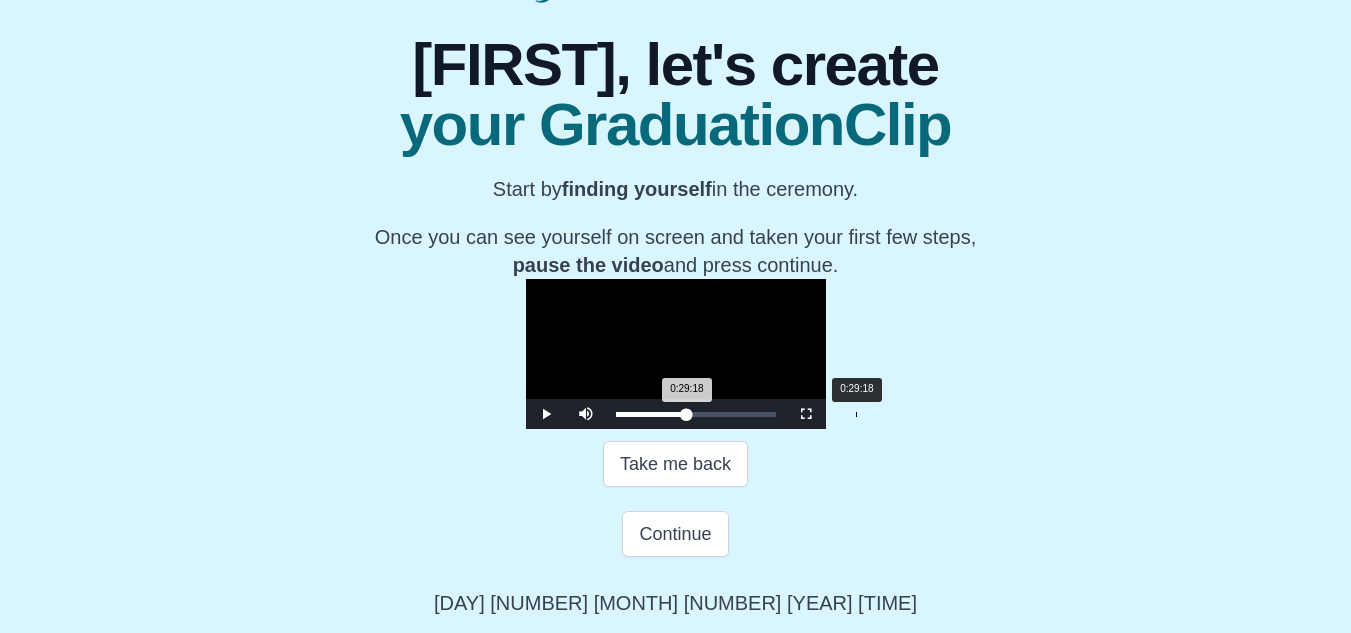 click on "0:29:18 Progress : 0%" at bounding box center [651, 414] 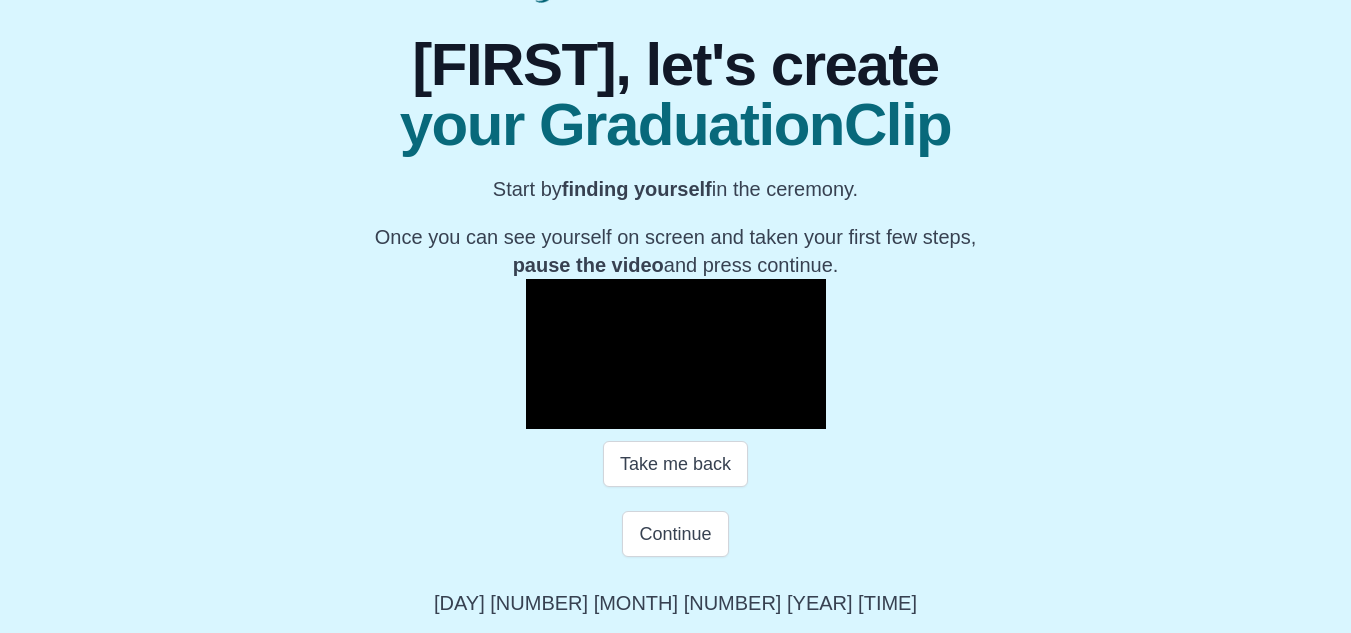 click at bounding box center [546, 414] 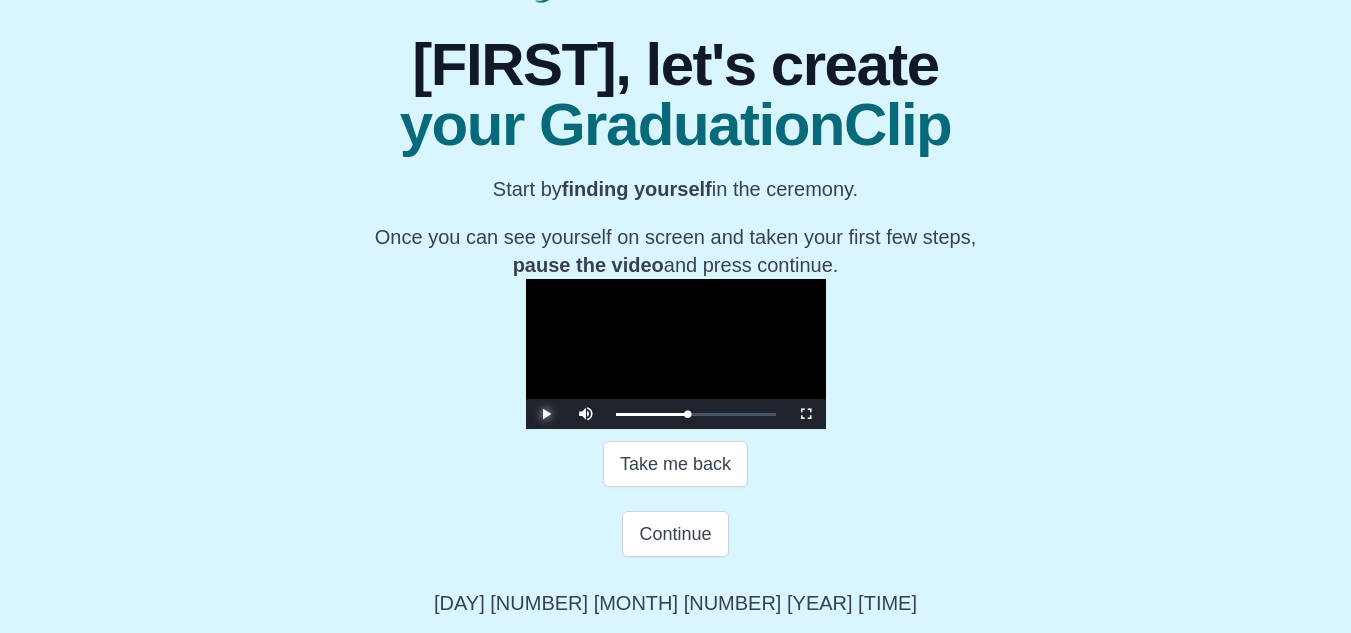 scroll, scrollTop: 387, scrollLeft: 0, axis: vertical 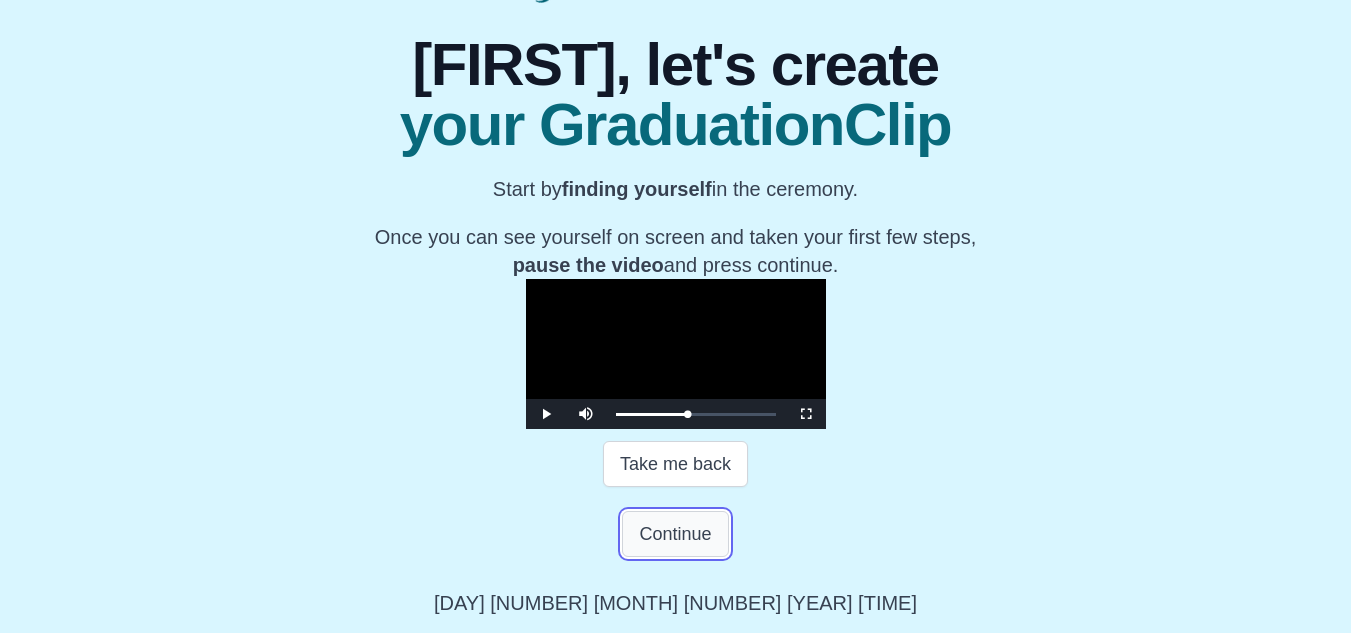 click on "Continue" at bounding box center [675, 534] 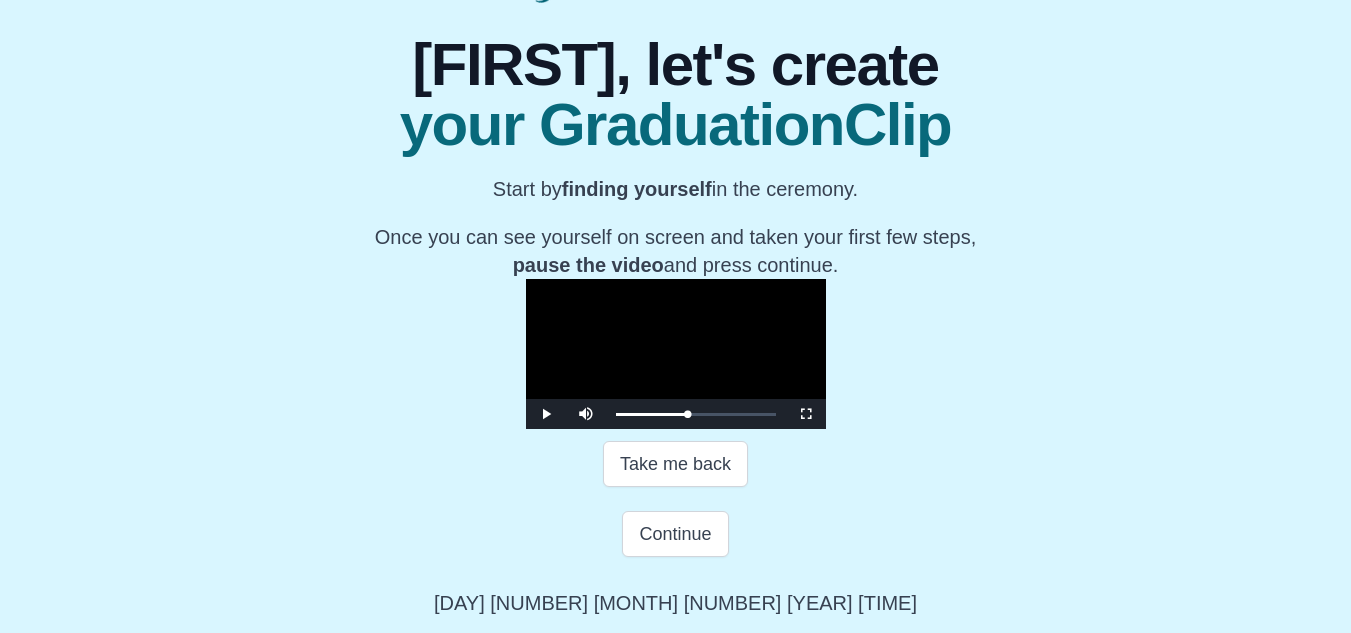 scroll, scrollTop: 28, scrollLeft: 0, axis: vertical 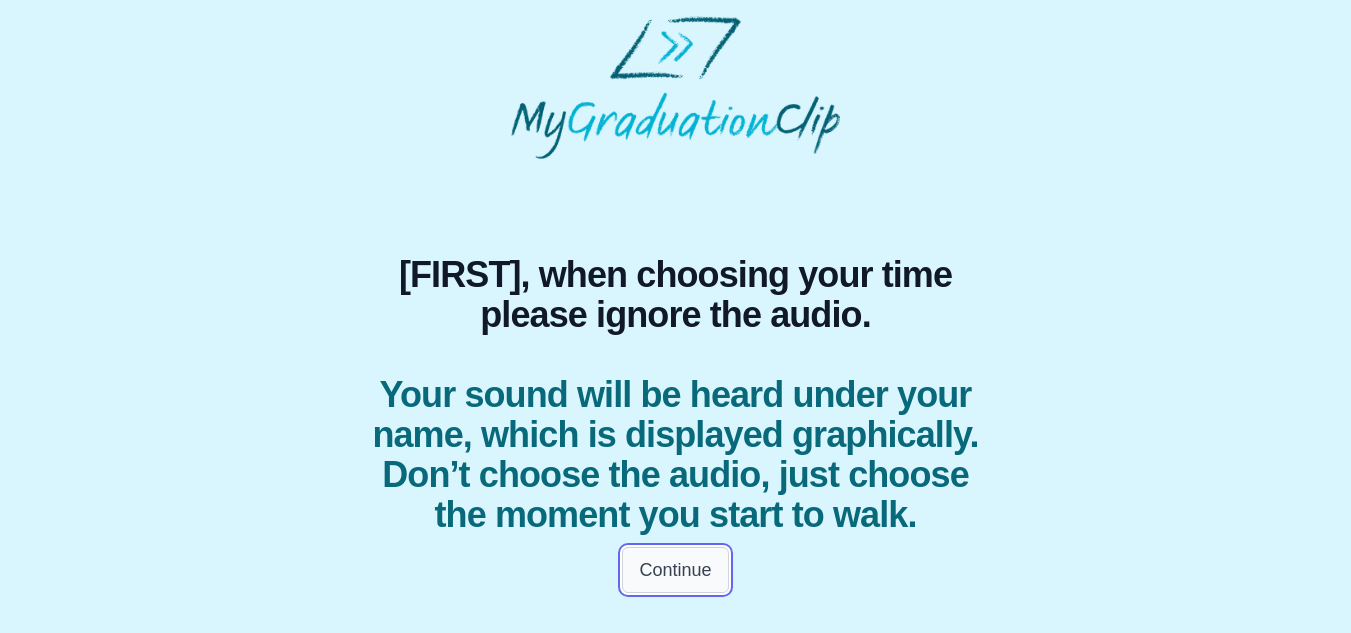 click on "Continue" at bounding box center (675, 570) 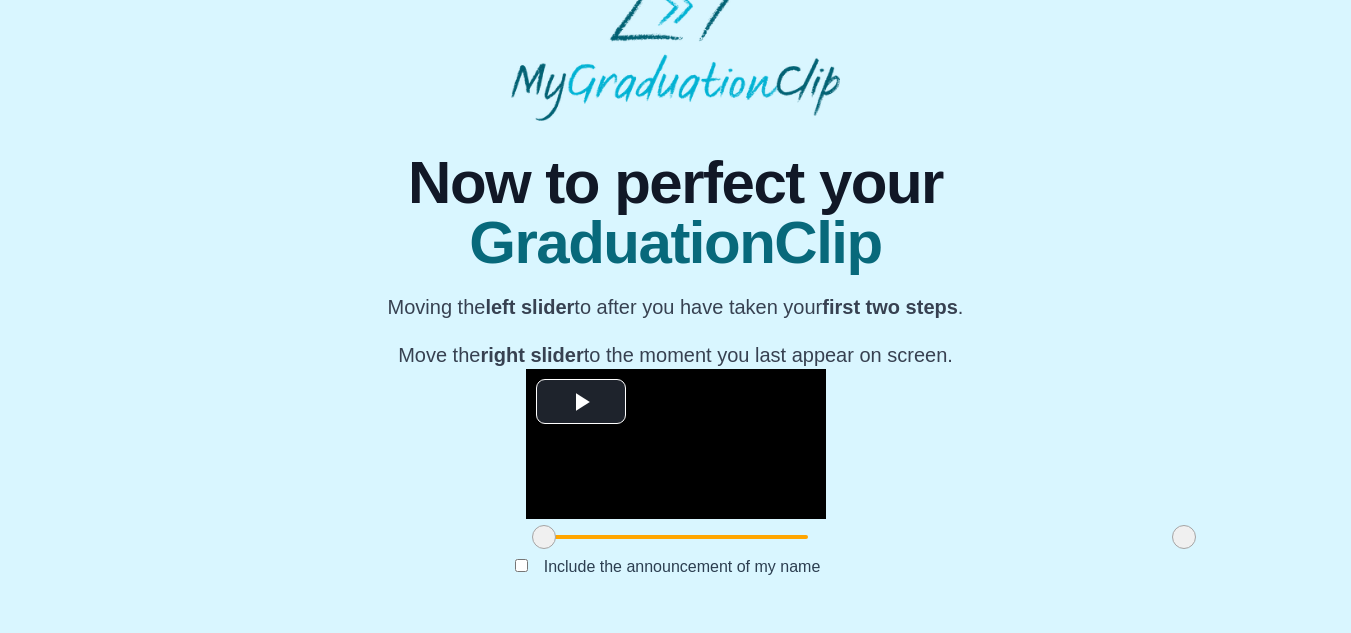 scroll, scrollTop: 269, scrollLeft: 0, axis: vertical 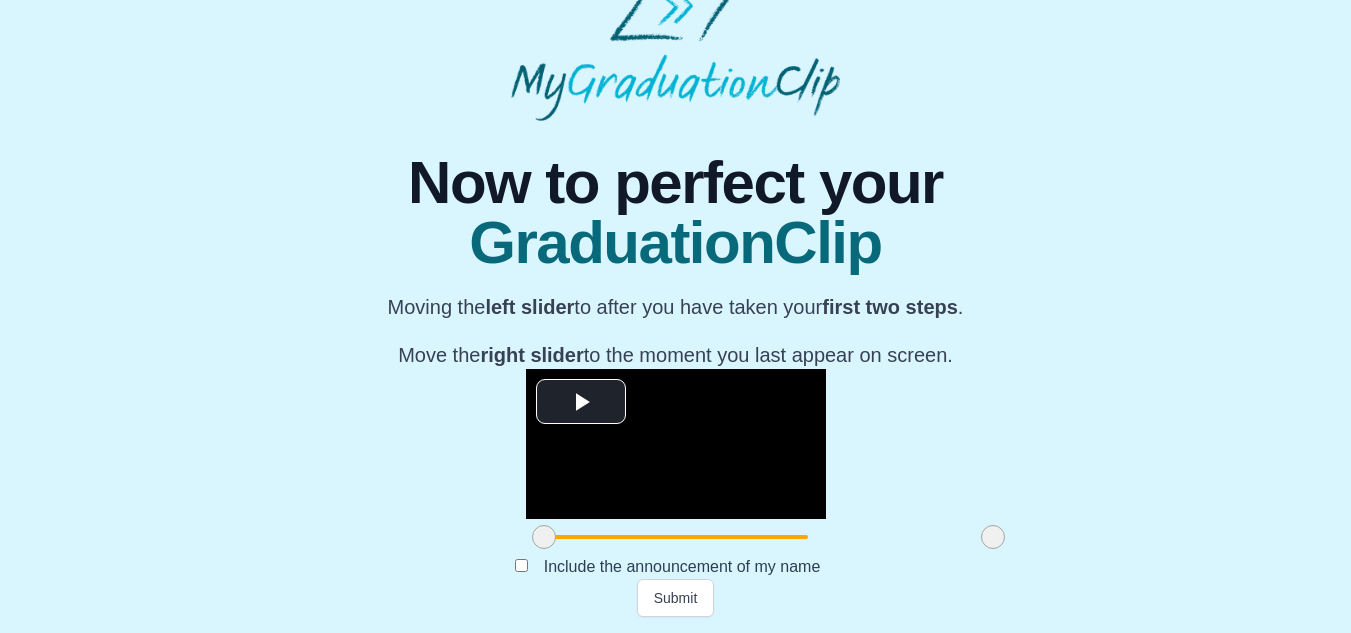 drag, startPoint x: 997, startPoint y: 537, endPoint x: 806, endPoint y: 532, distance: 191.06543 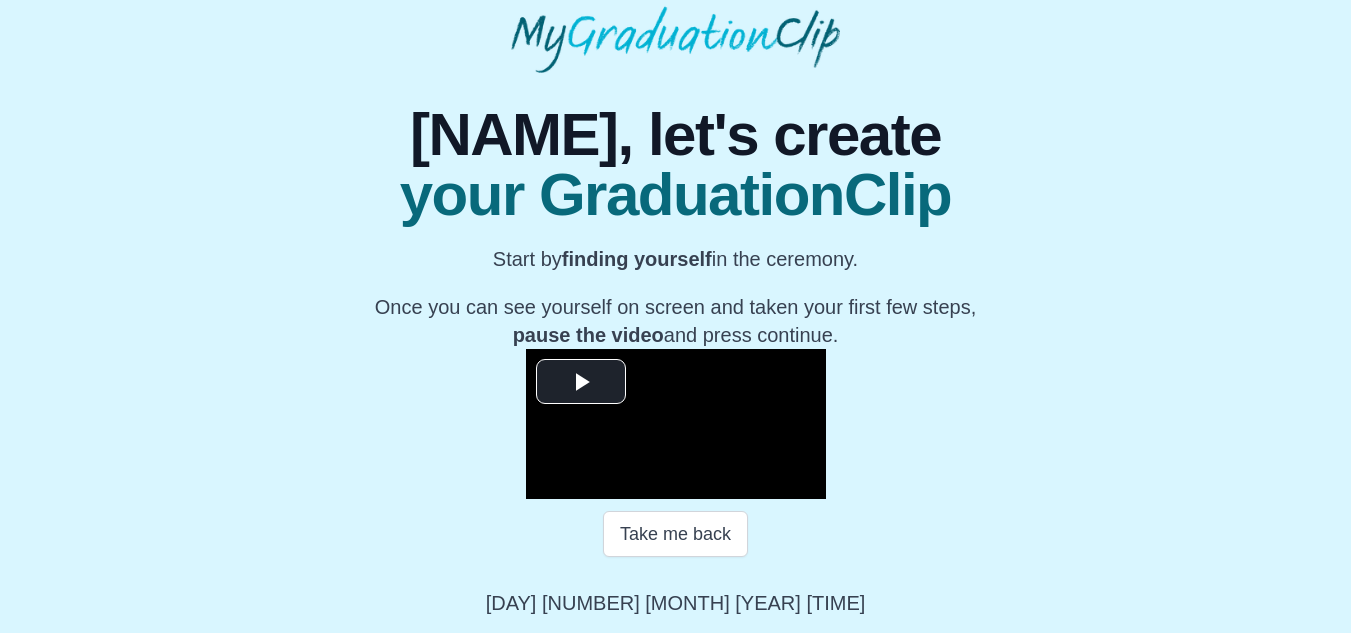 scroll, scrollTop: 300, scrollLeft: 0, axis: vertical 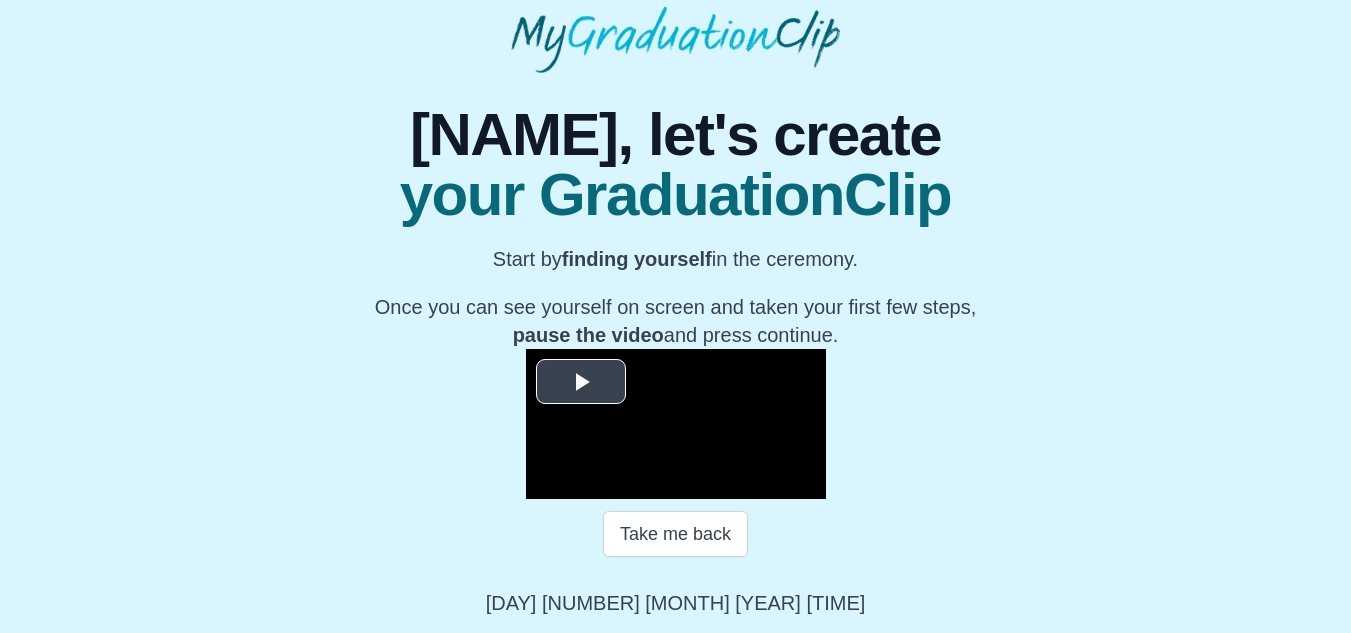 click at bounding box center (581, 382) 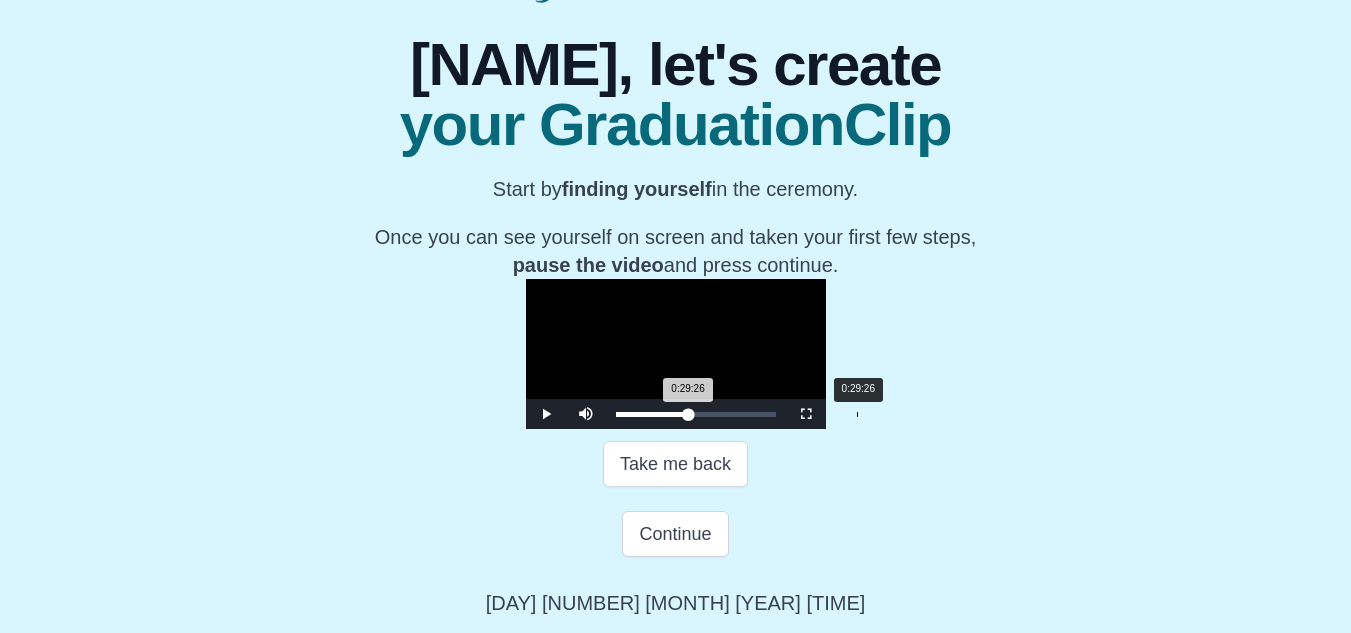 drag, startPoint x: 426, startPoint y: 503, endPoint x: 670, endPoint y: 498, distance: 244.05122 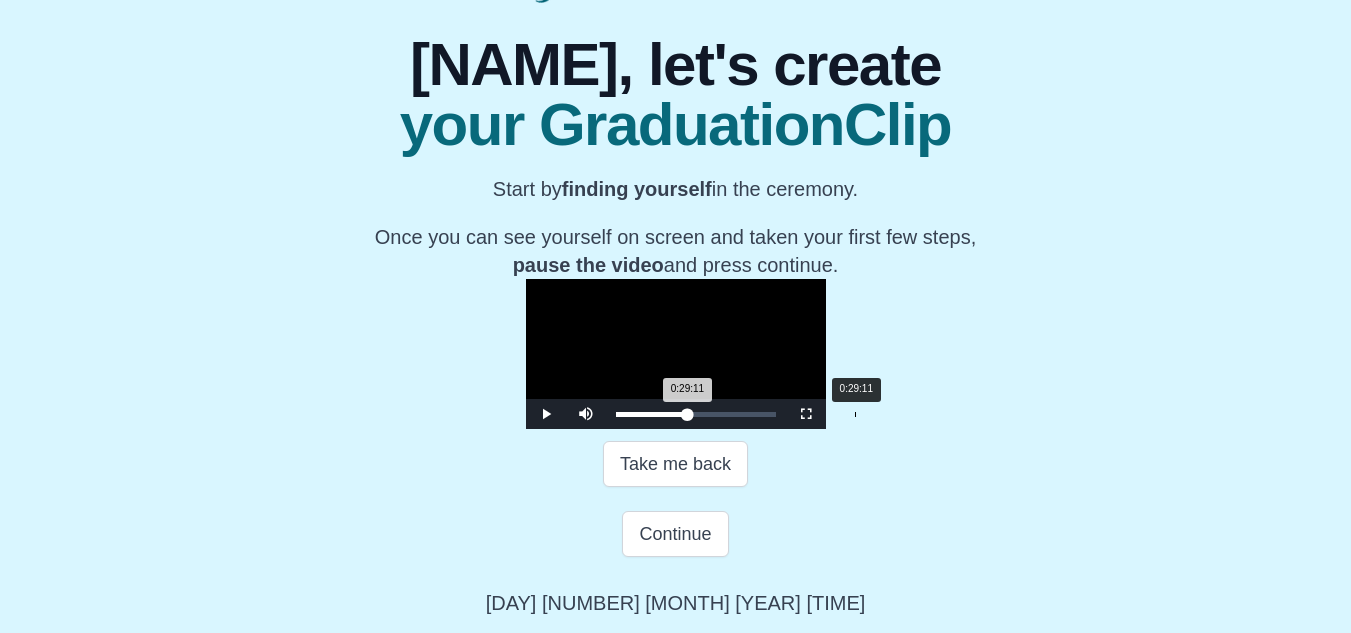 click on "0:29:11 Progress : 0%" at bounding box center [652, 414] 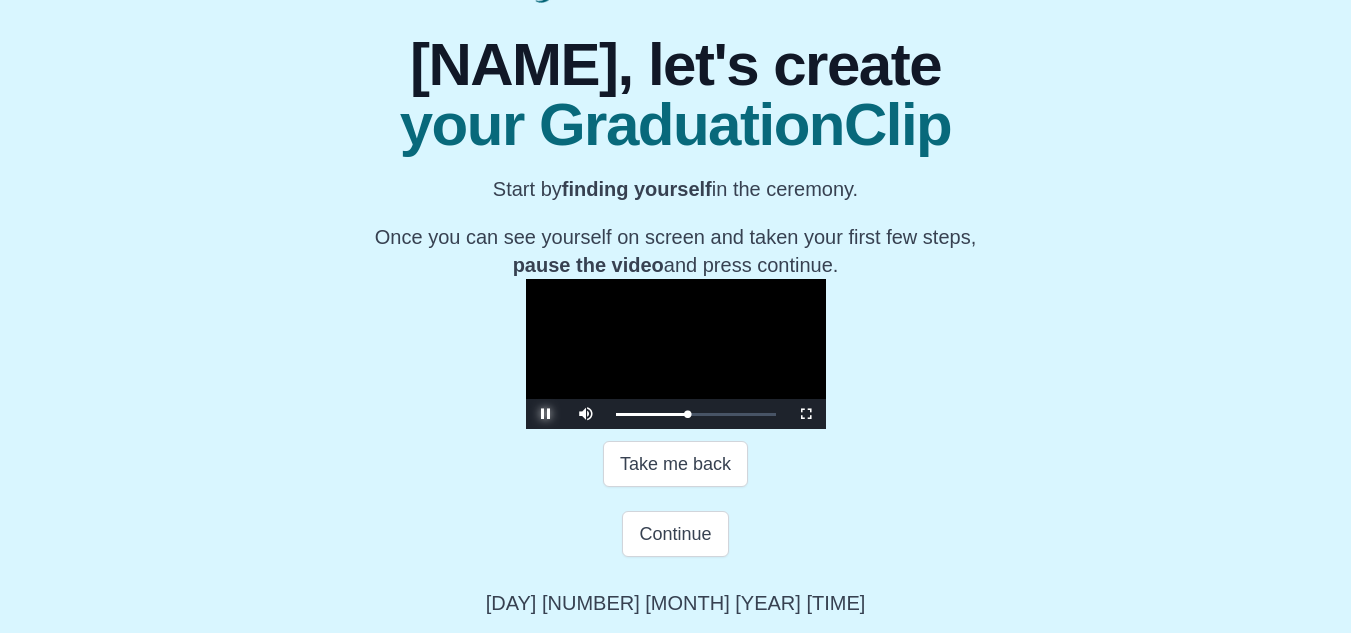 click at bounding box center (546, 414) 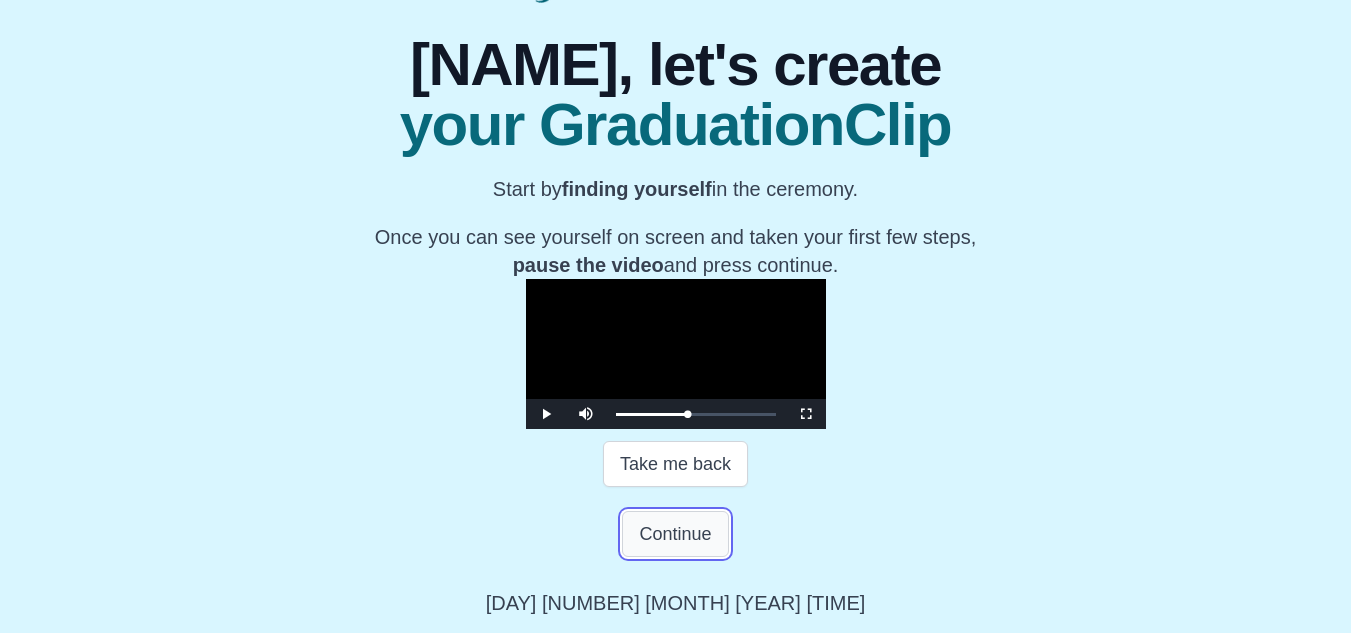 click on "Continue" at bounding box center [675, 534] 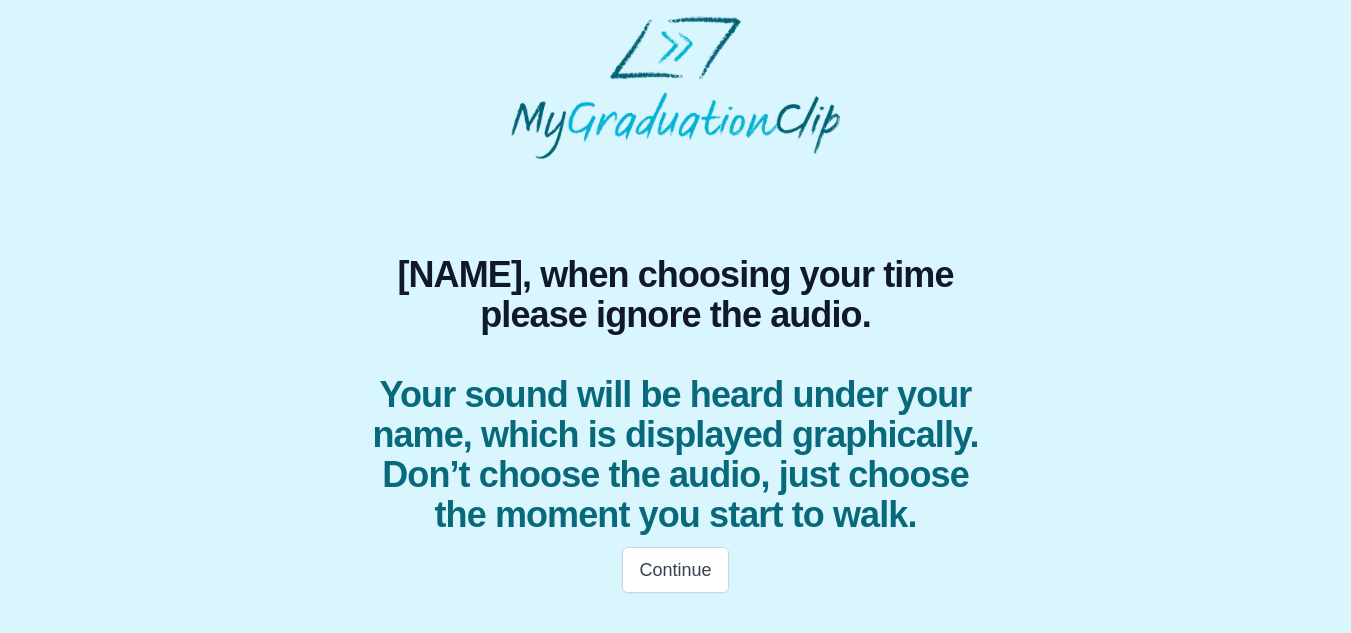scroll, scrollTop: 28, scrollLeft: 0, axis: vertical 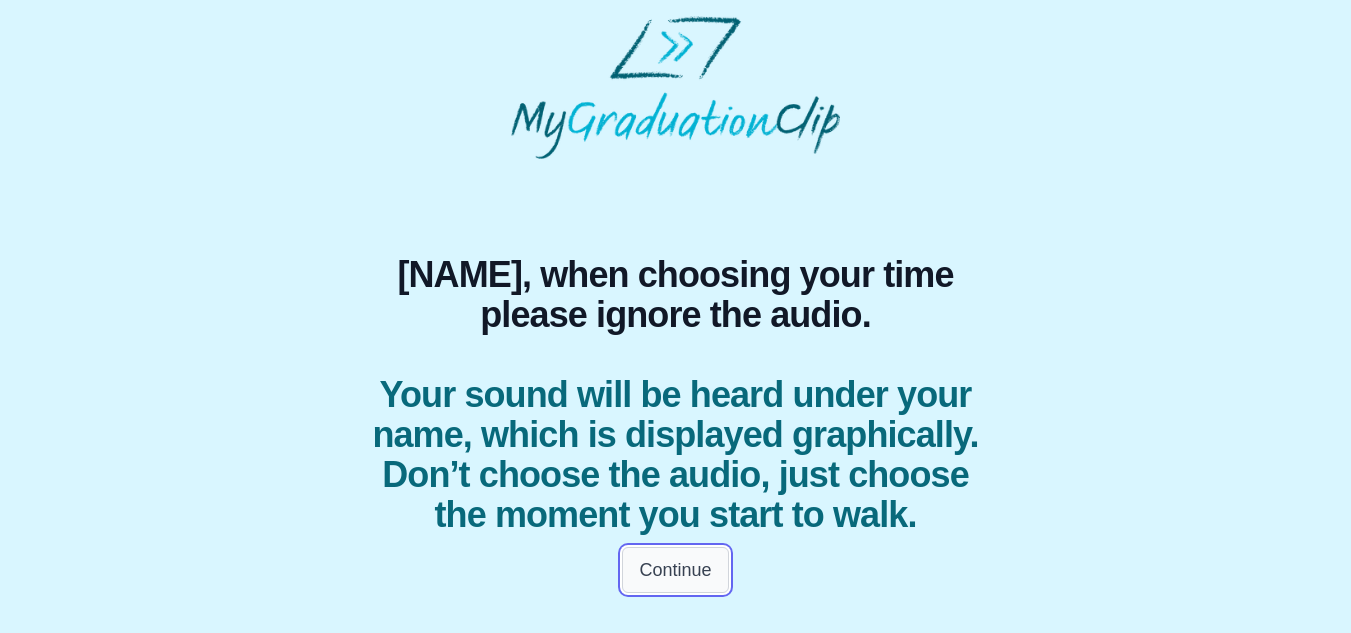 click on "Continue" at bounding box center (675, 570) 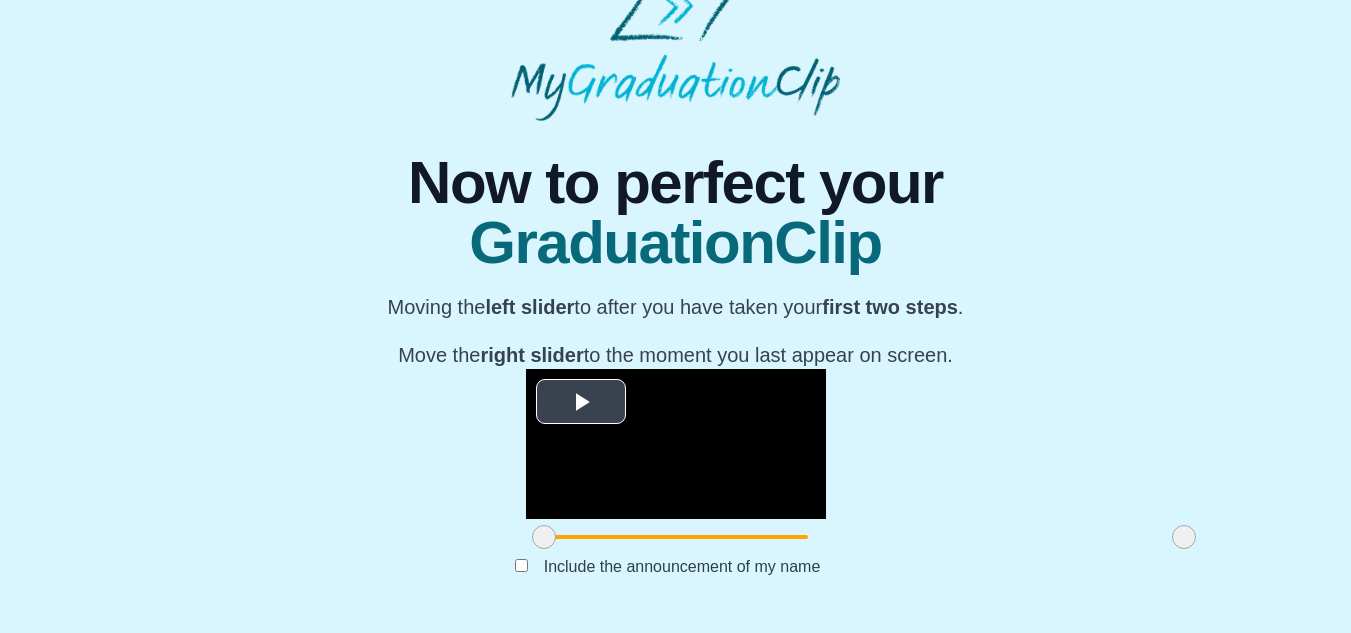 scroll, scrollTop: 269, scrollLeft: 0, axis: vertical 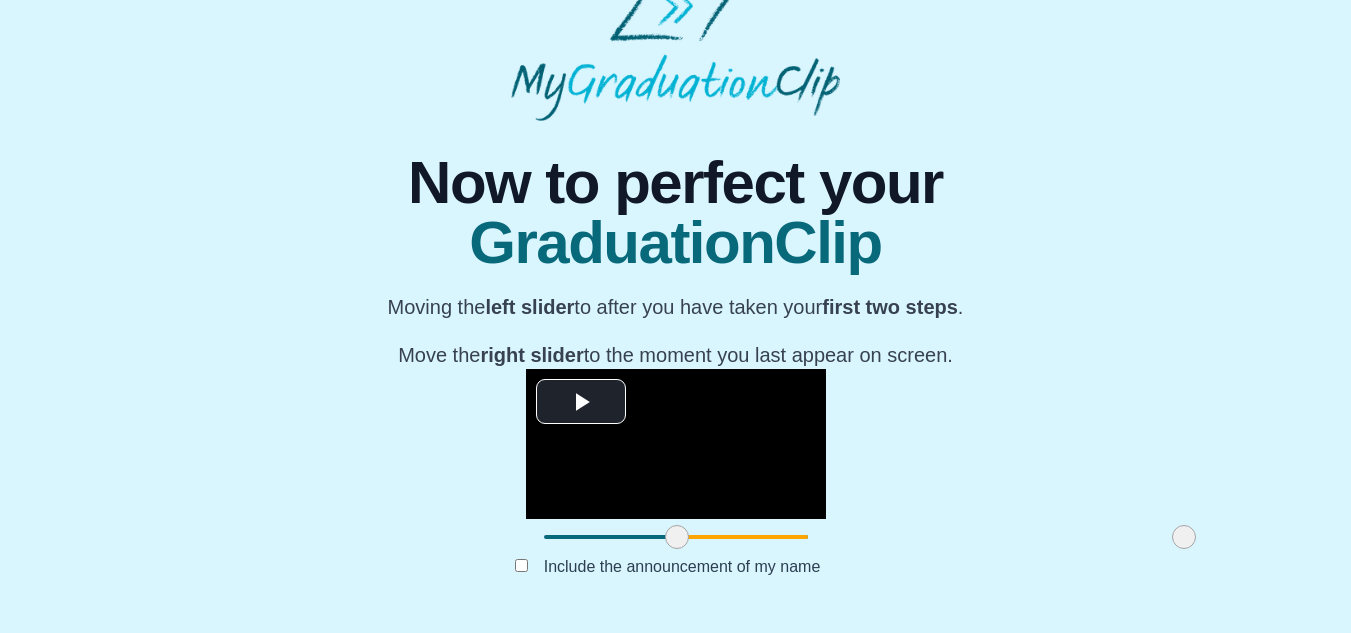 drag, startPoint x: 357, startPoint y: 541, endPoint x: 490, endPoint y: 534, distance: 133.18408 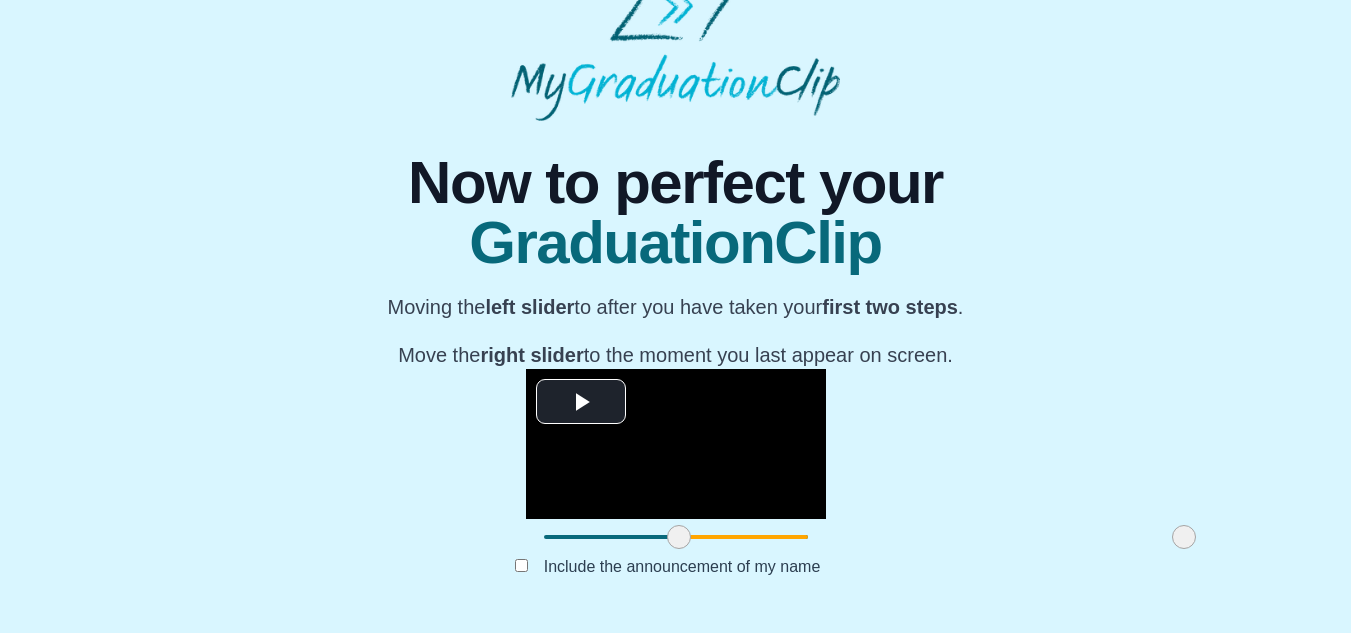 click at bounding box center [679, 537] 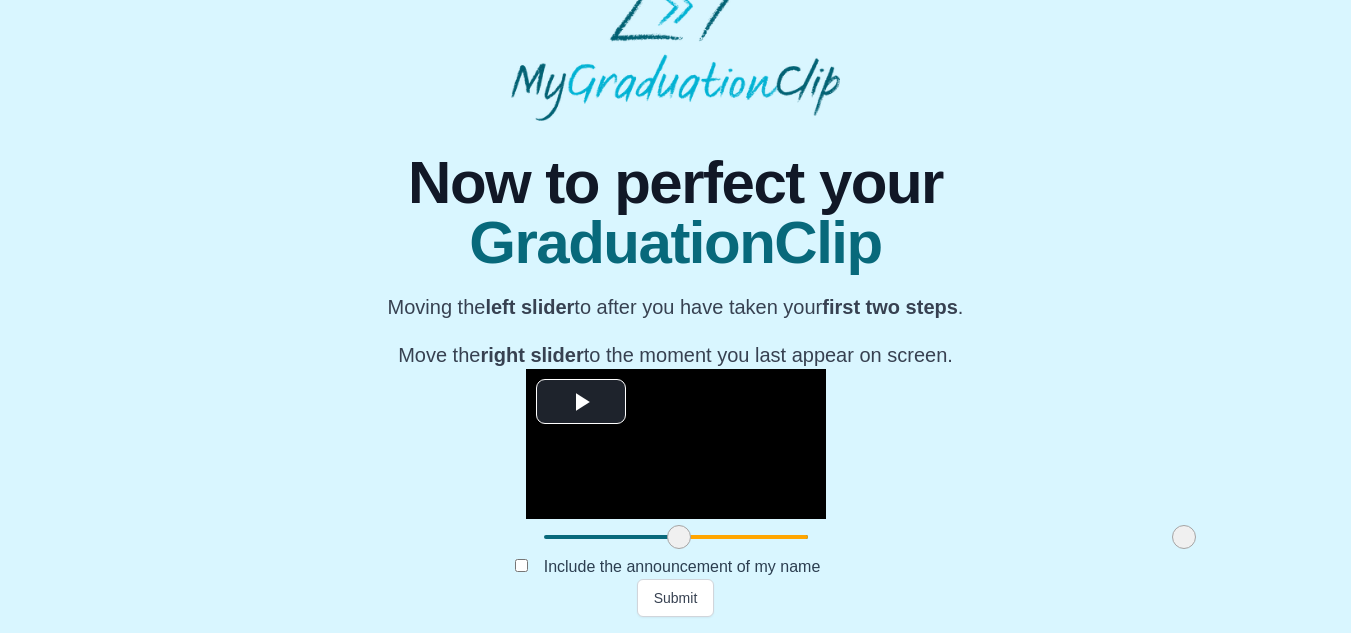 click at bounding box center (1184, 537) 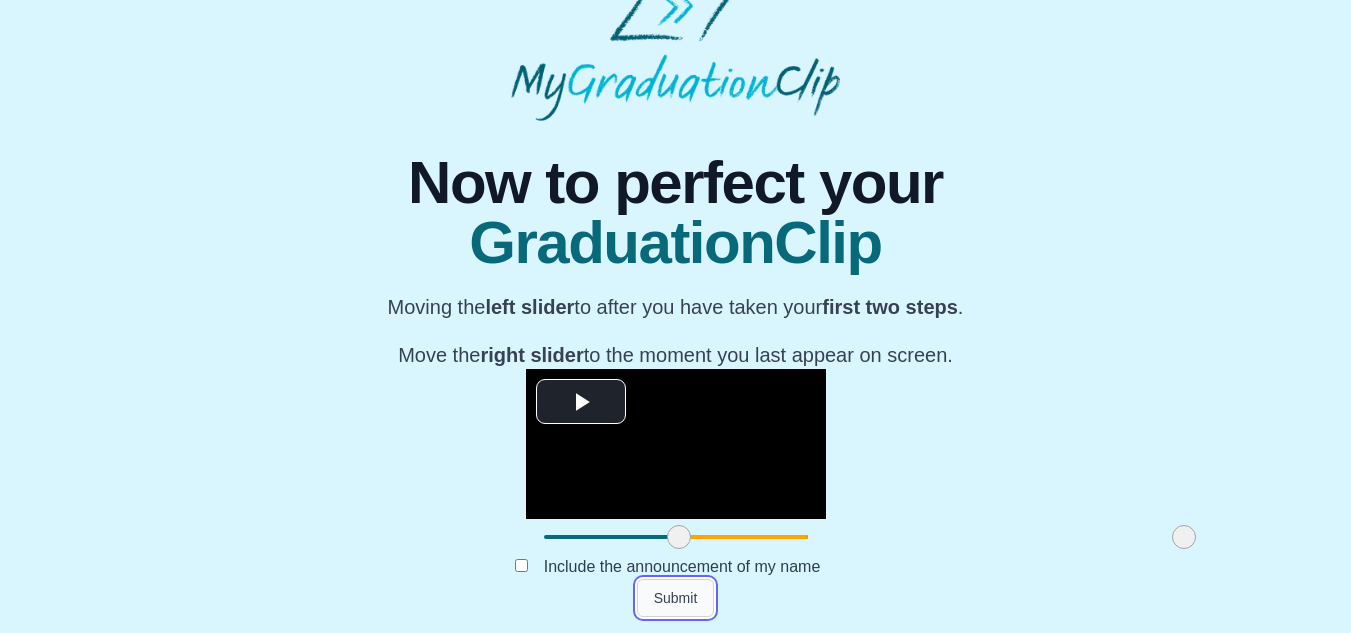 click on "Submit" at bounding box center [676, 598] 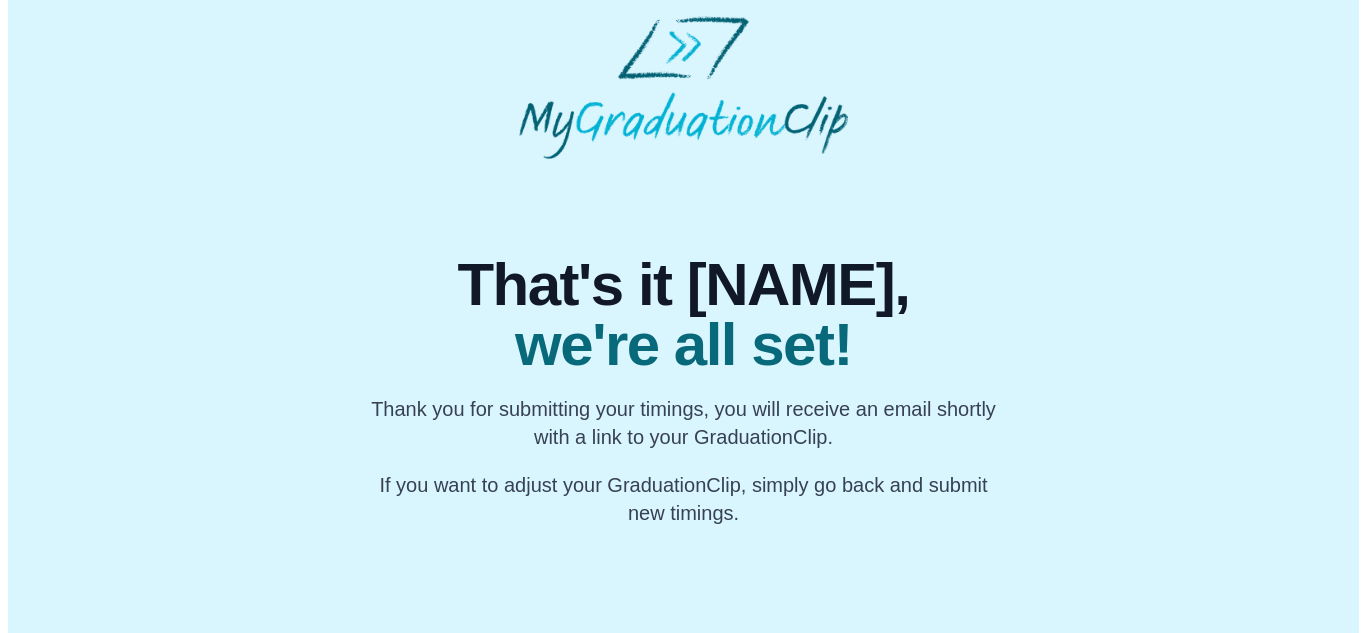 scroll, scrollTop: 0, scrollLeft: 0, axis: both 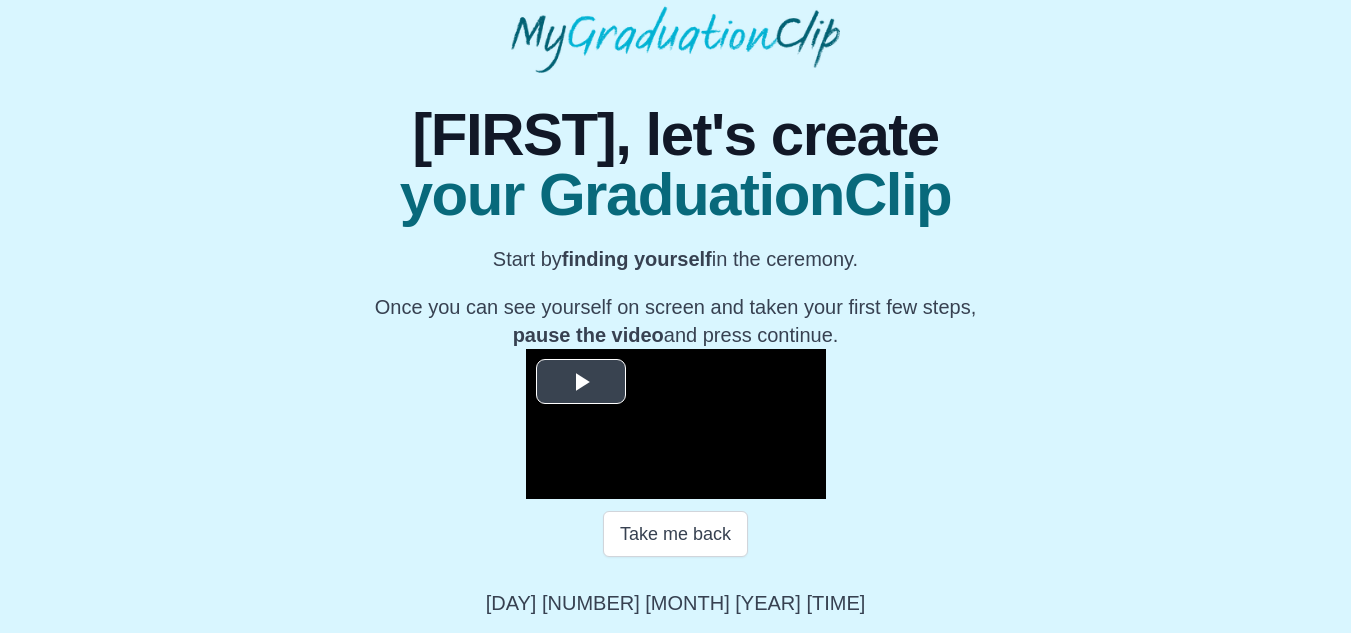 click at bounding box center (581, 382) 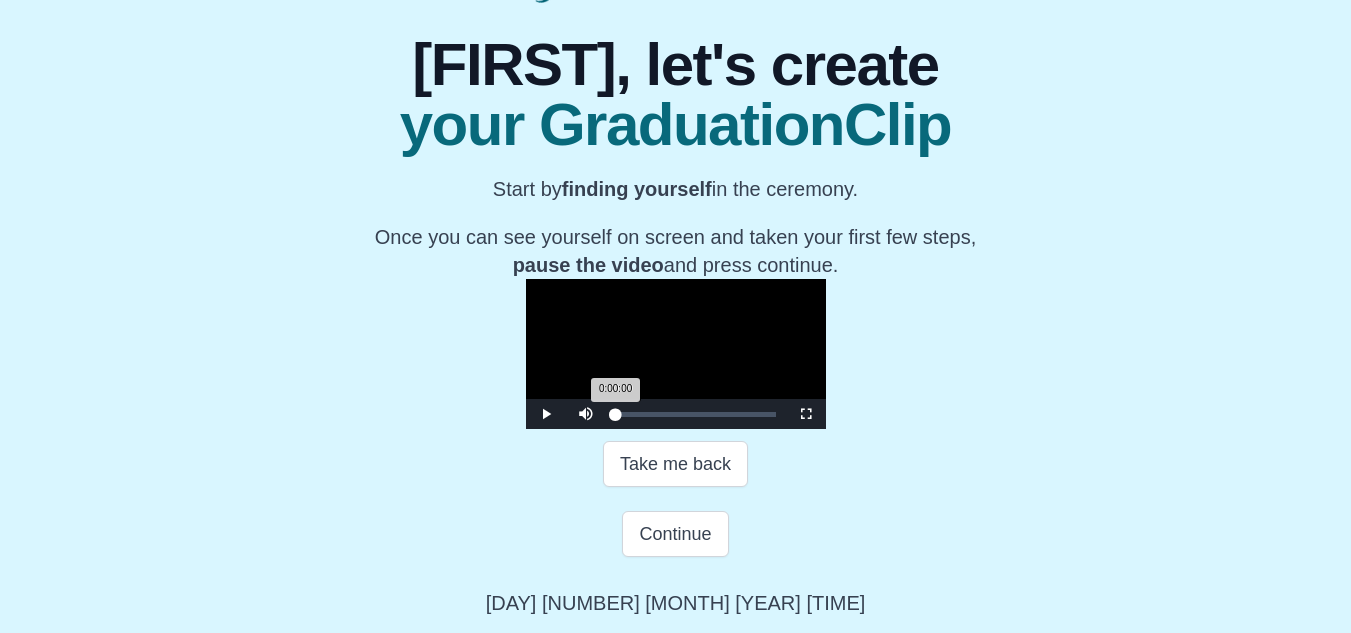 drag, startPoint x: 428, startPoint y: 500, endPoint x: 521, endPoint y: 500, distance: 93 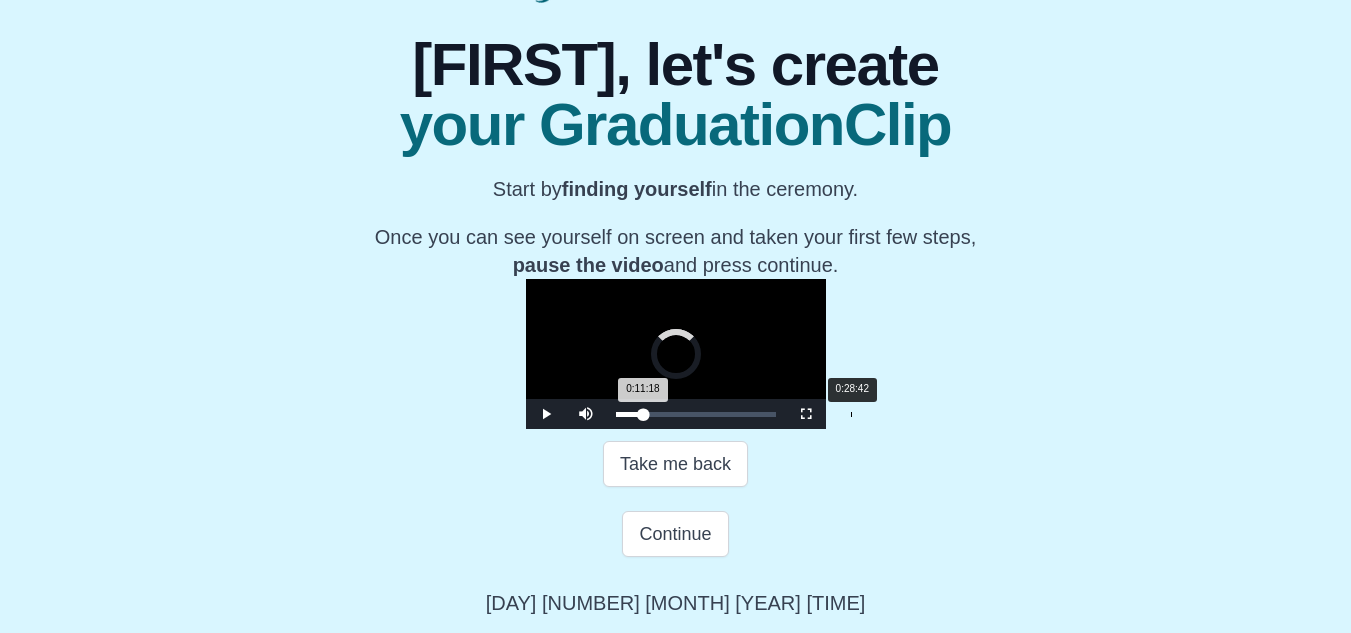 drag, startPoint x: 521, startPoint y: 500, endPoint x: 664, endPoint y: 499, distance: 143.0035 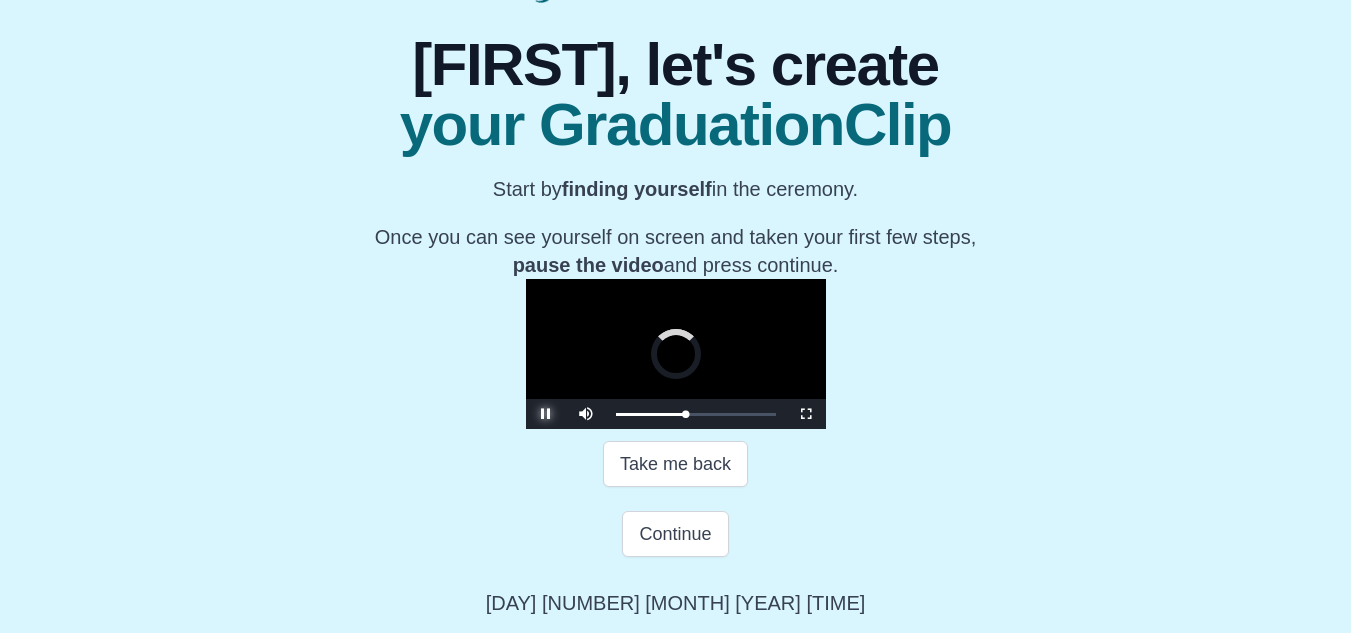 click at bounding box center (546, 414) 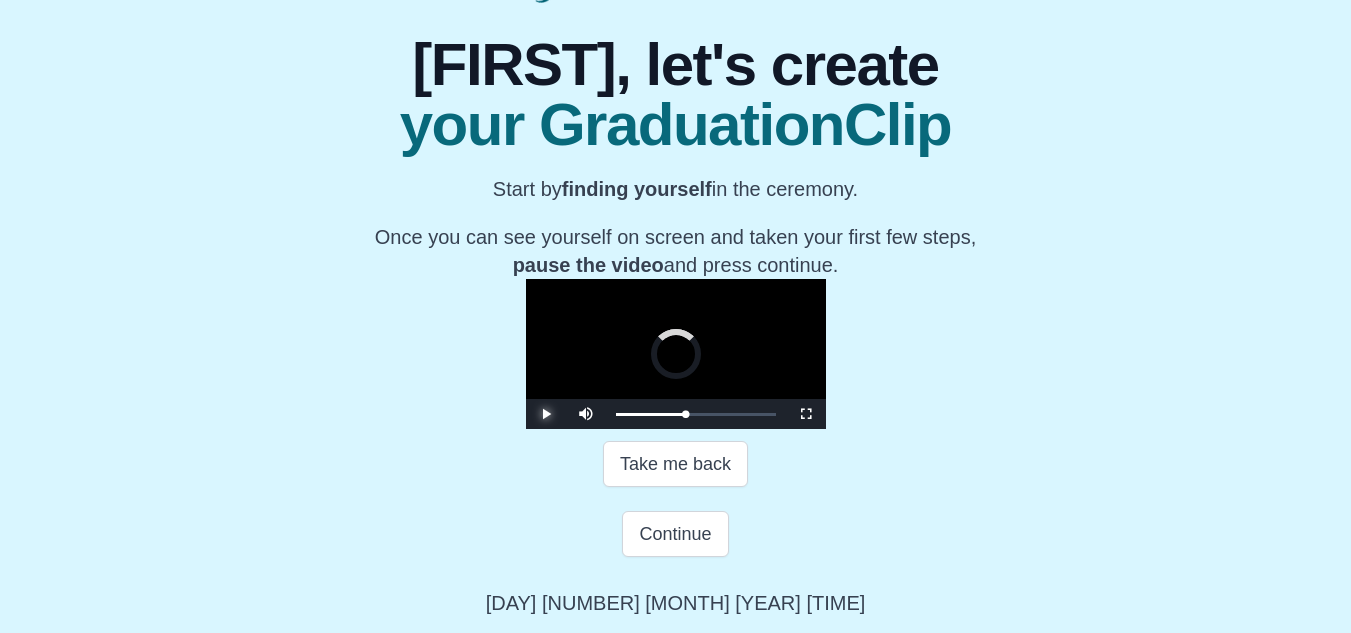 click at bounding box center [546, 414] 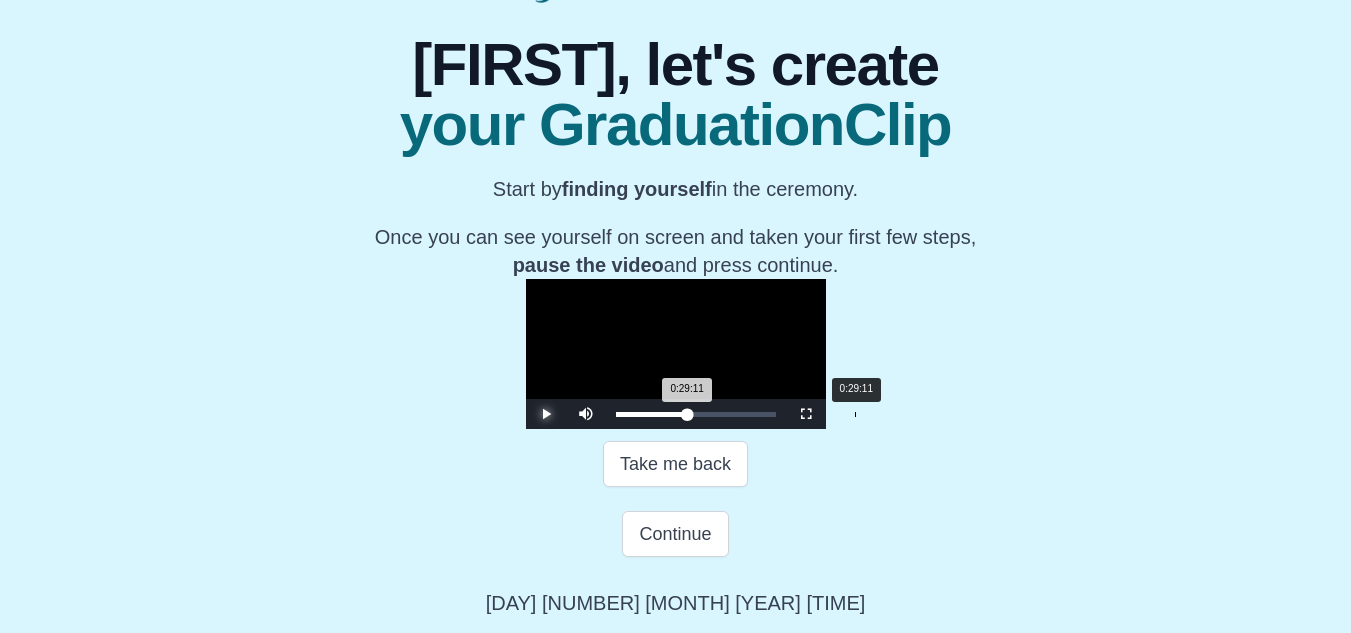 click on "0:29:11 Progress : 0%" at bounding box center (652, 414) 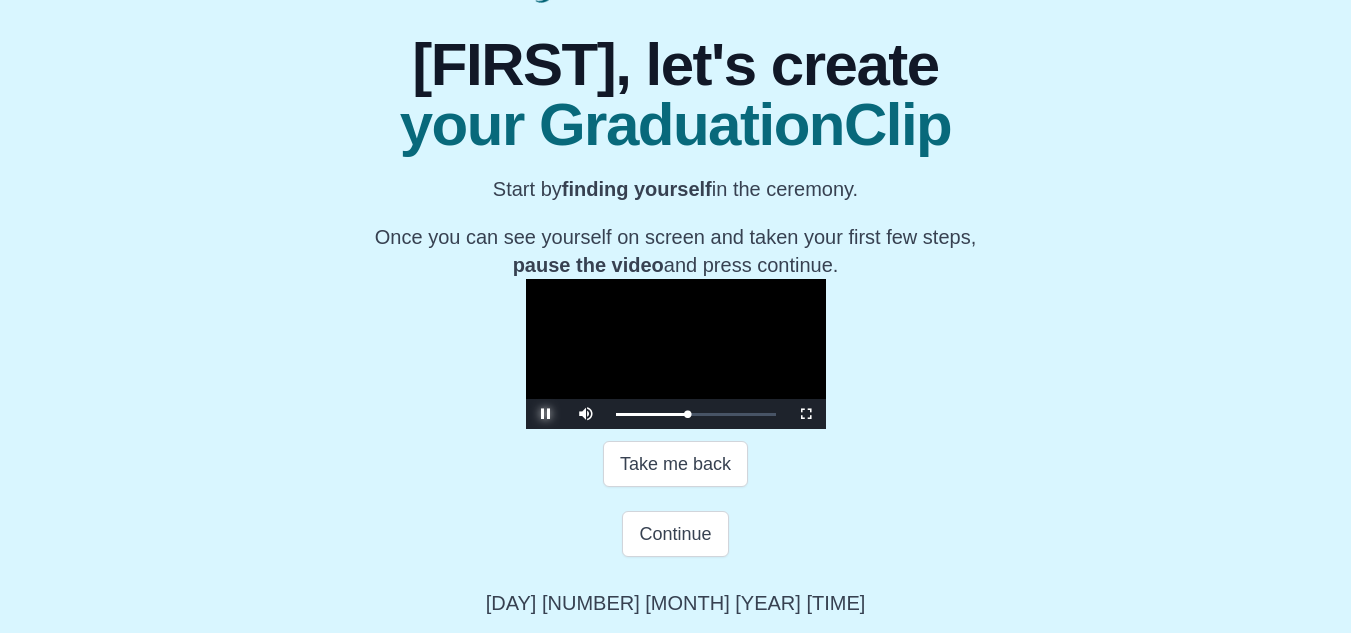 click at bounding box center (546, 414) 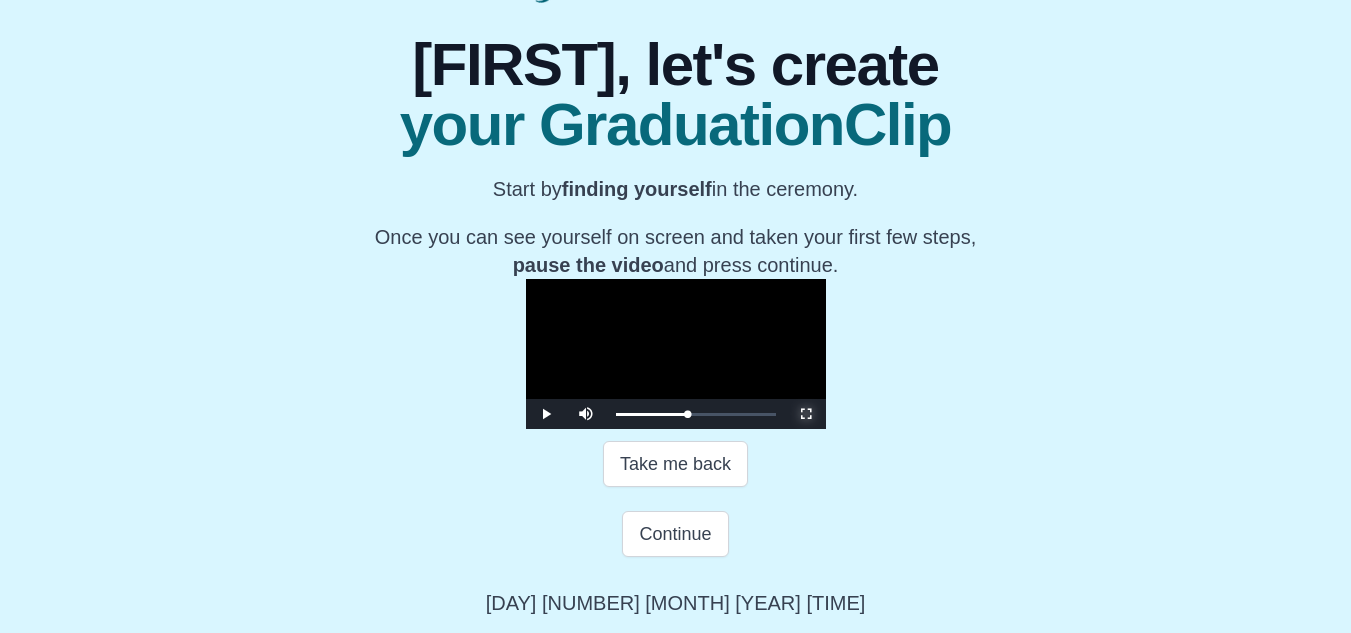 click at bounding box center [806, 414] 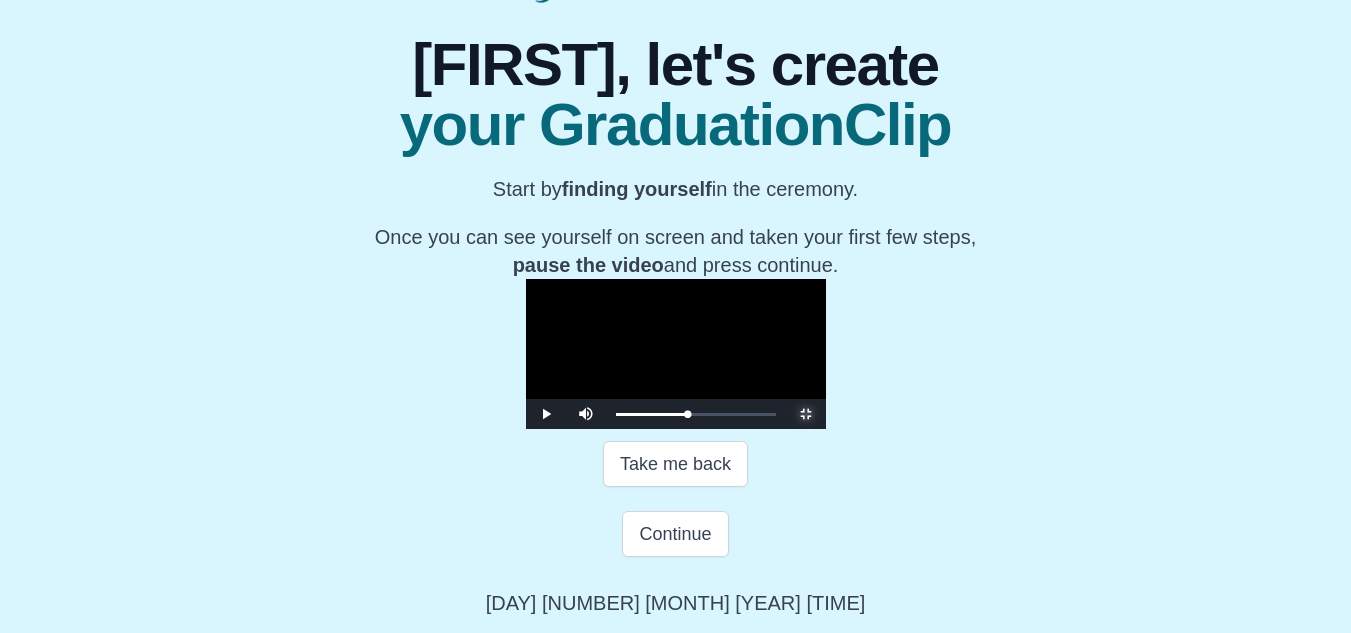 scroll, scrollTop: 0, scrollLeft: 0, axis: both 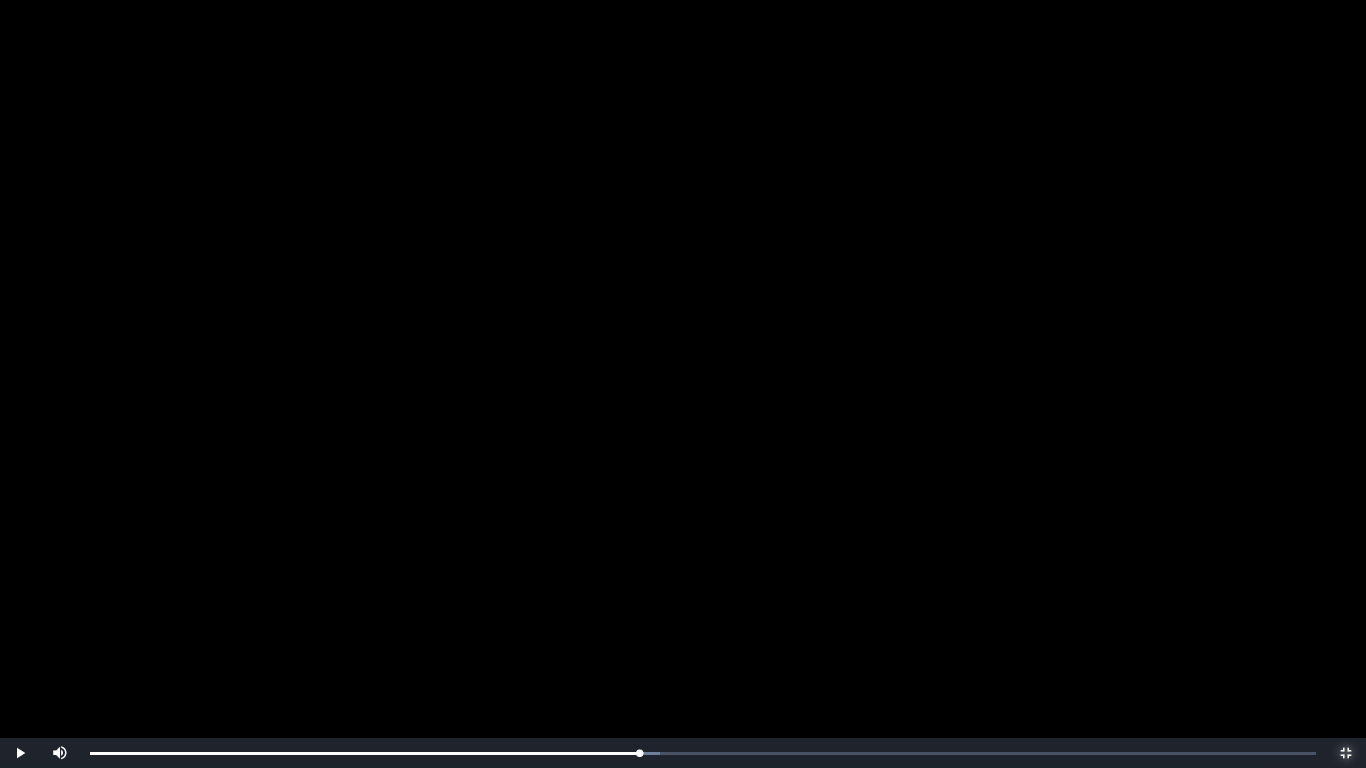 type 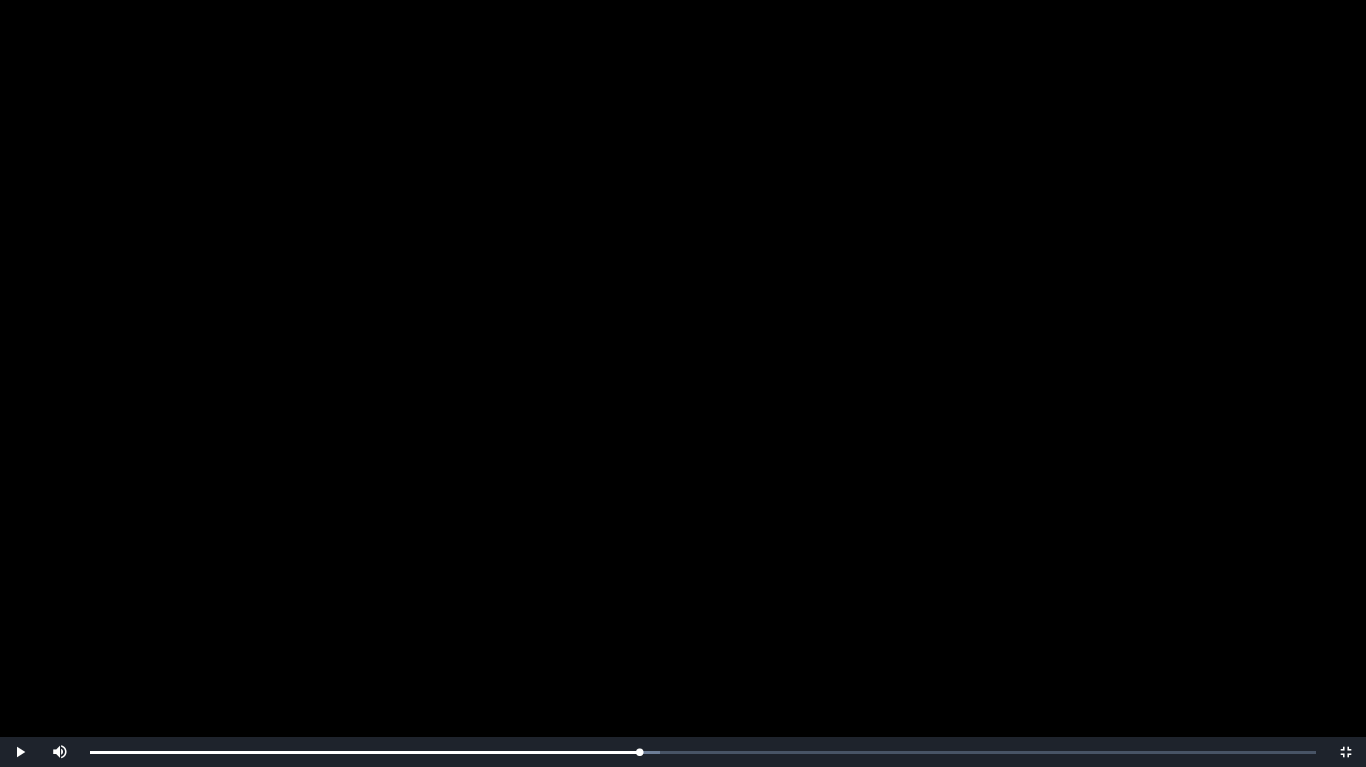 click at bounding box center (683, 383) 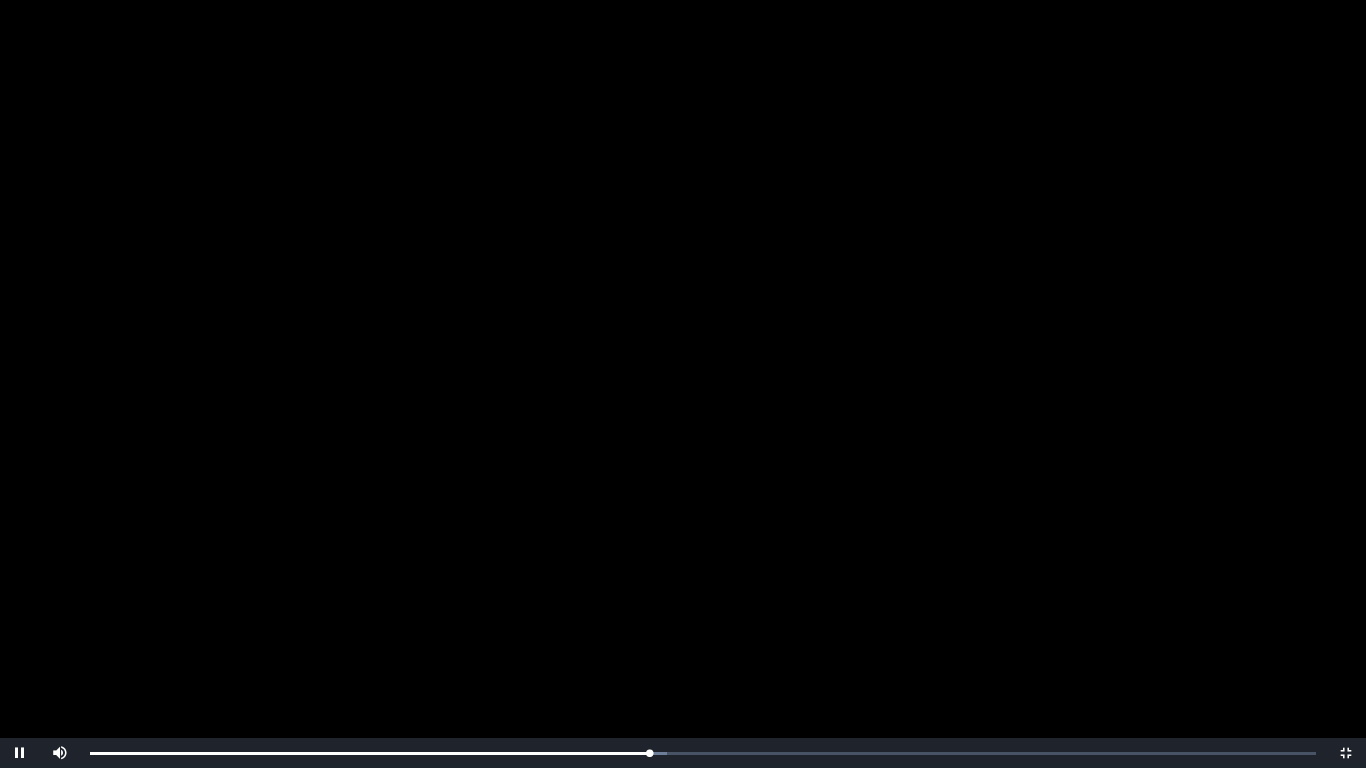 click at bounding box center (683, 384) 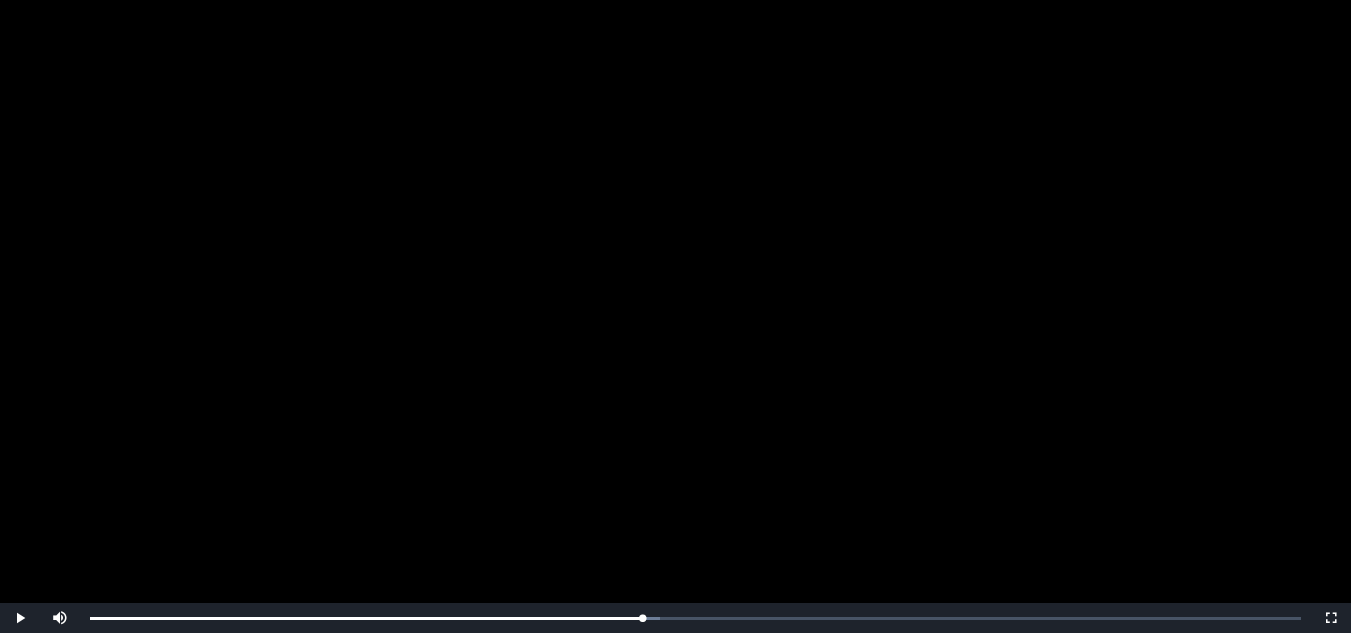 scroll, scrollTop: 300, scrollLeft: 0, axis: vertical 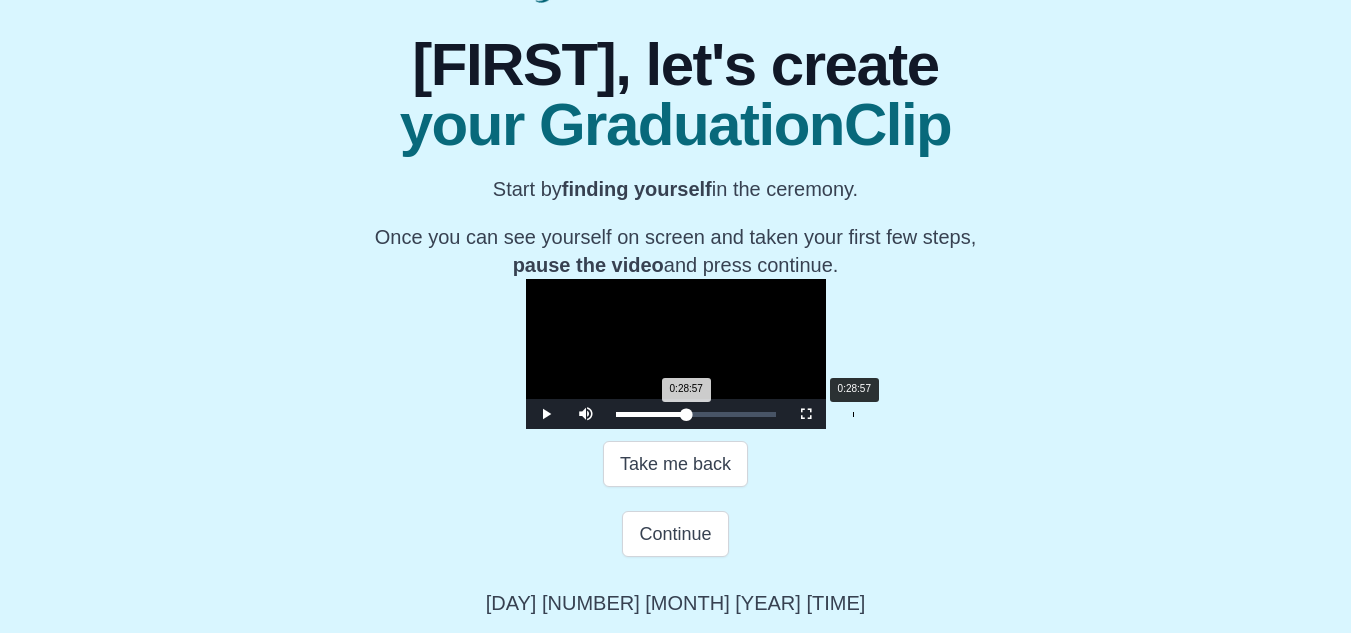 click on "0:28:57 Progress : 0%" at bounding box center [651, 414] 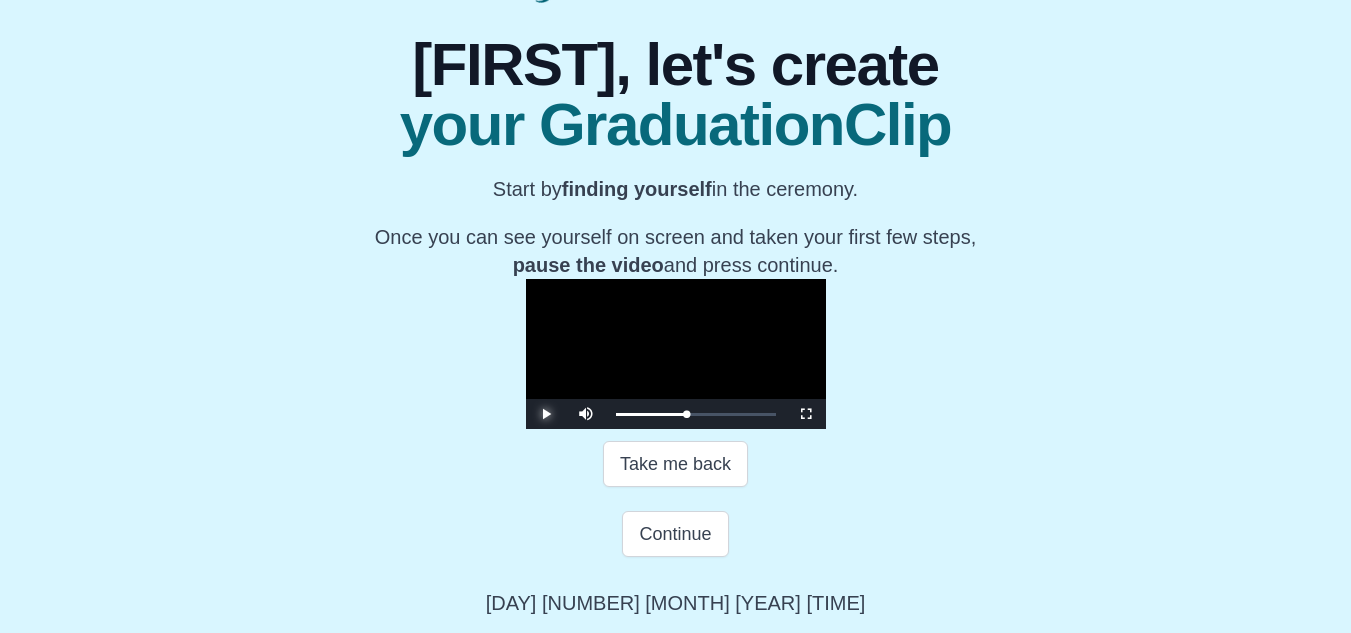 click at bounding box center [546, 414] 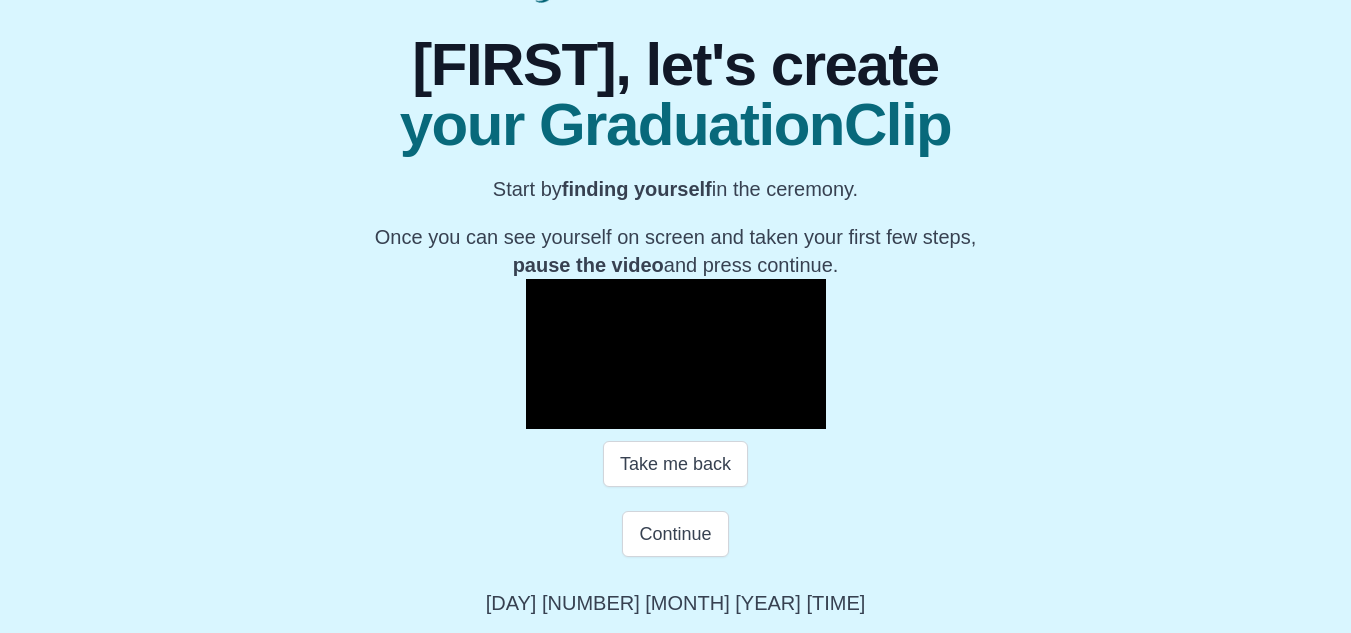 click at bounding box center (546, 414) 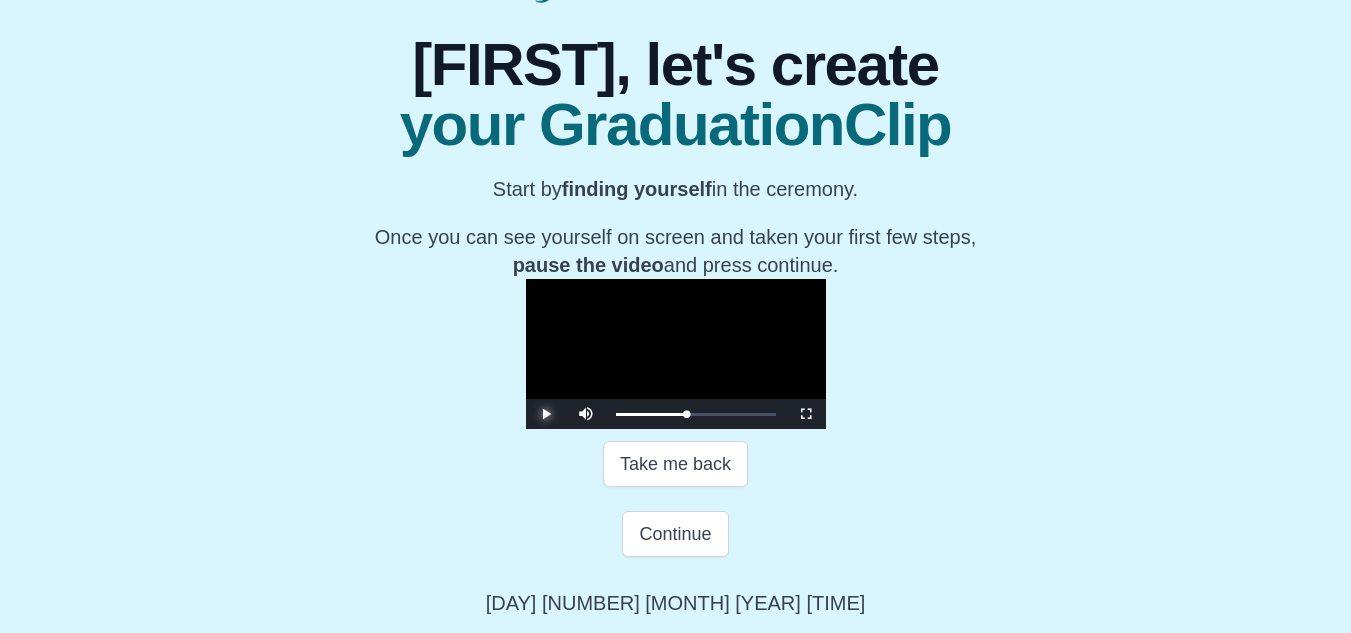 click at bounding box center (546, 414) 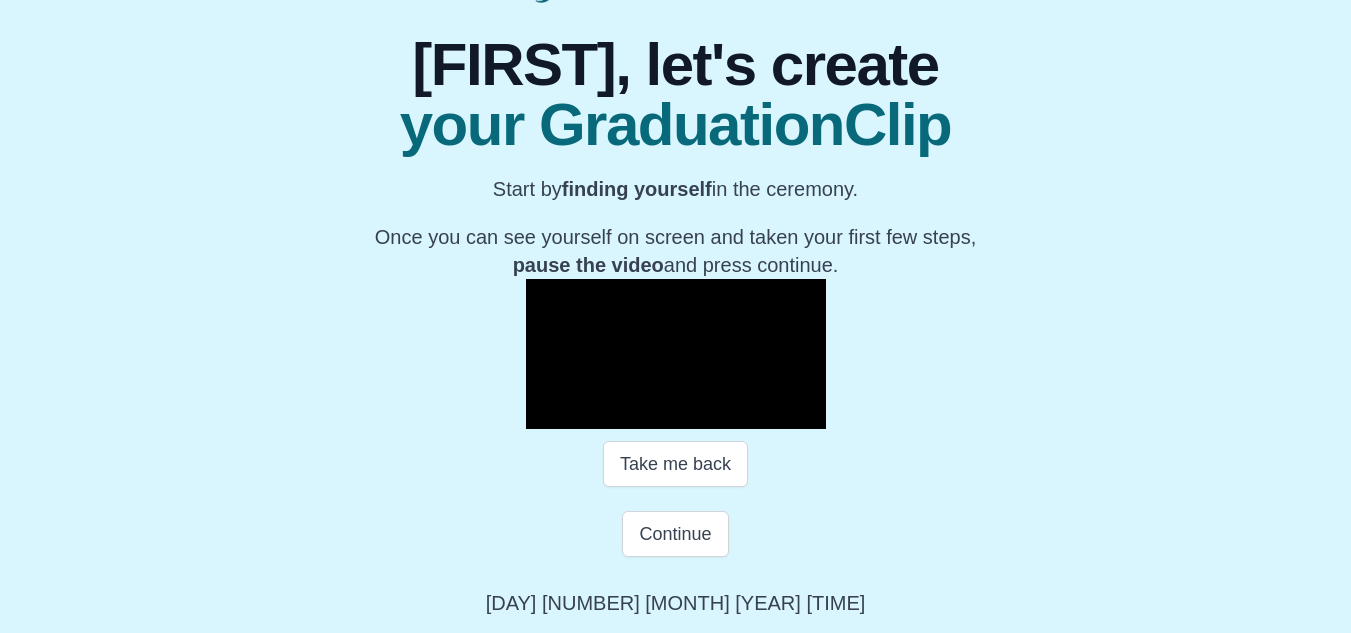 click at bounding box center (546, 414) 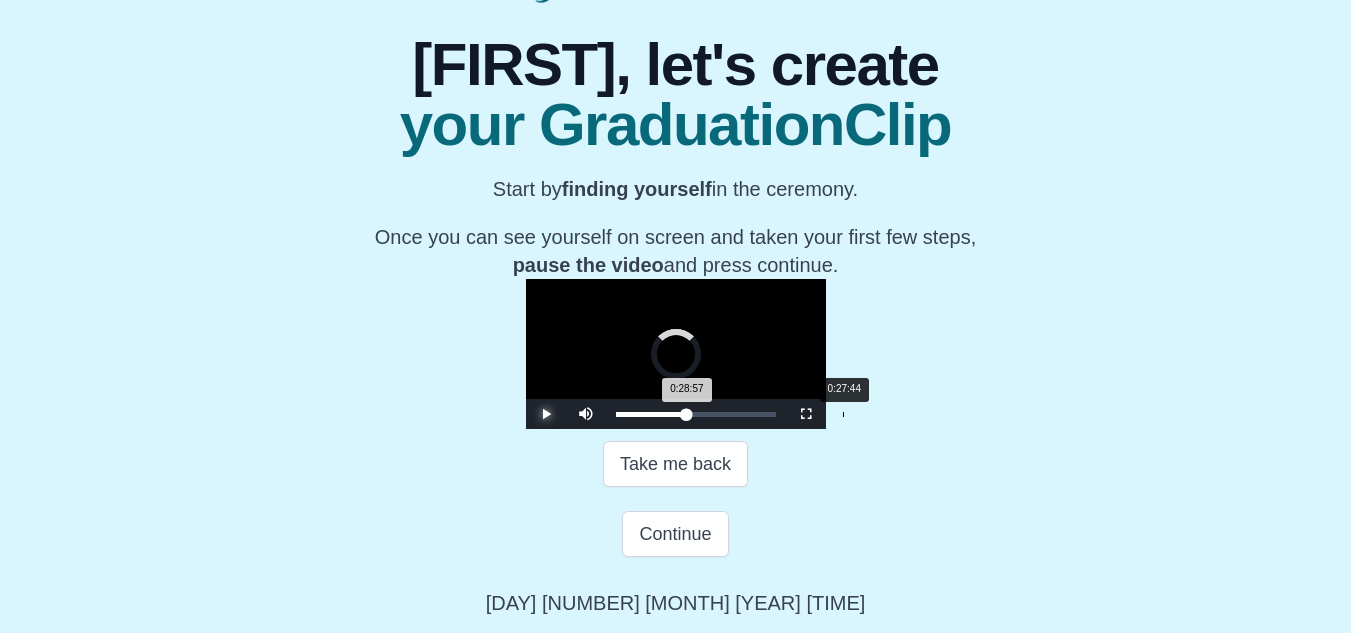 drag, startPoint x: 667, startPoint y: 501, endPoint x: 656, endPoint y: 501, distance: 11 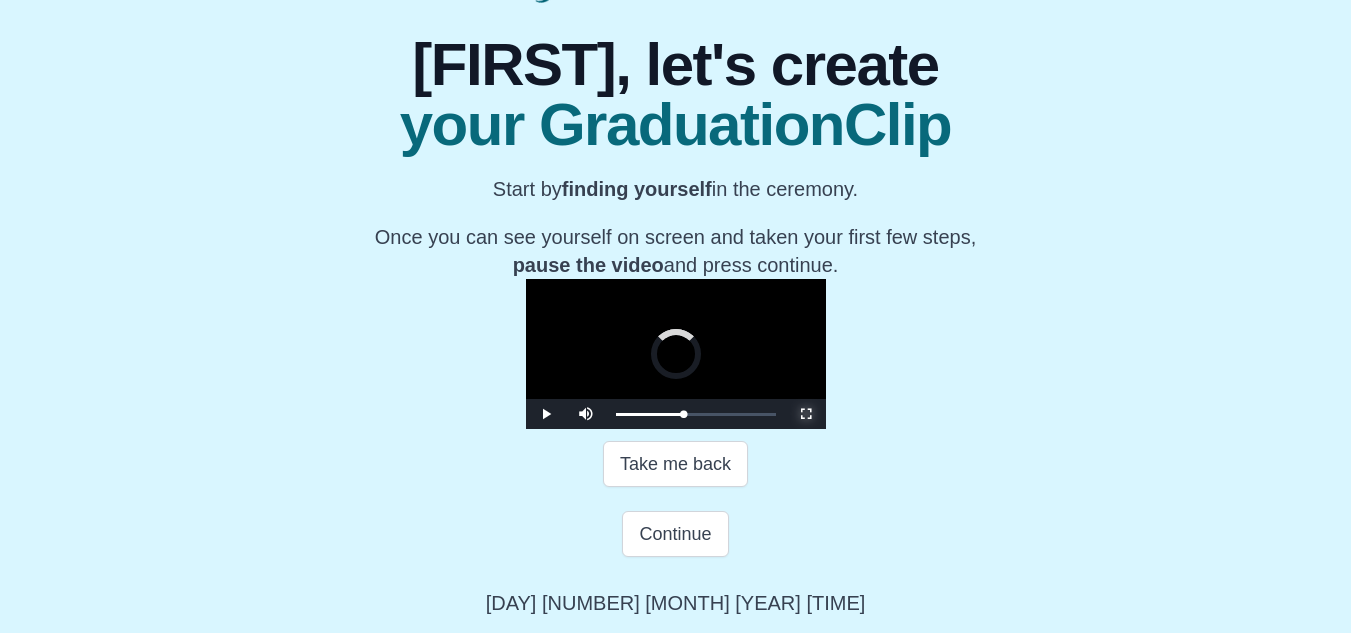 drag, startPoint x: 992, startPoint y: 502, endPoint x: 992, endPoint y: 589, distance: 87 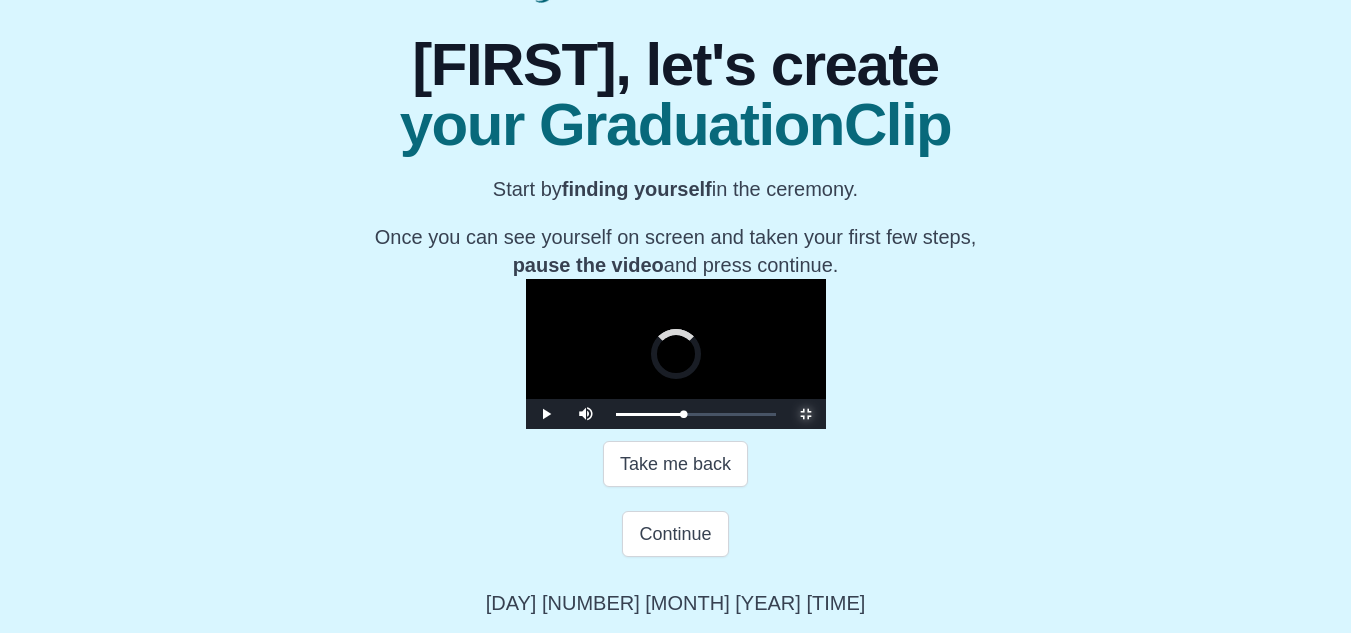 scroll, scrollTop: 0, scrollLeft: 0, axis: both 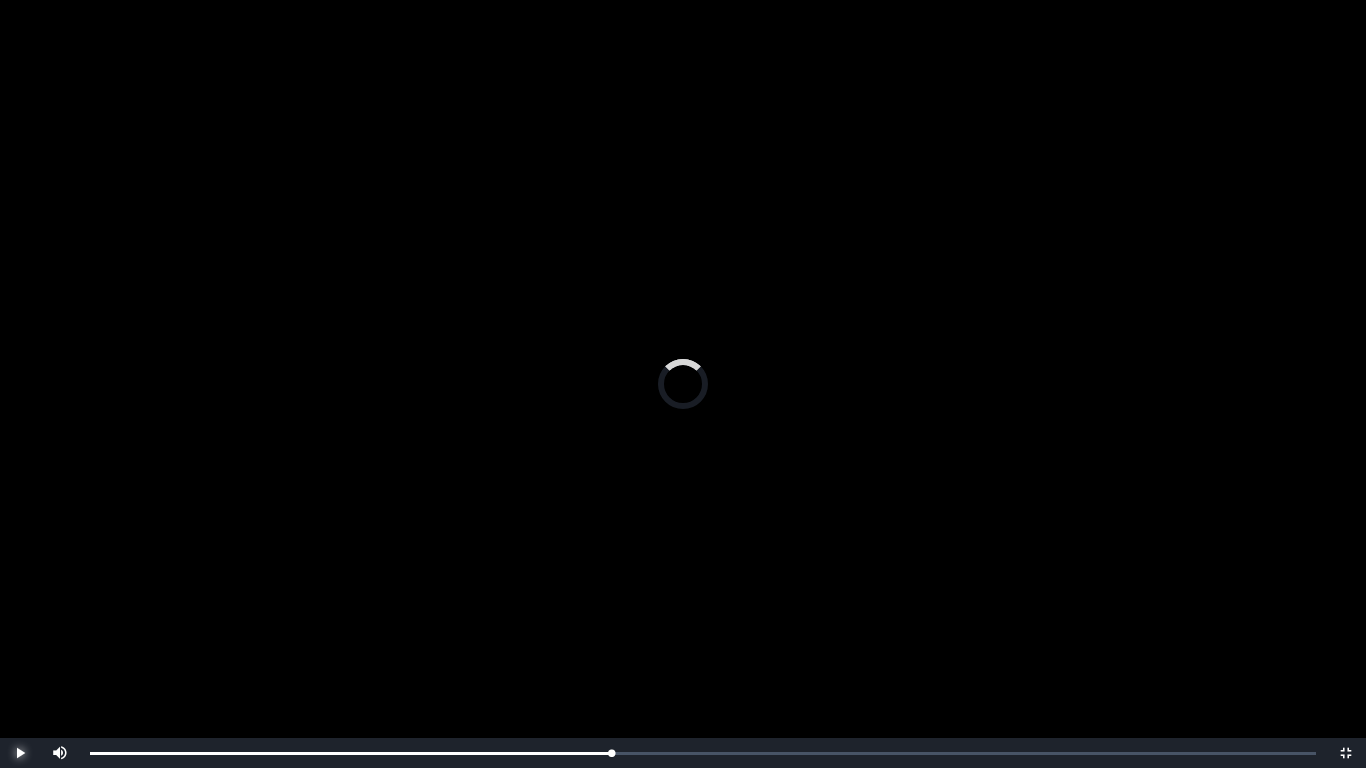 click at bounding box center (20, 753) 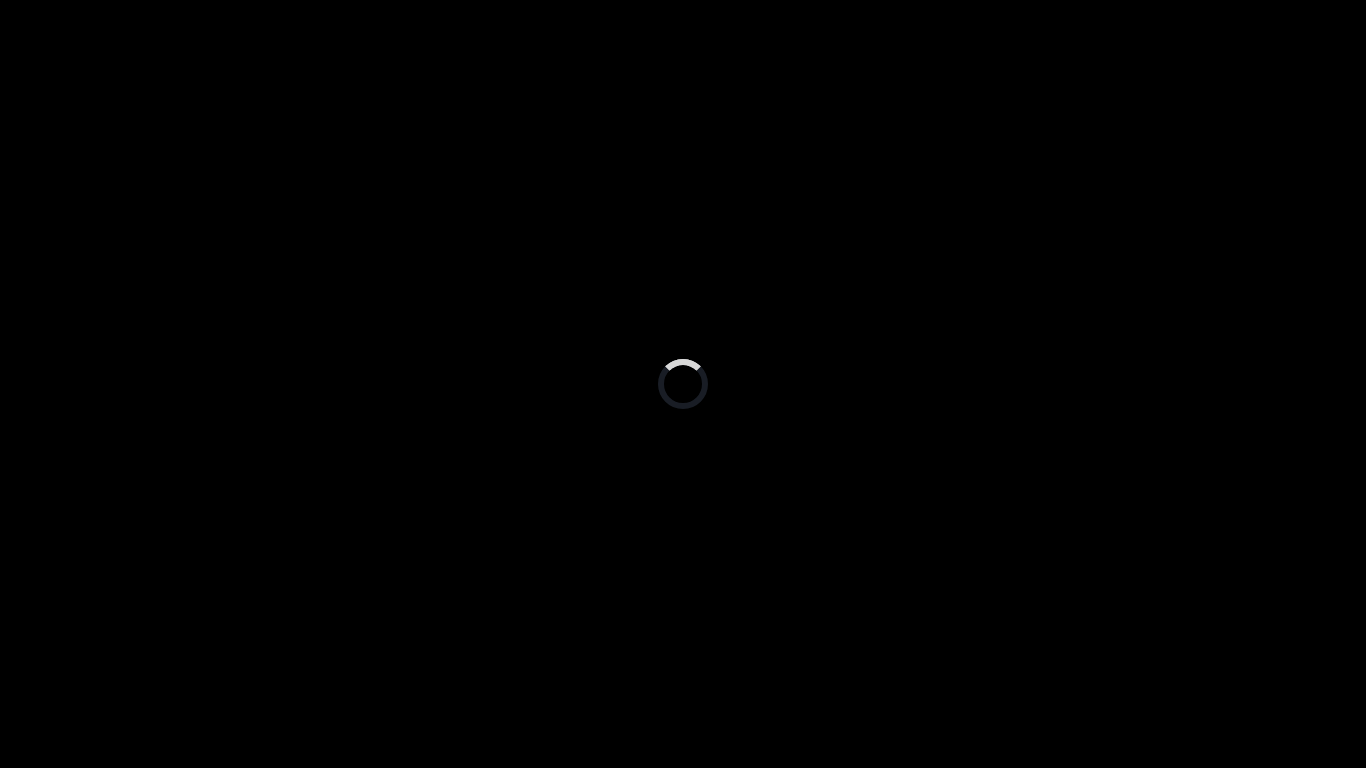click at bounding box center (20, 753) 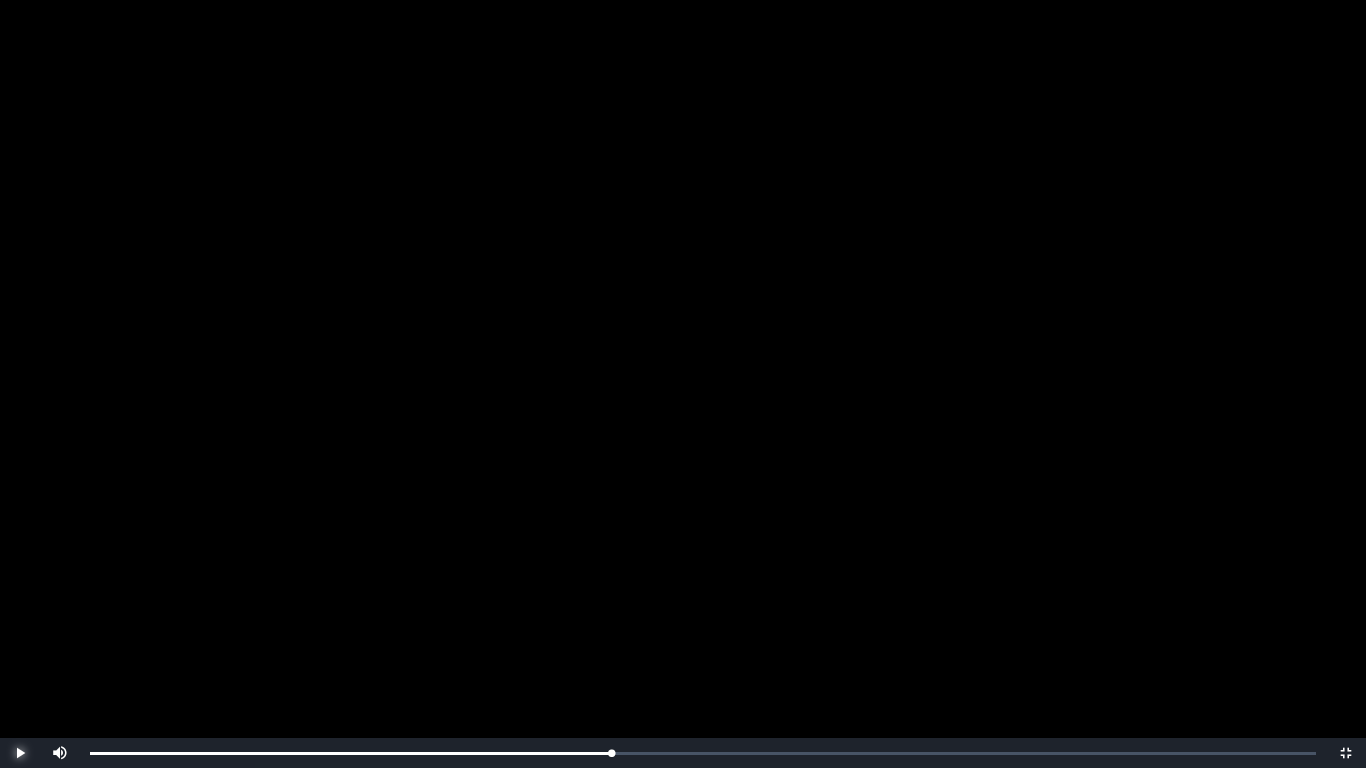 click at bounding box center (20, 753) 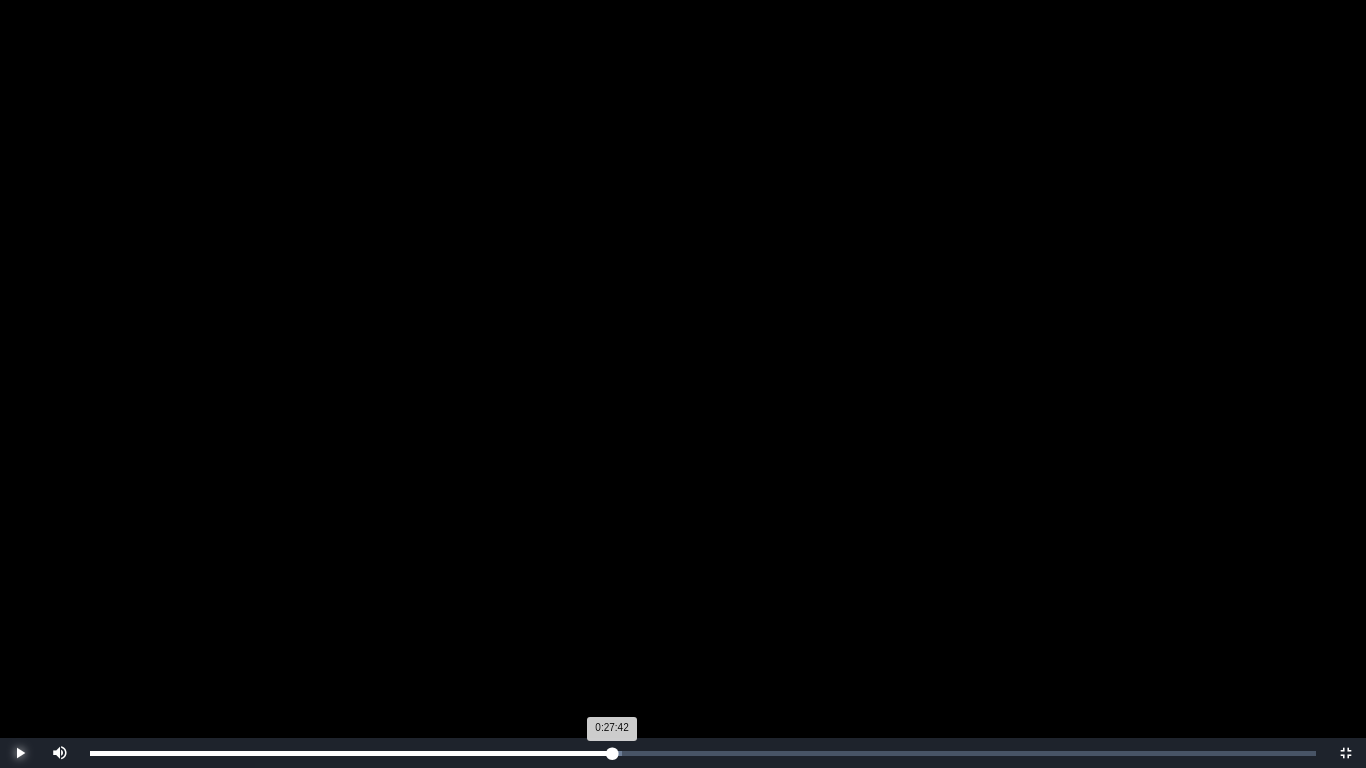 click on "0:27:42 Progress : 0%" at bounding box center (351, 753) 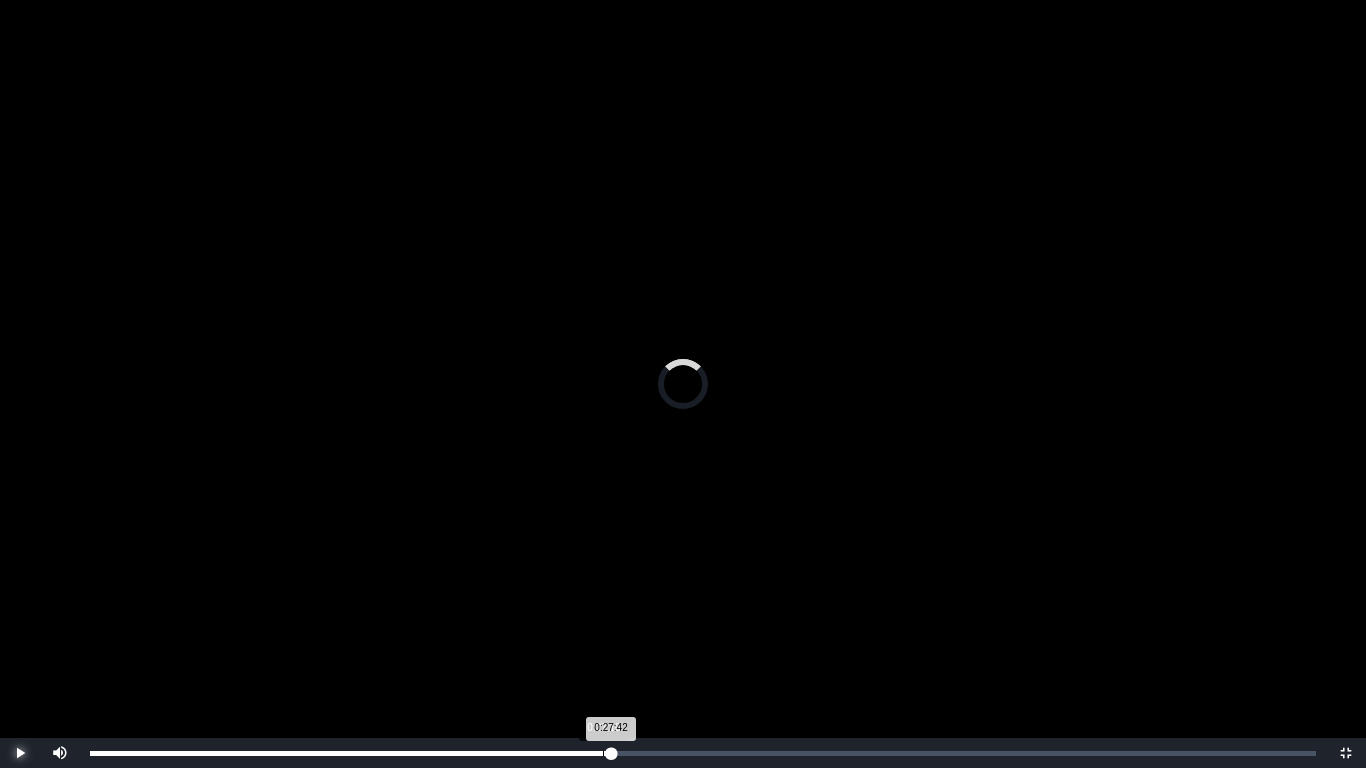 click on "0:27:42 Progress : 0%" at bounding box center (350, 753) 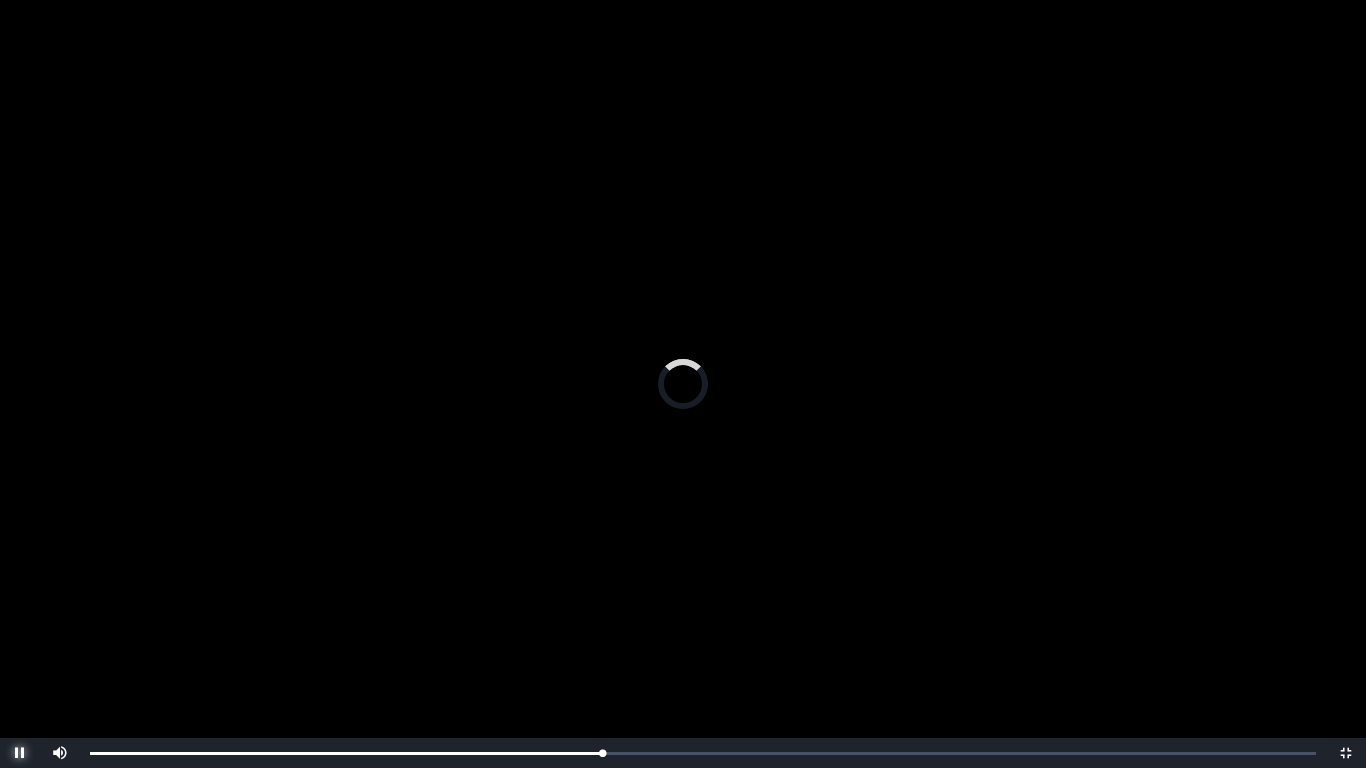 click at bounding box center [20, 753] 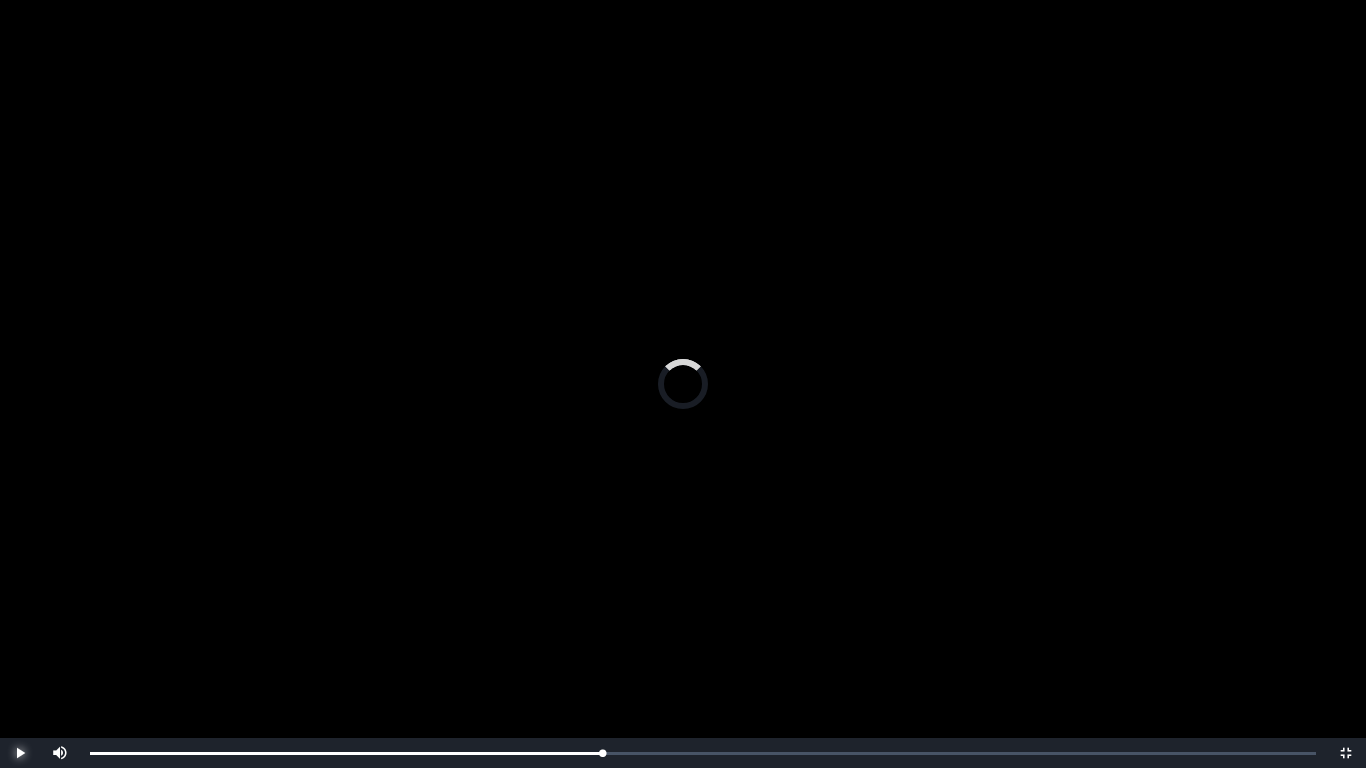 click at bounding box center [20, 753] 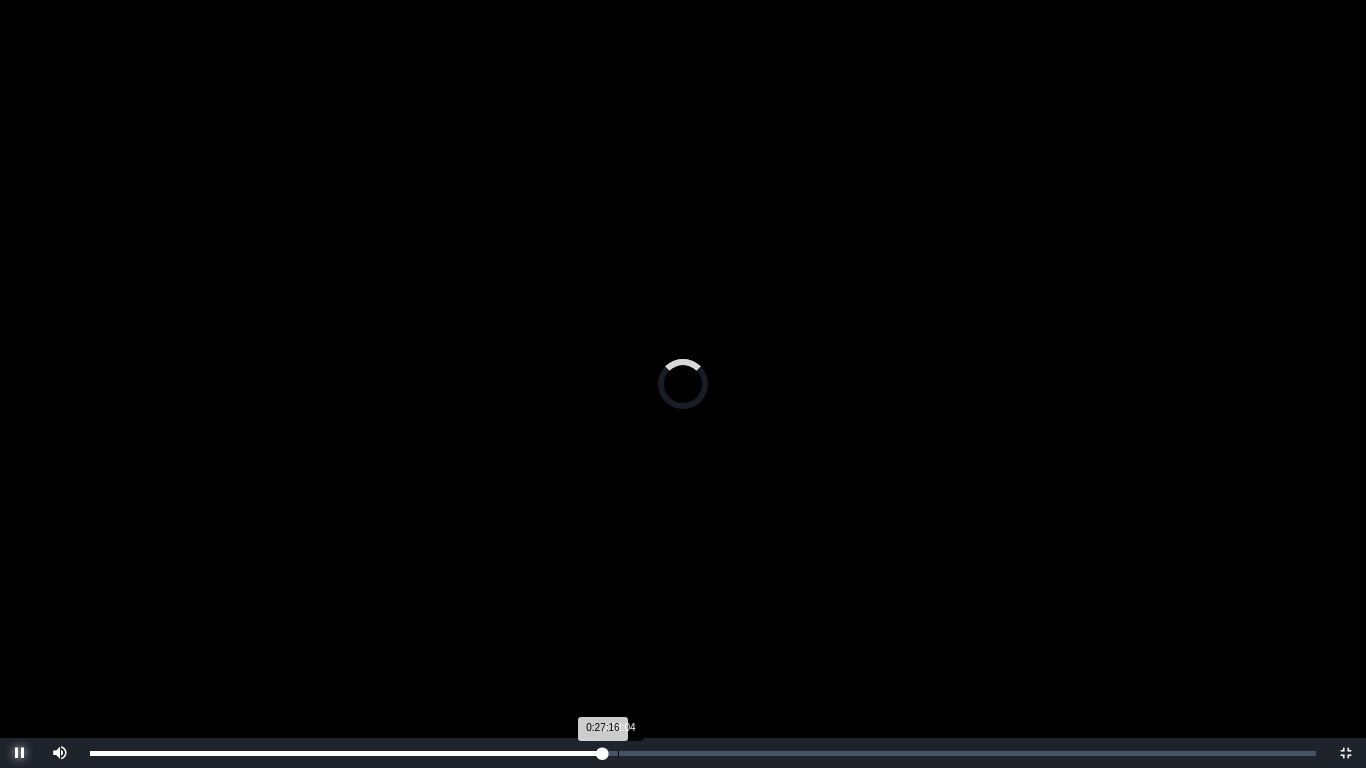 click on "0:28:04" at bounding box center [618, 753] 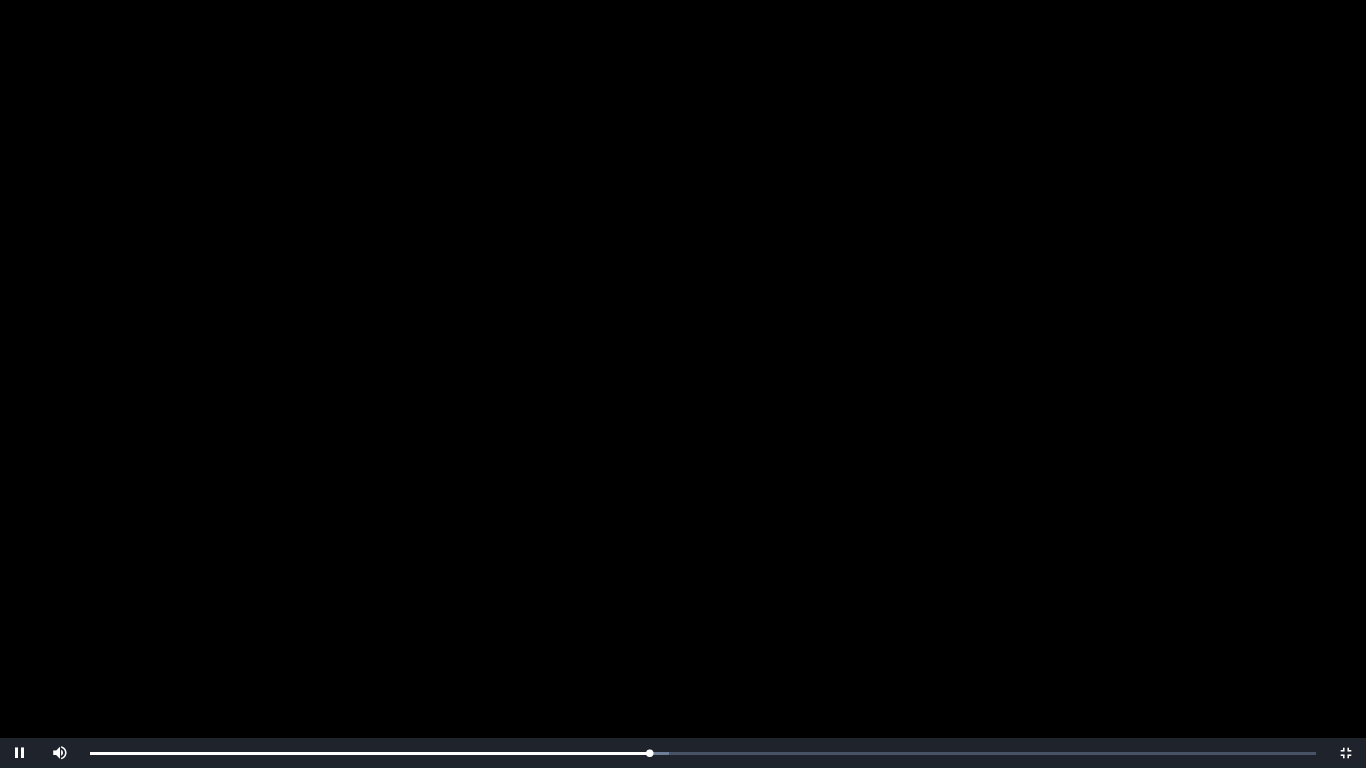 click at bounding box center (683, 384) 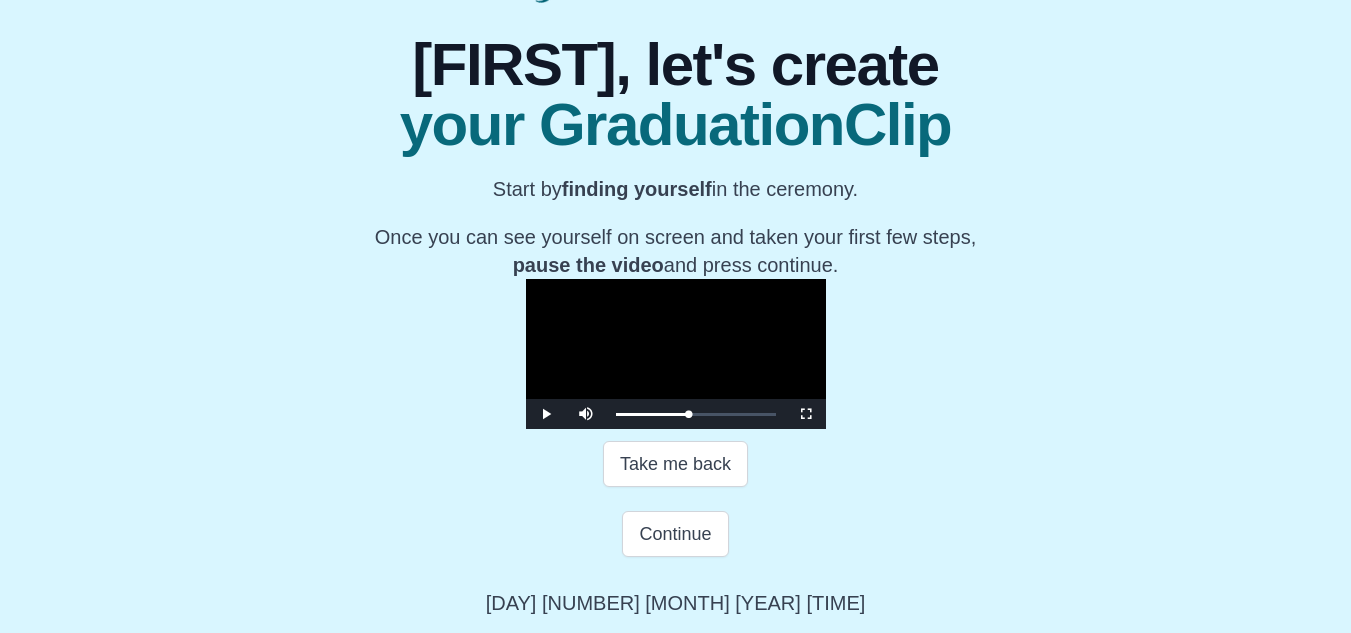scroll, scrollTop: 300, scrollLeft: 0, axis: vertical 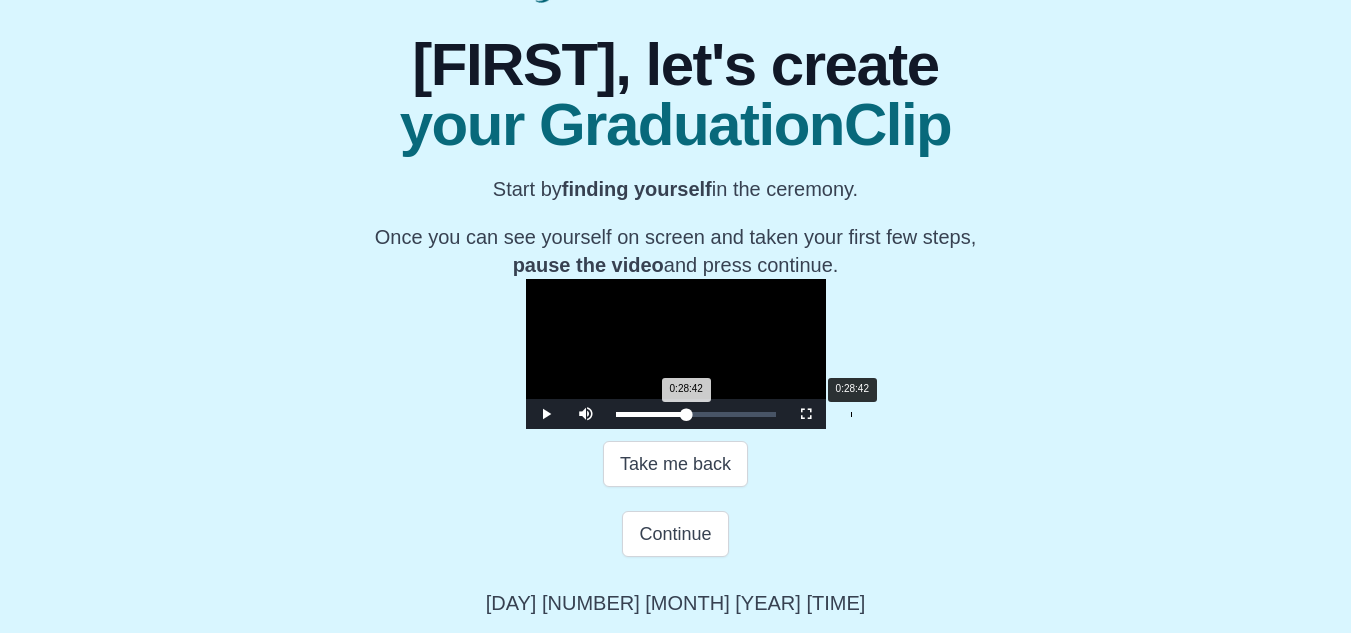 click on "0:28:42 Progress : 0%" at bounding box center (651, 414) 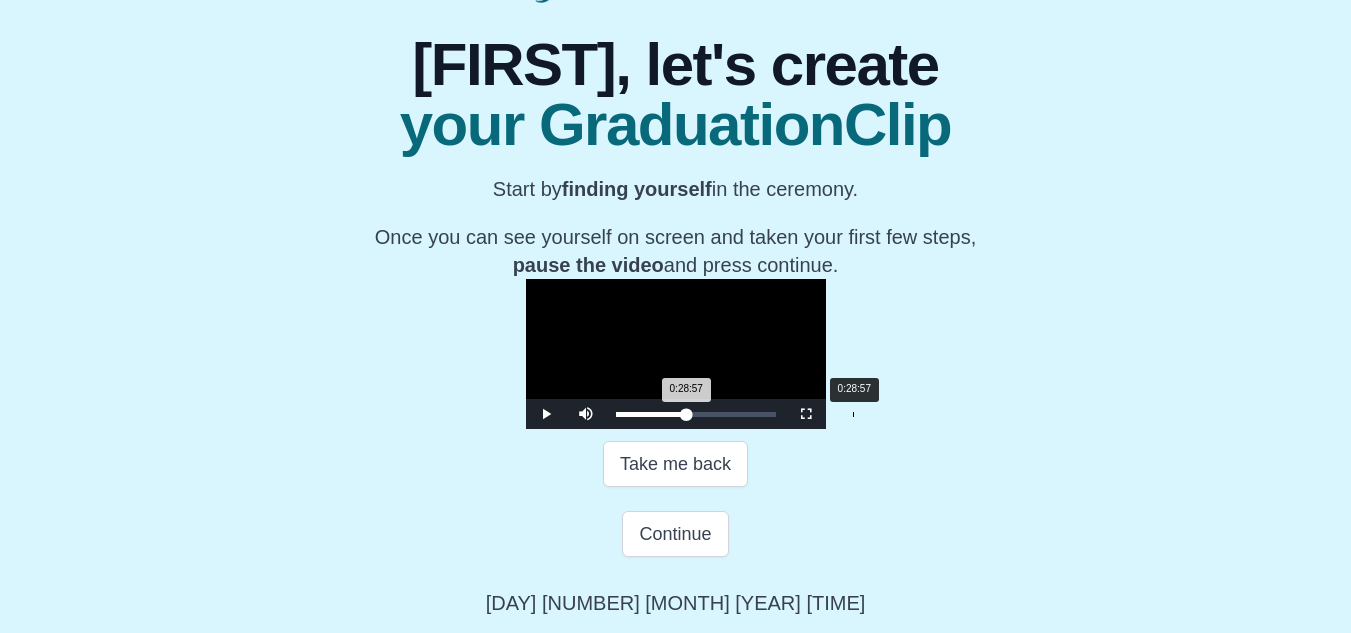 click on "0:28:57 Progress : 0%" at bounding box center [651, 414] 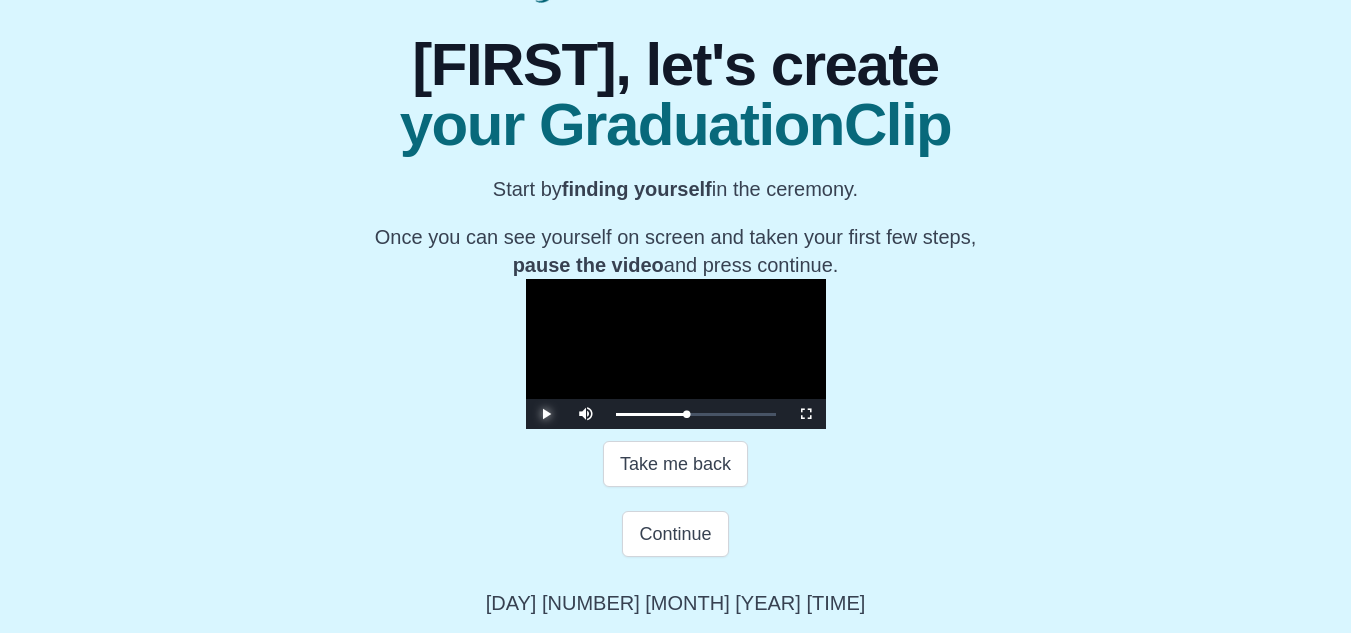 click at bounding box center [546, 414] 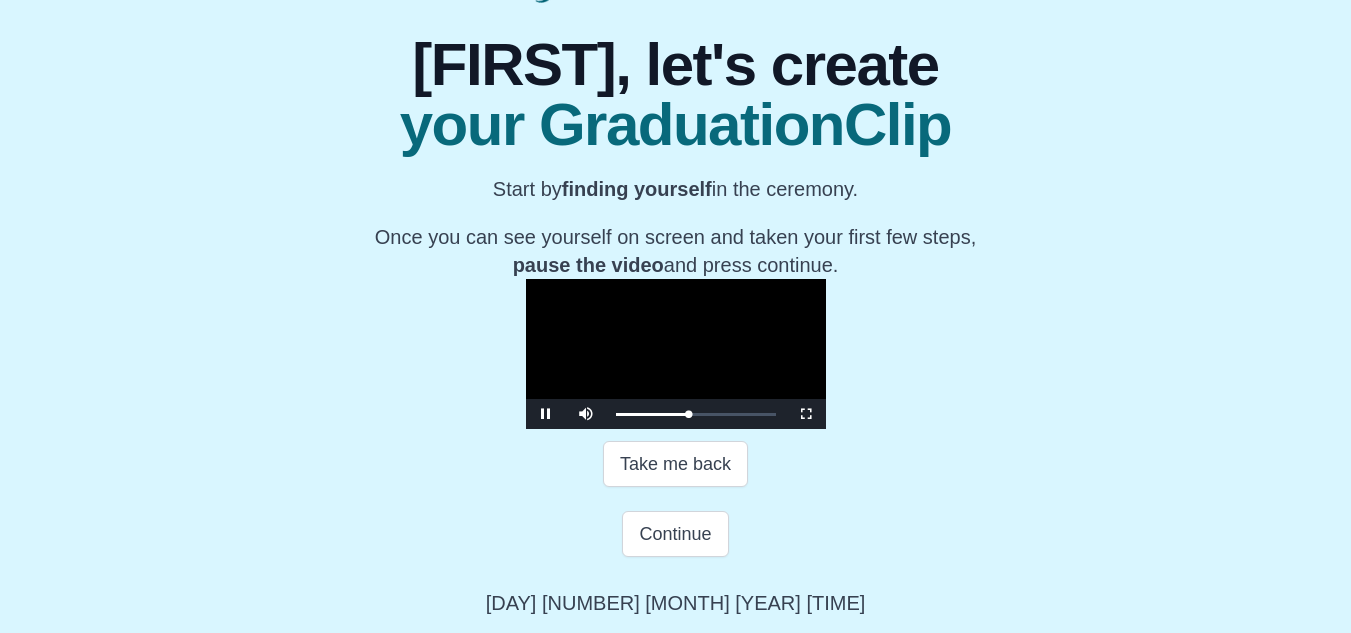 click at bounding box center [546, 414] 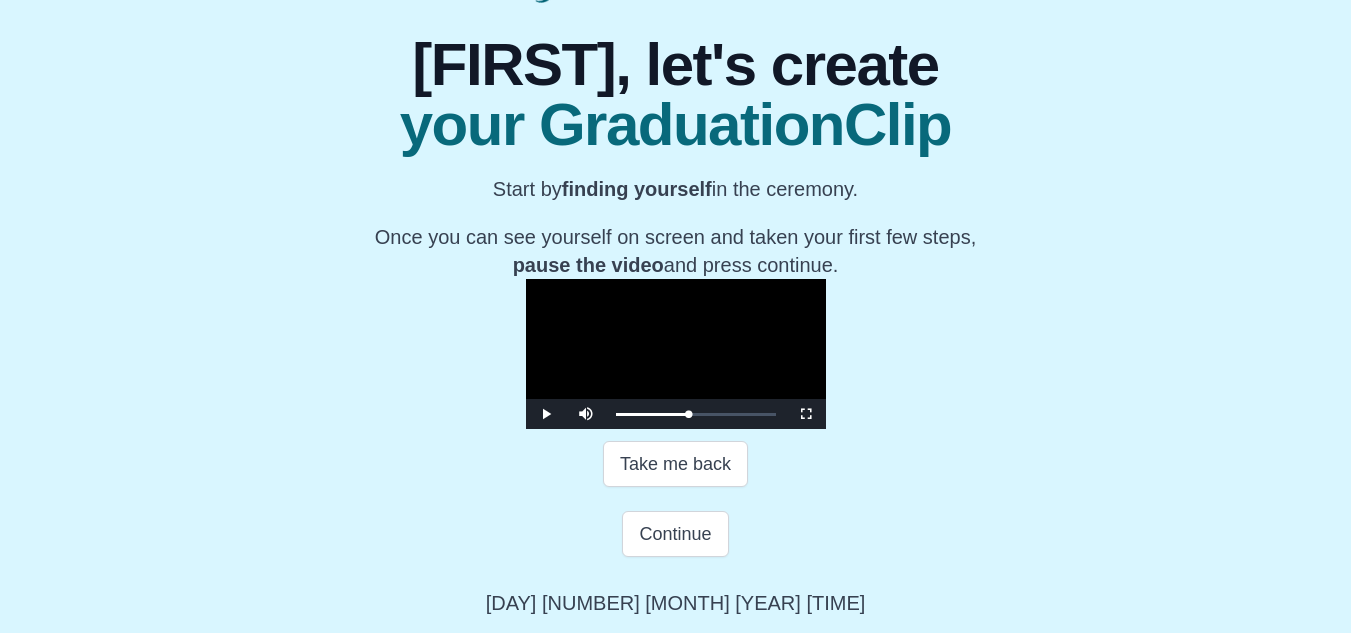 click on "**********" at bounding box center (675, 310) 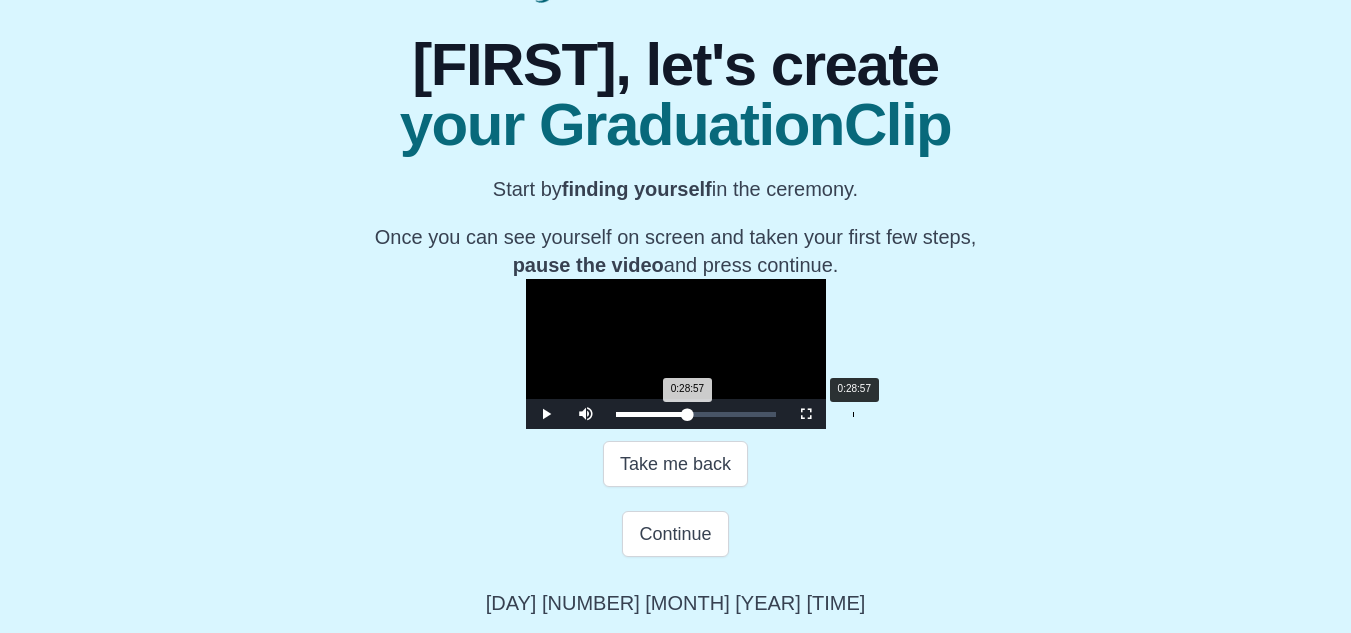 click on "0:28:57 Progress : 0%" at bounding box center (652, 414) 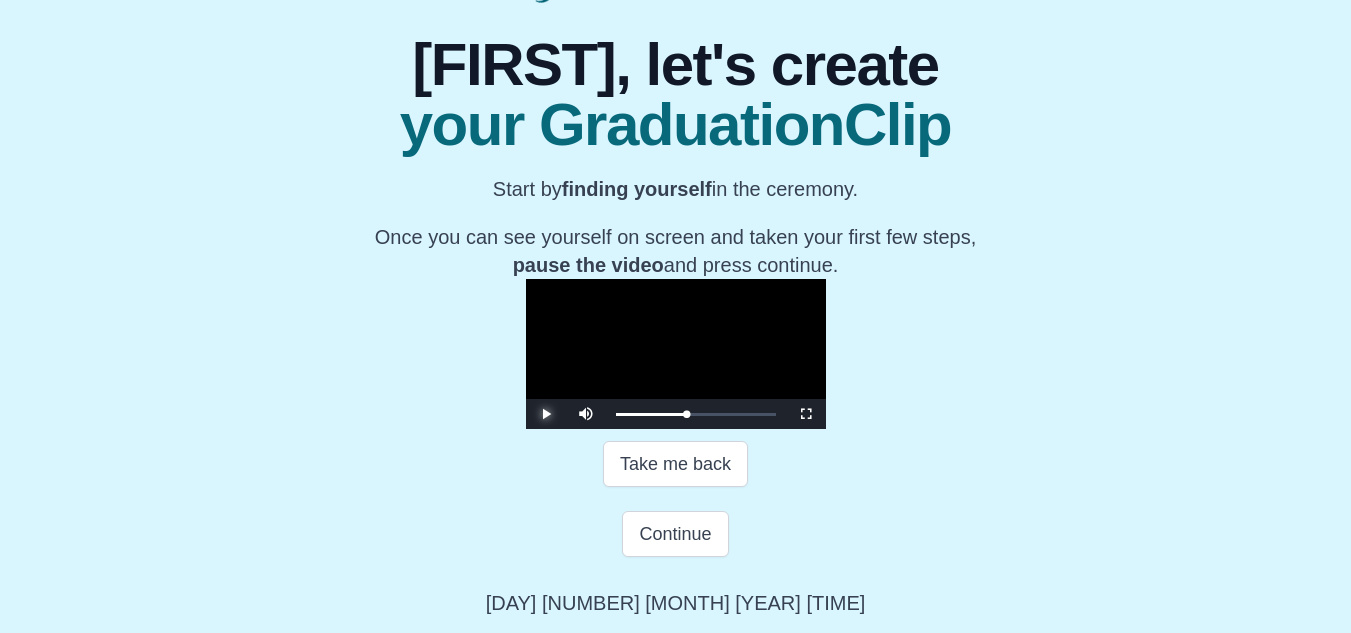 click at bounding box center (546, 414) 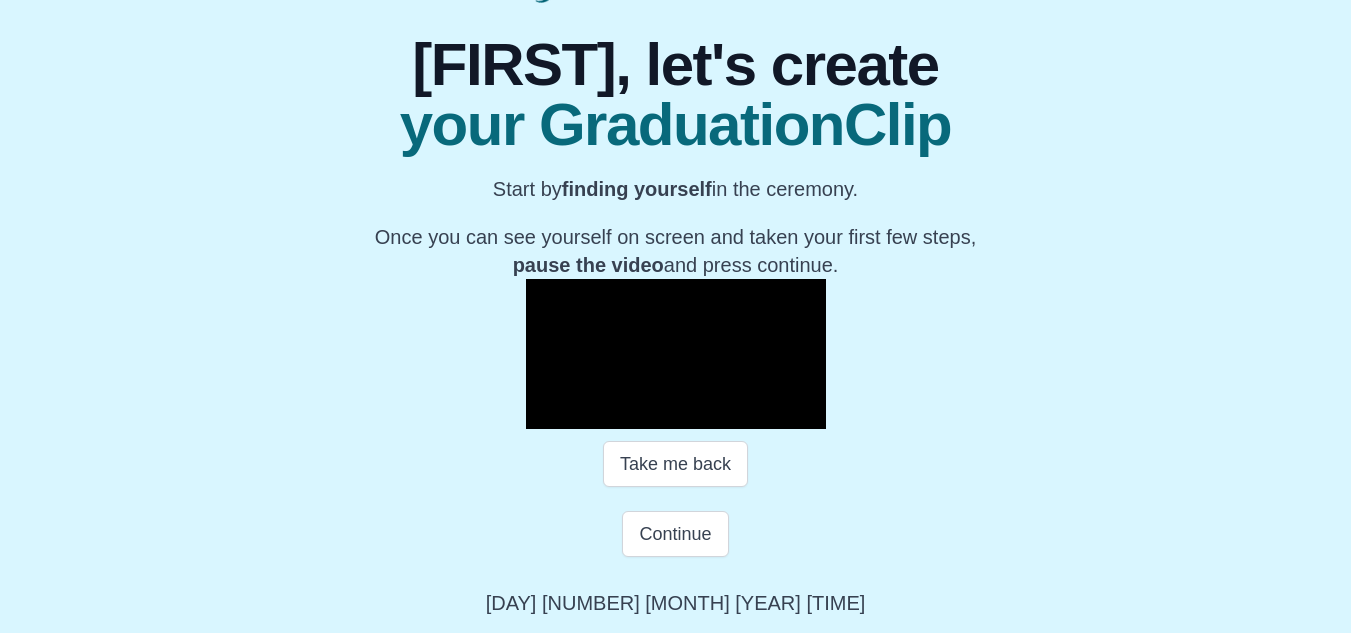 click at bounding box center [546, 414] 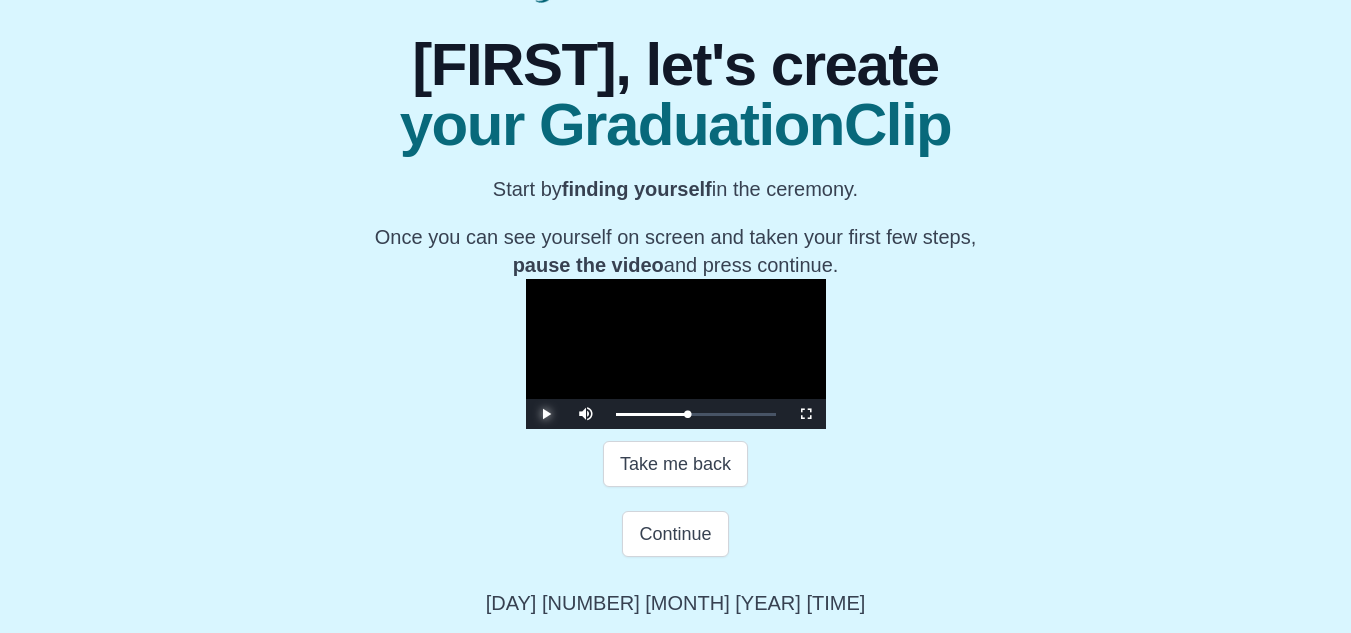click at bounding box center (546, 414) 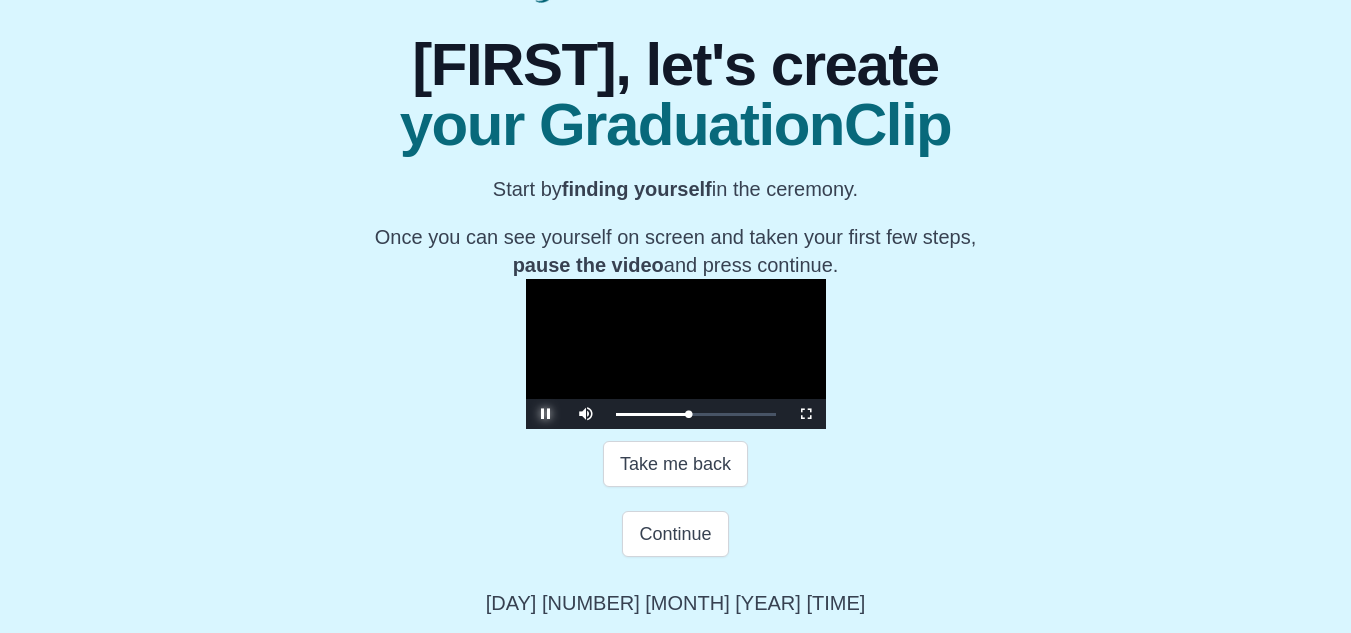 click at bounding box center [546, 414] 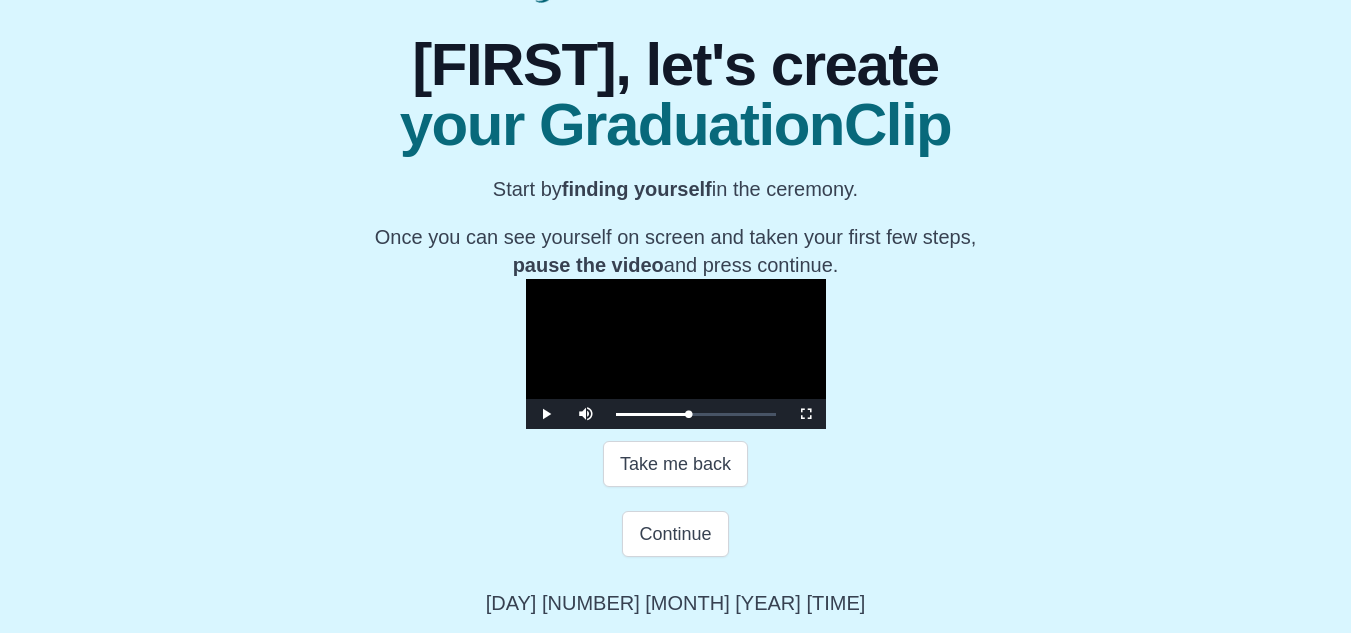click on "**********" at bounding box center (675, 310) 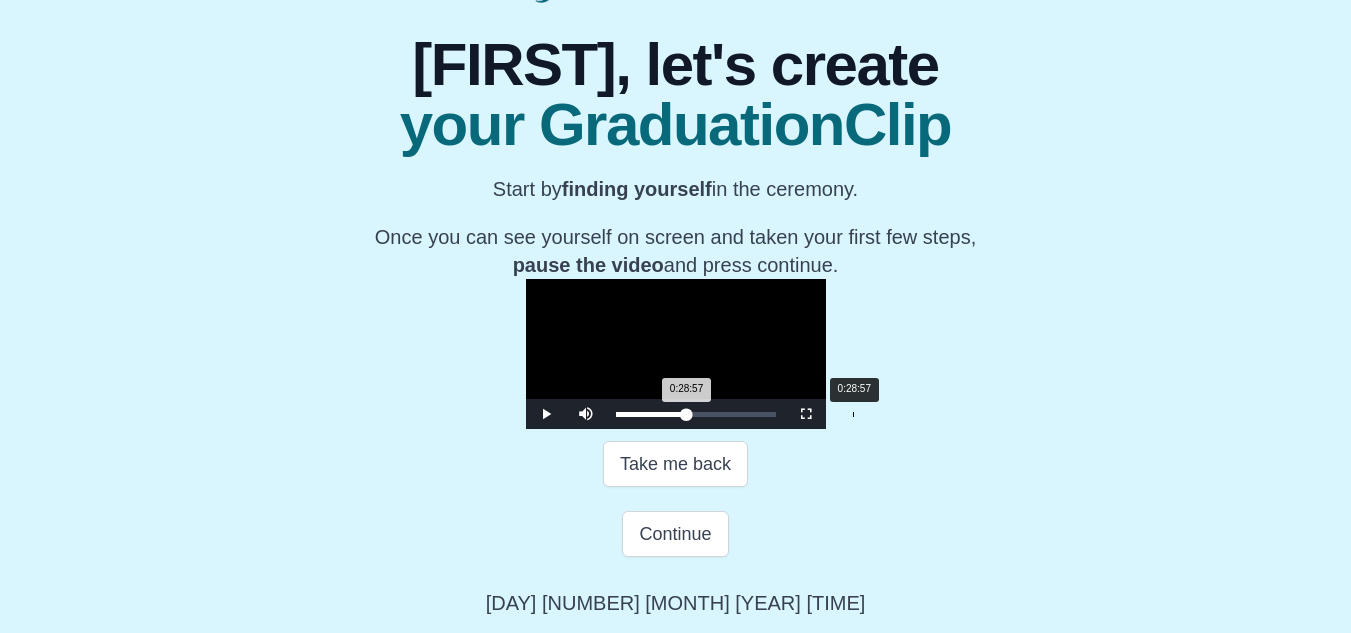 click on "0:28:57 Progress : 0%" at bounding box center [651, 414] 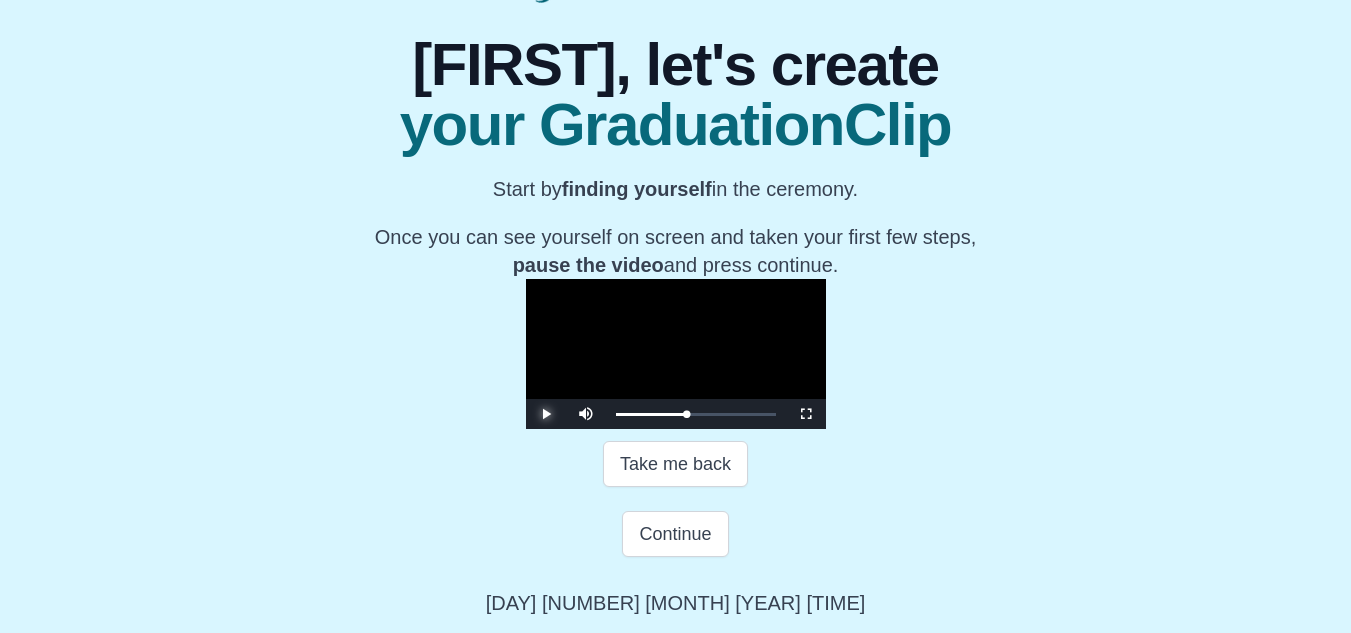 click at bounding box center [546, 414] 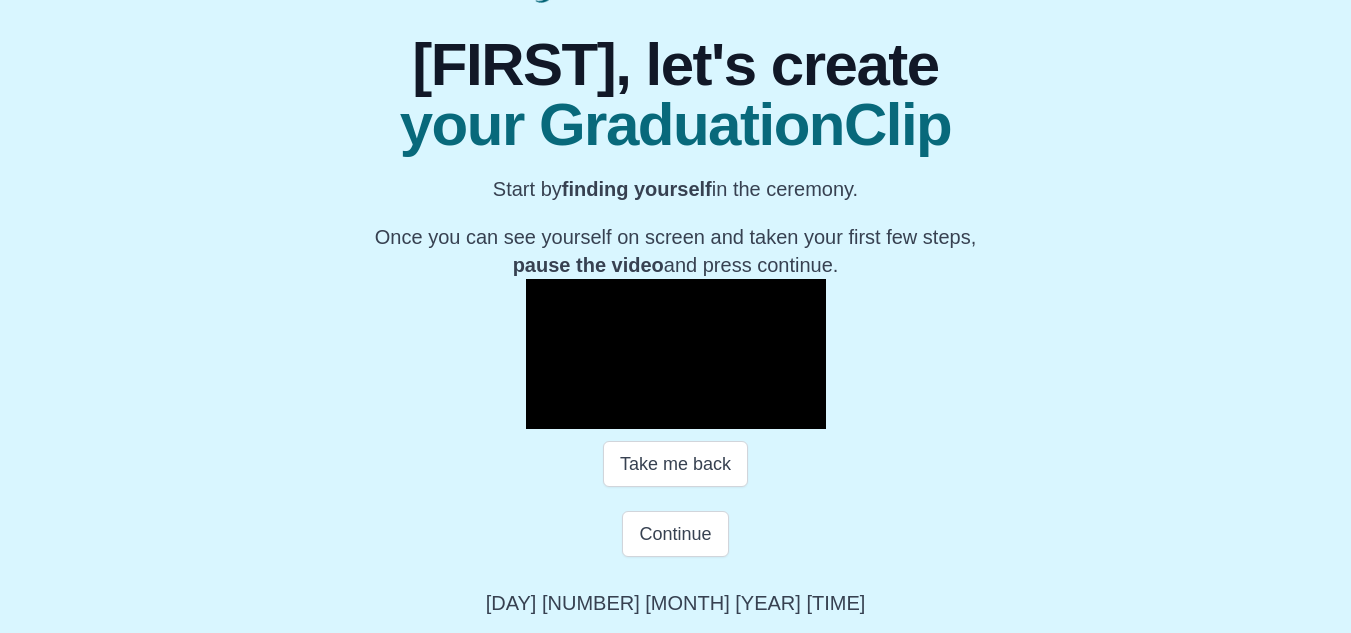 click at bounding box center (546, 414) 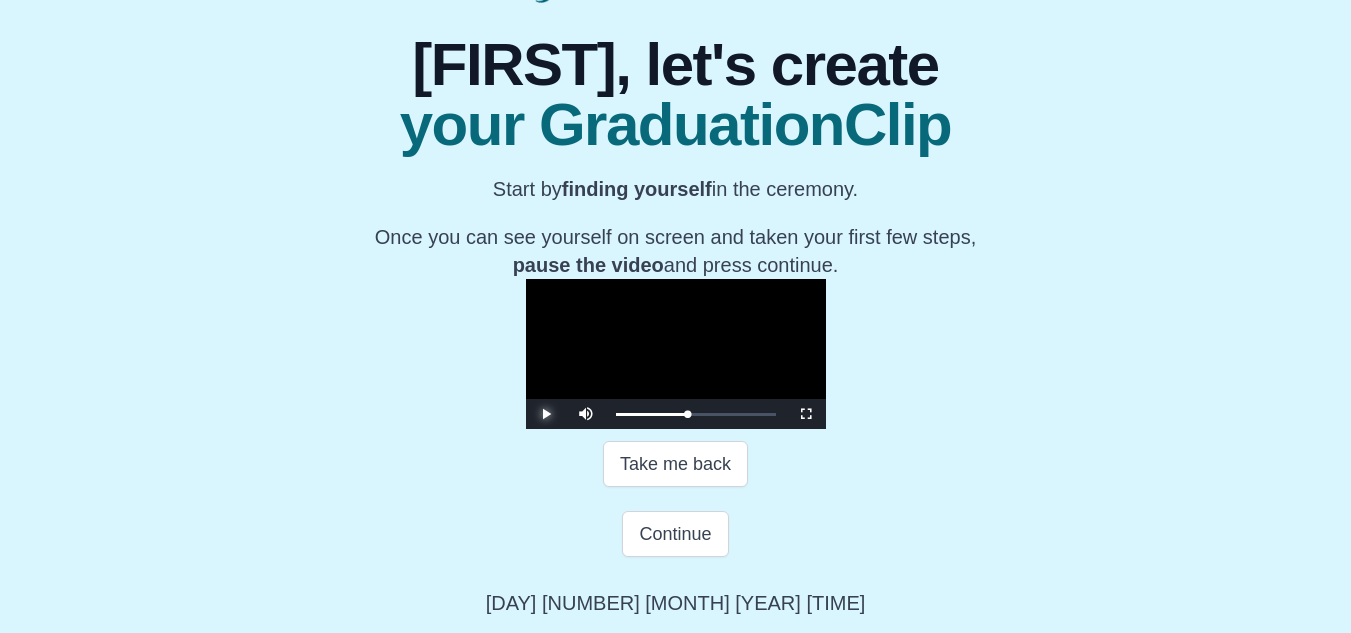 click at bounding box center [546, 414] 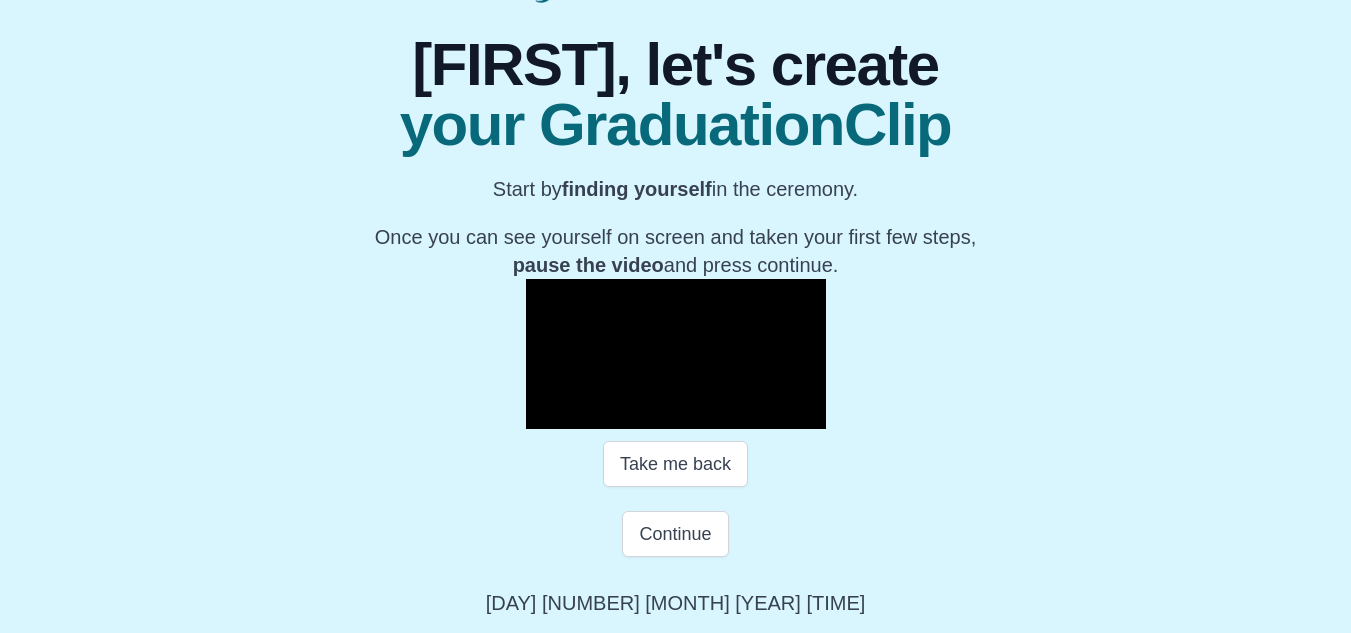 click at bounding box center [546, 414] 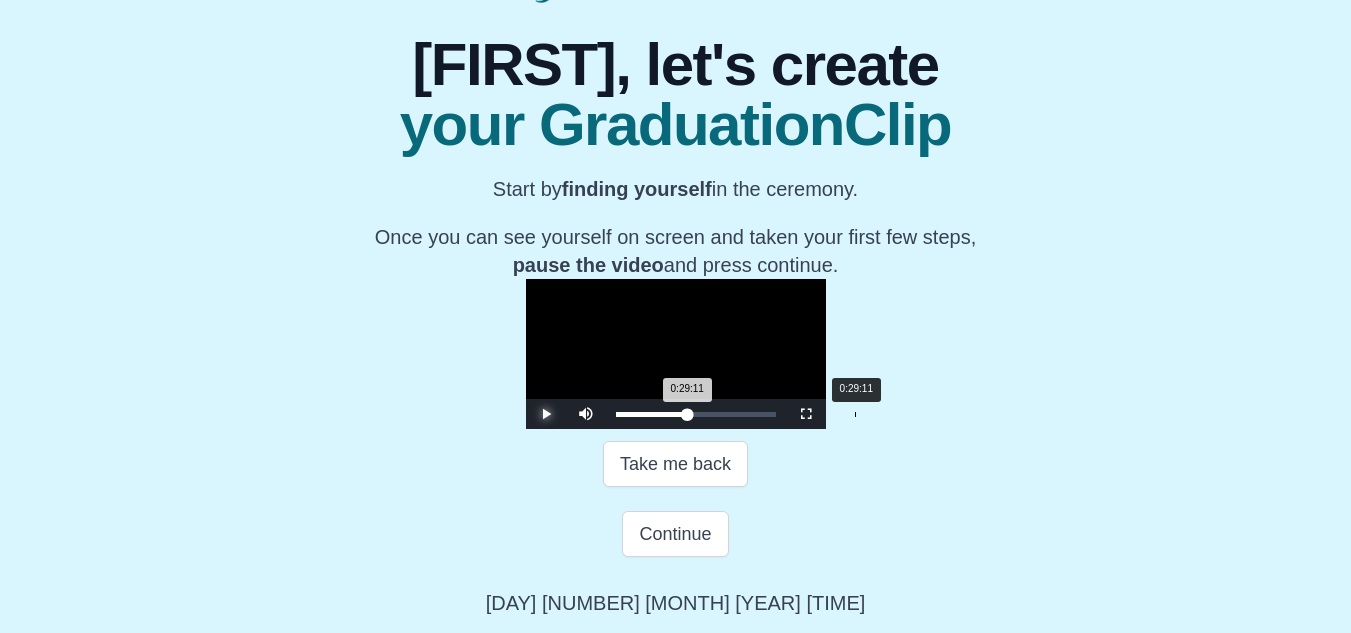 click on "0:29:11 Progress : 0%" at bounding box center (652, 414) 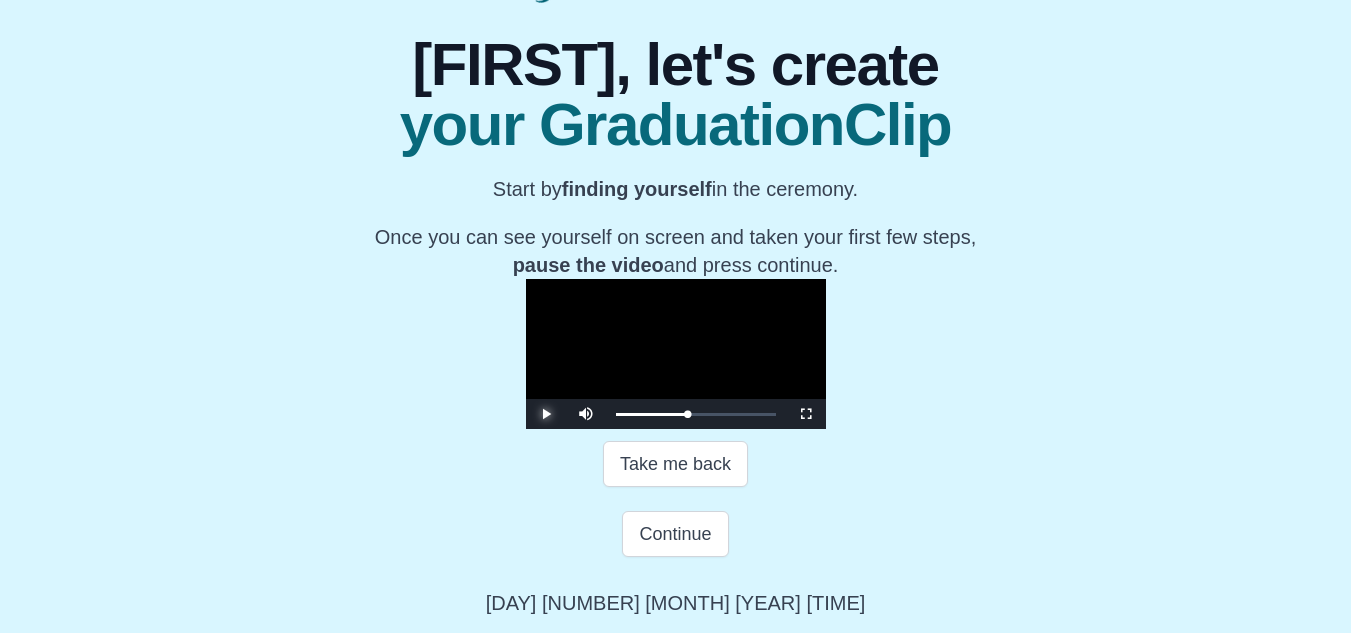 click at bounding box center (546, 414) 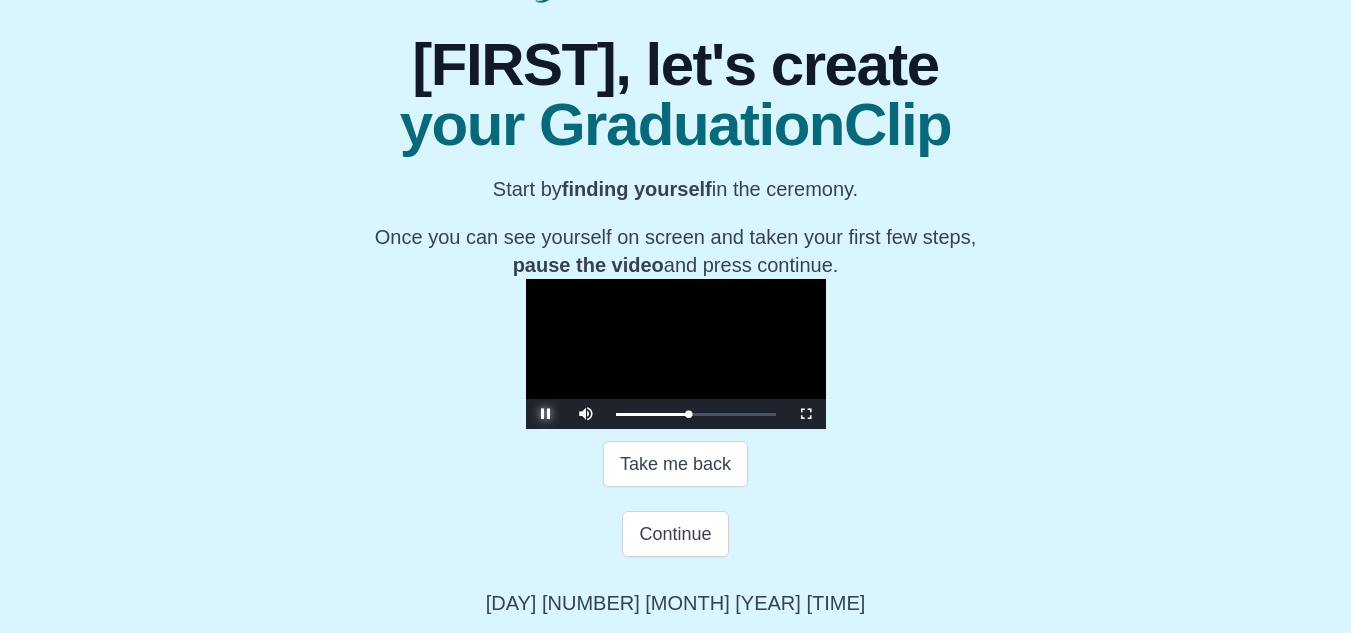 click at bounding box center (546, 414) 